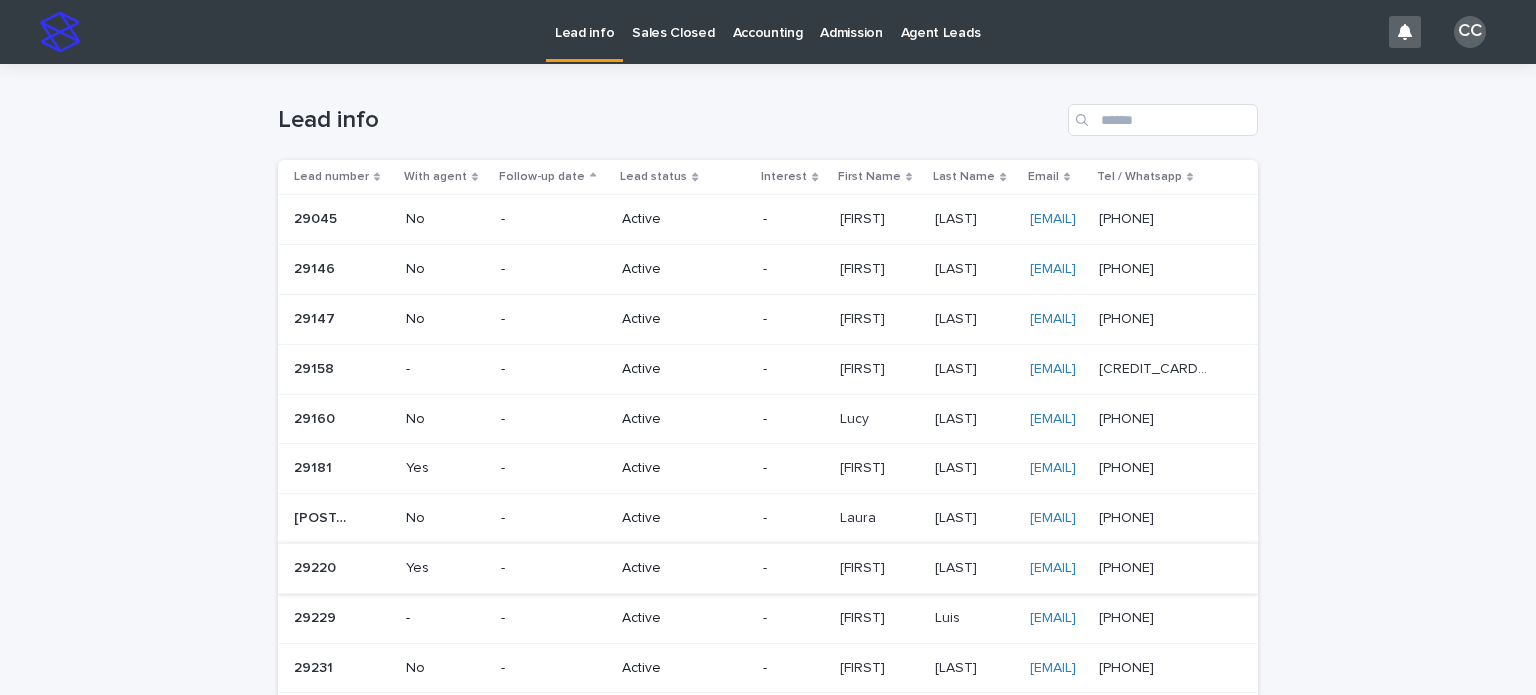 scroll, scrollTop: 0, scrollLeft: 0, axis: both 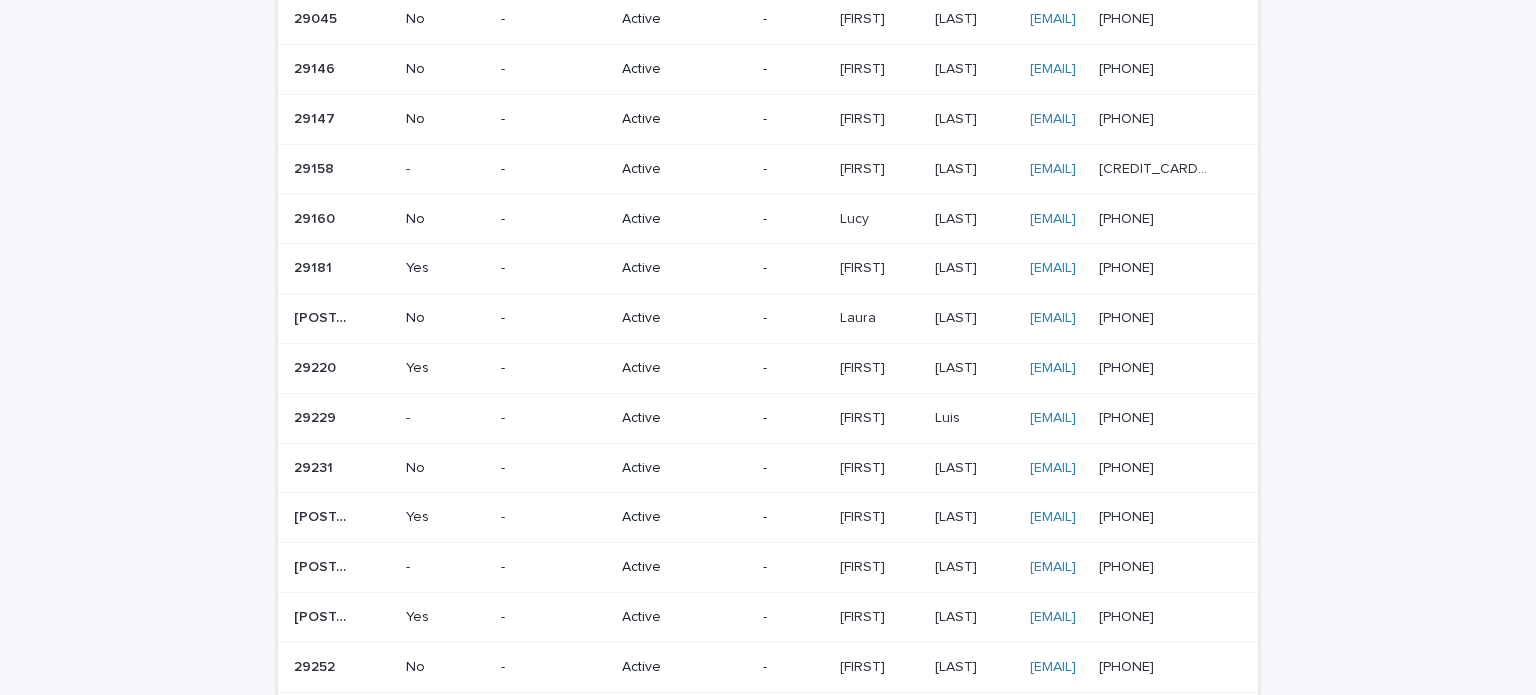click on "-" at bounding box center (553, 318) 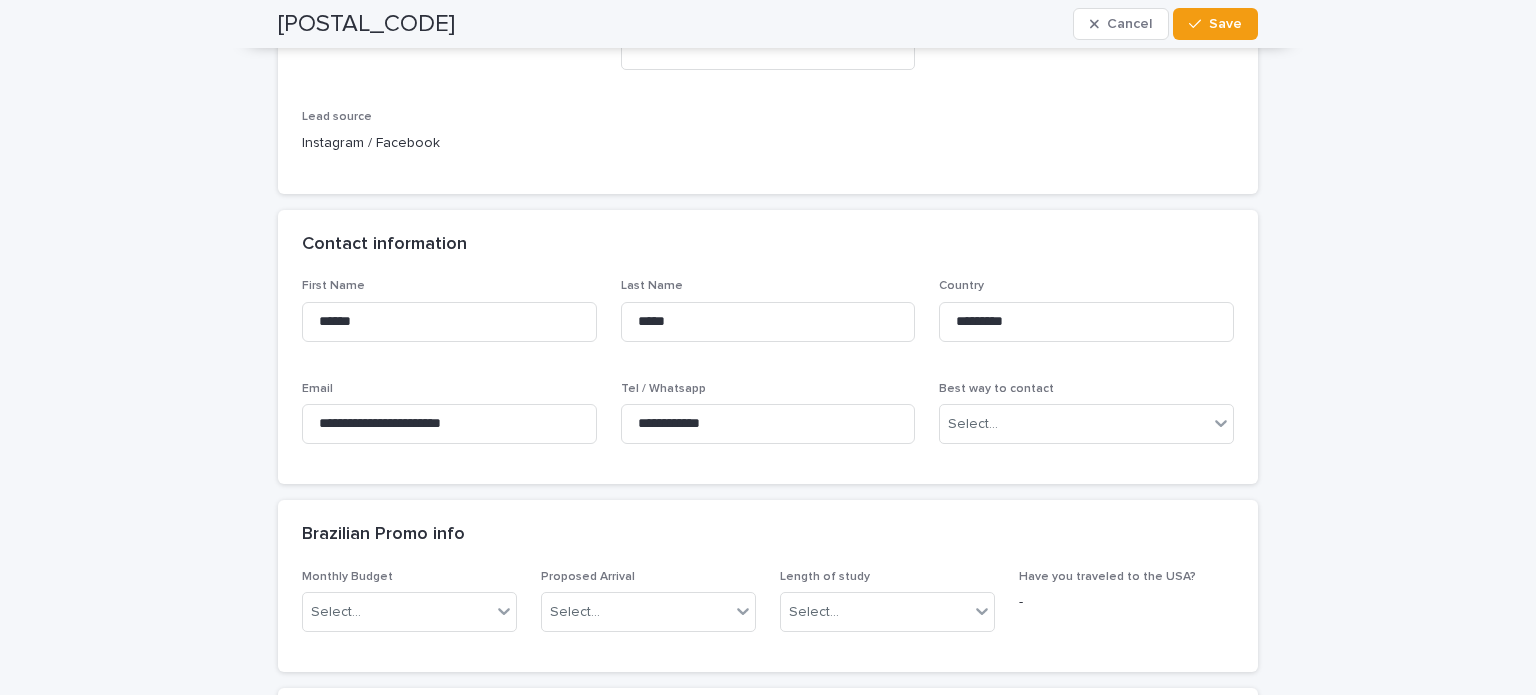 scroll, scrollTop: 0, scrollLeft: 0, axis: both 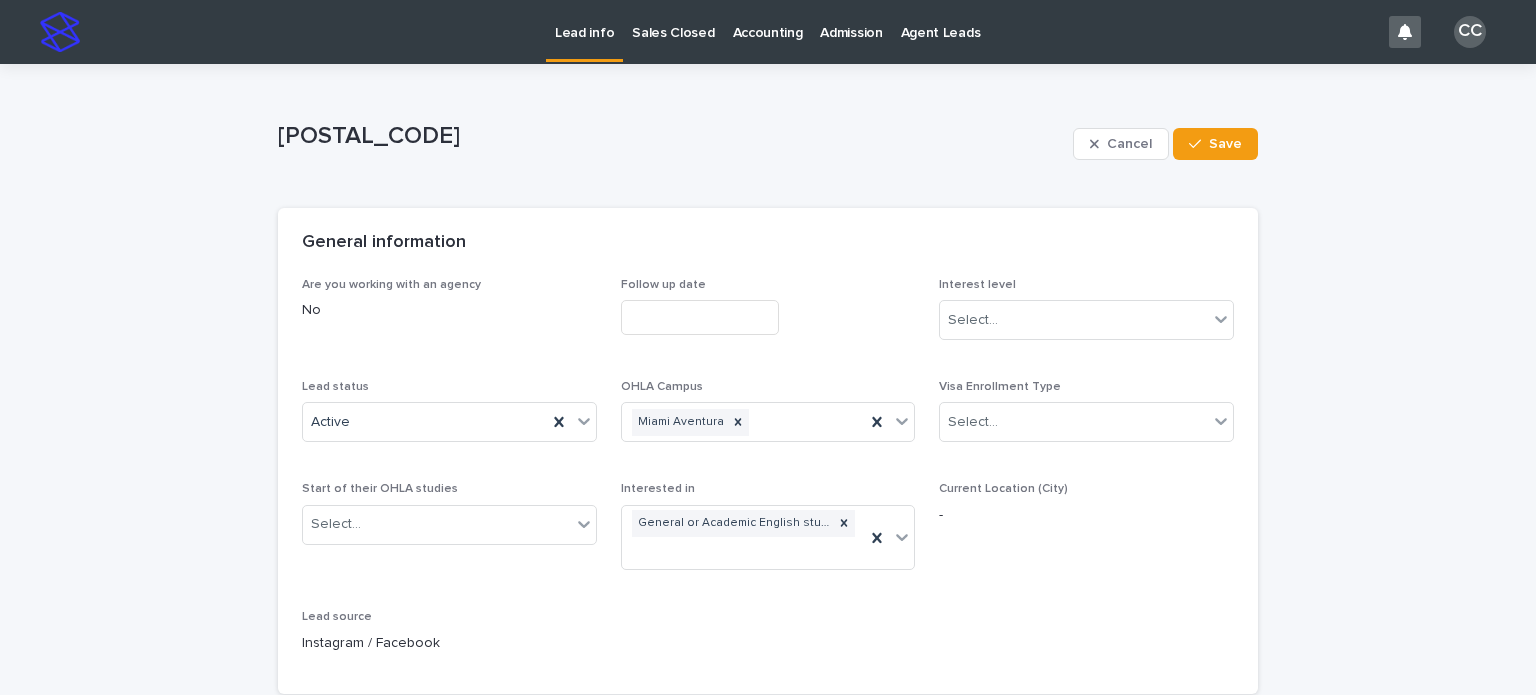 click on "Lead info" at bounding box center [584, 21] 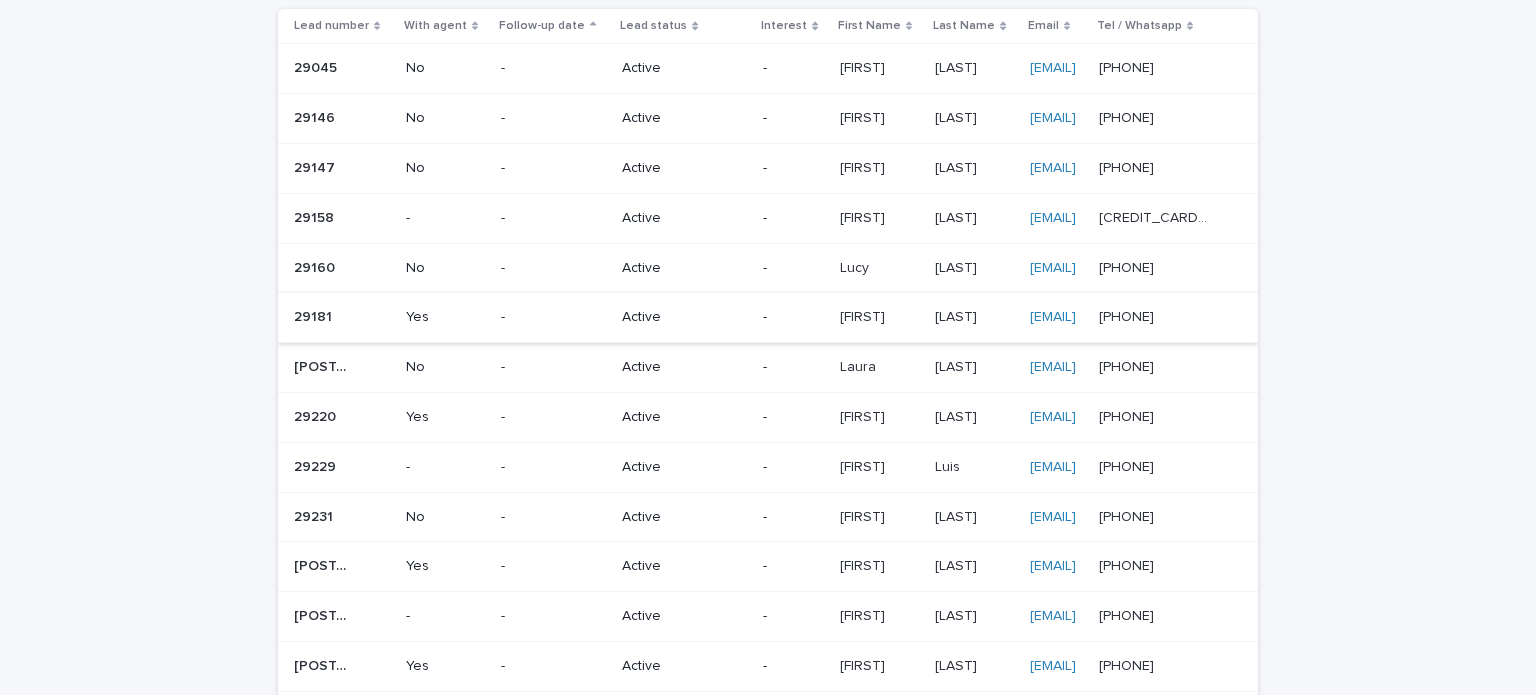 scroll, scrollTop: 200, scrollLeft: 0, axis: vertical 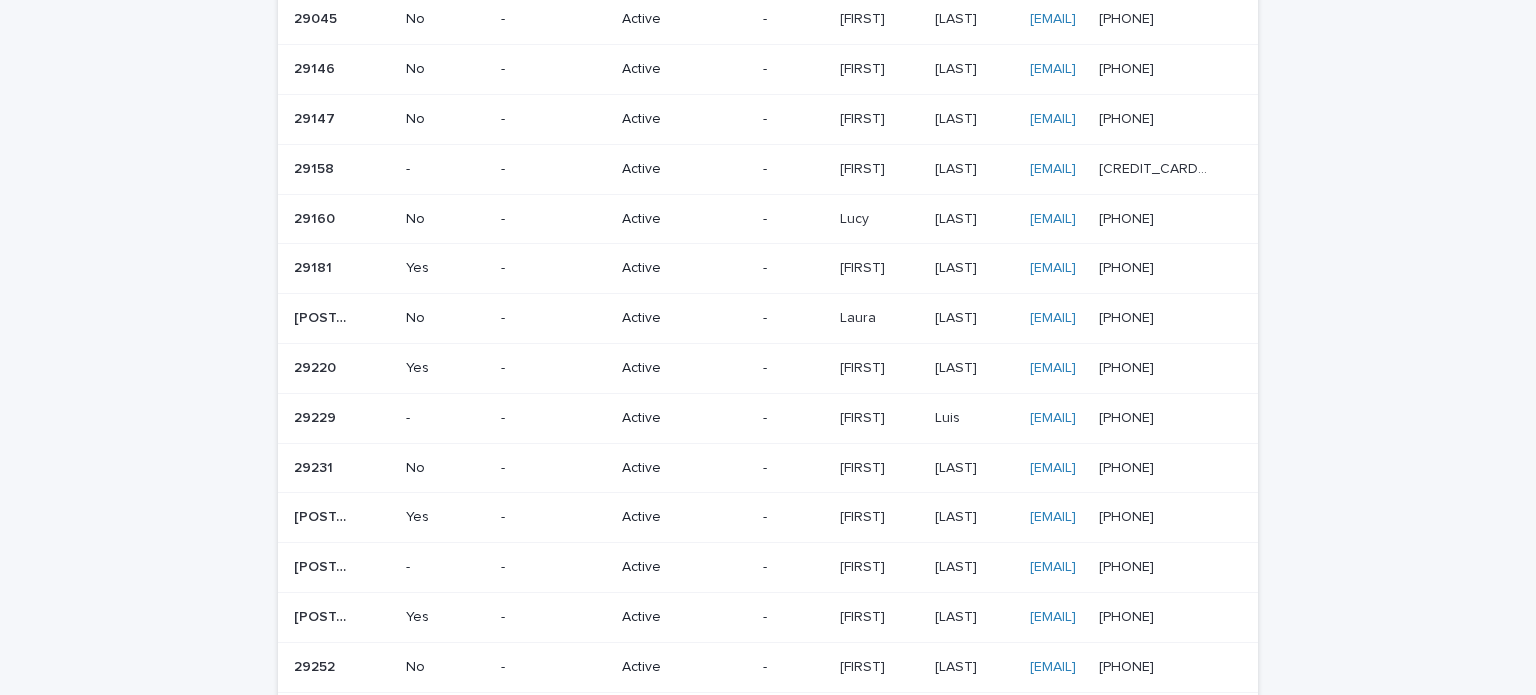 click on "Active" at bounding box center (677, 268) 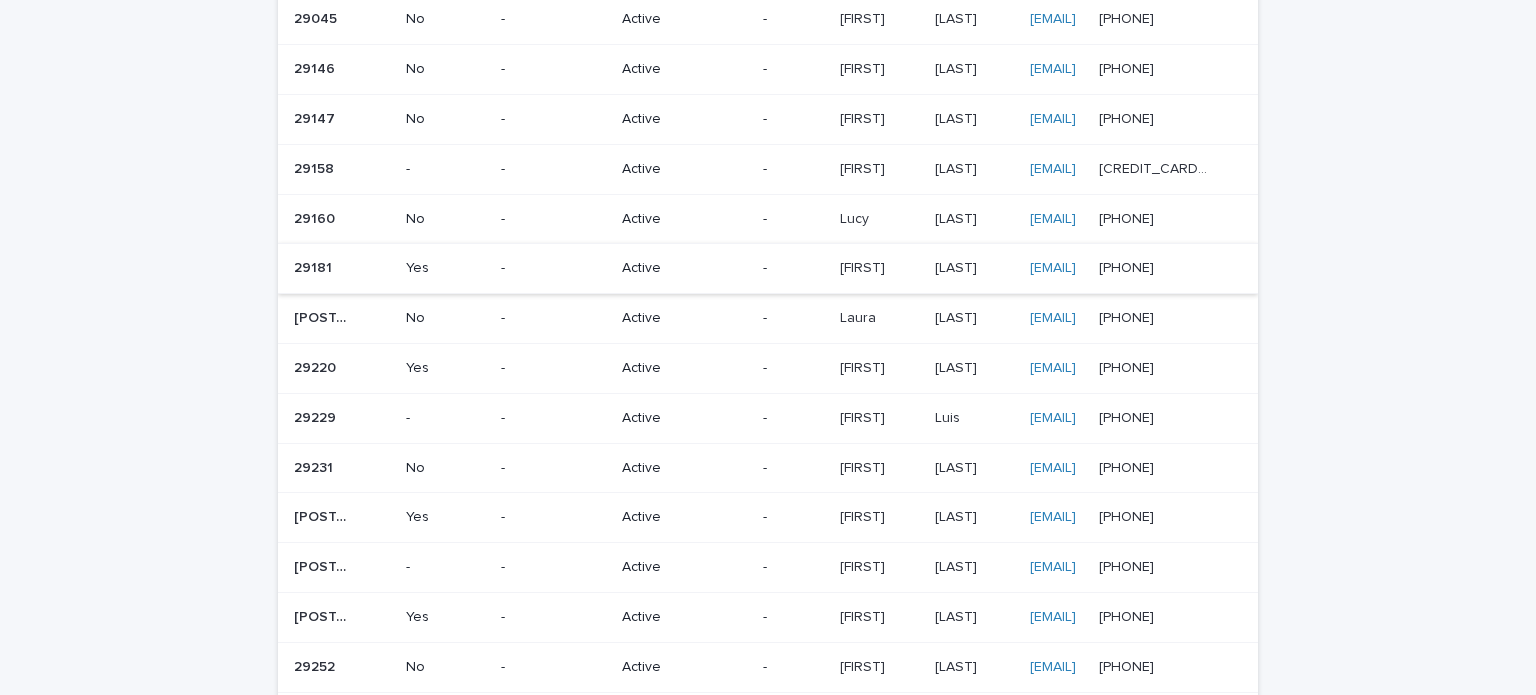 scroll, scrollTop: 0, scrollLeft: 0, axis: both 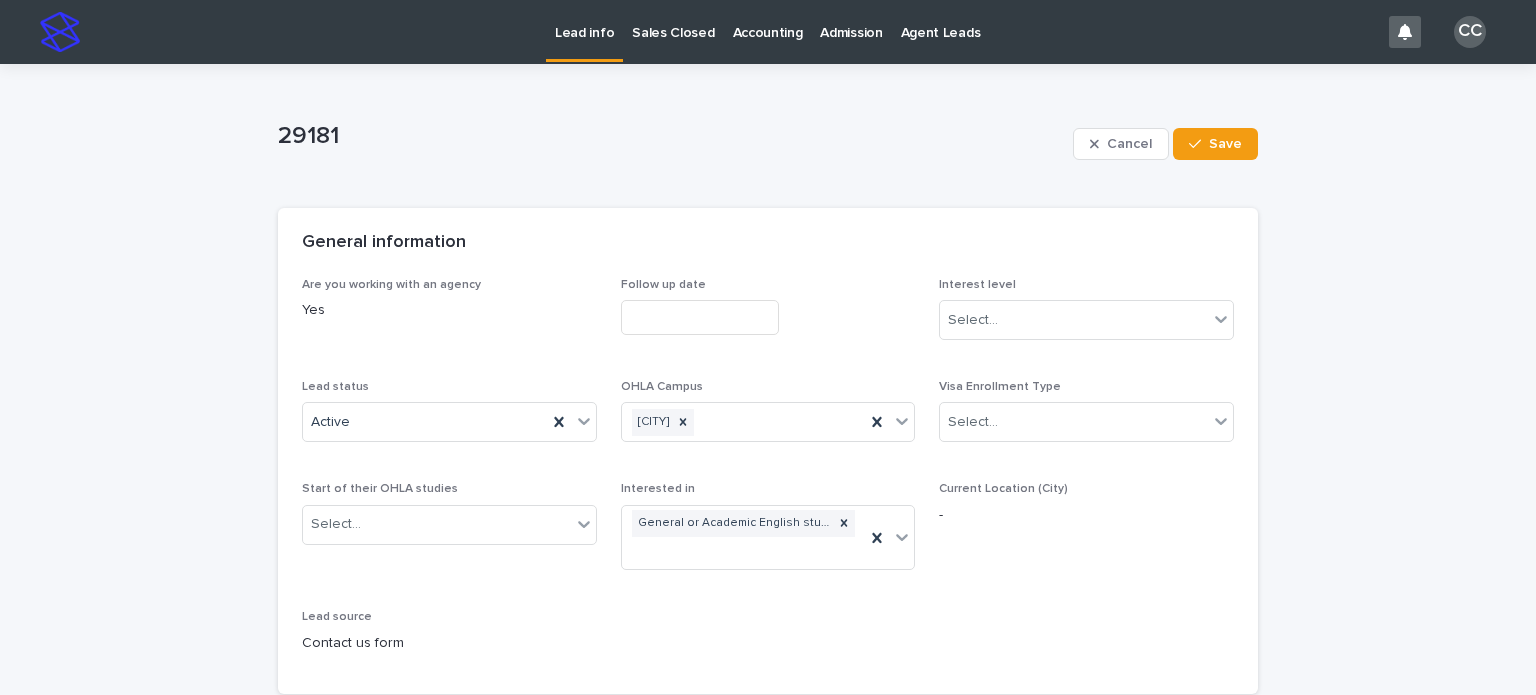 click on "Lead info" at bounding box center (584, 21) 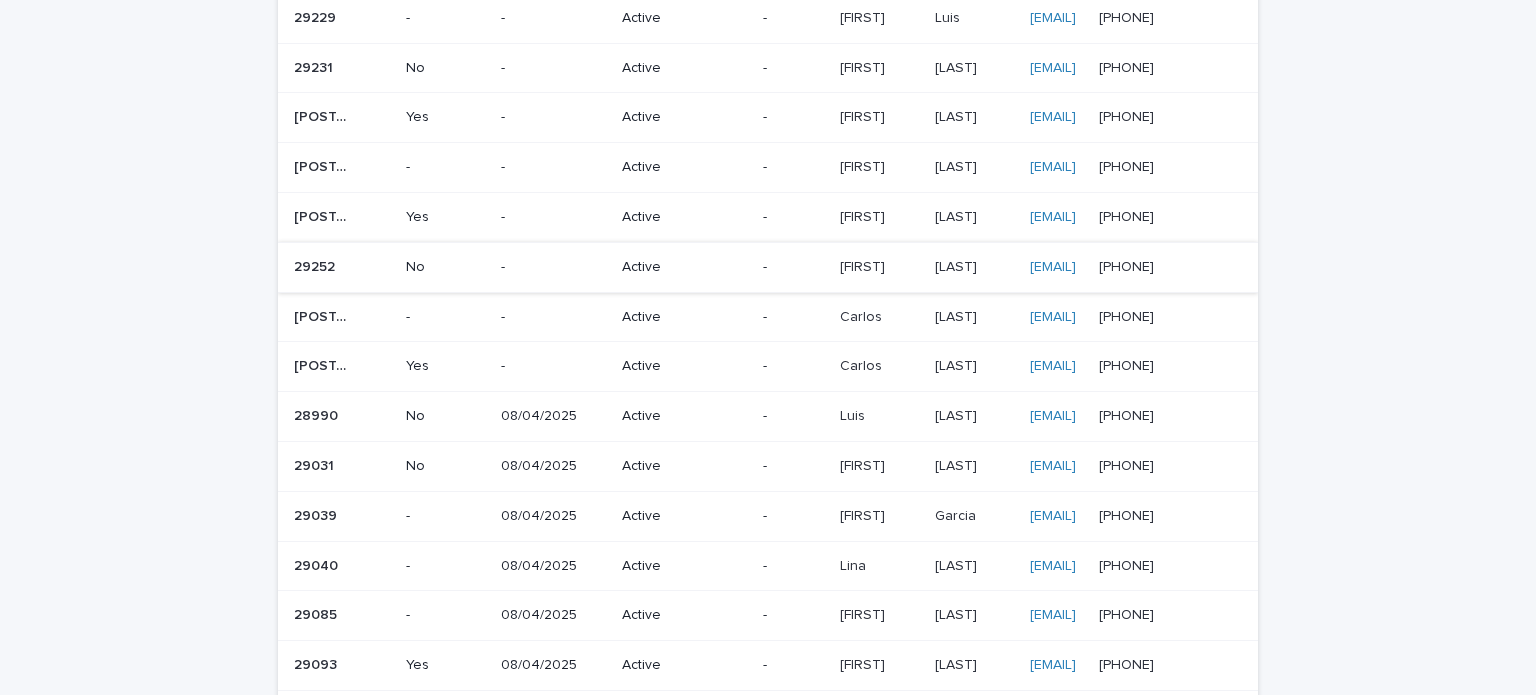 scroll, scrollTop: 500, scrollLeft: 0, axis: vertical 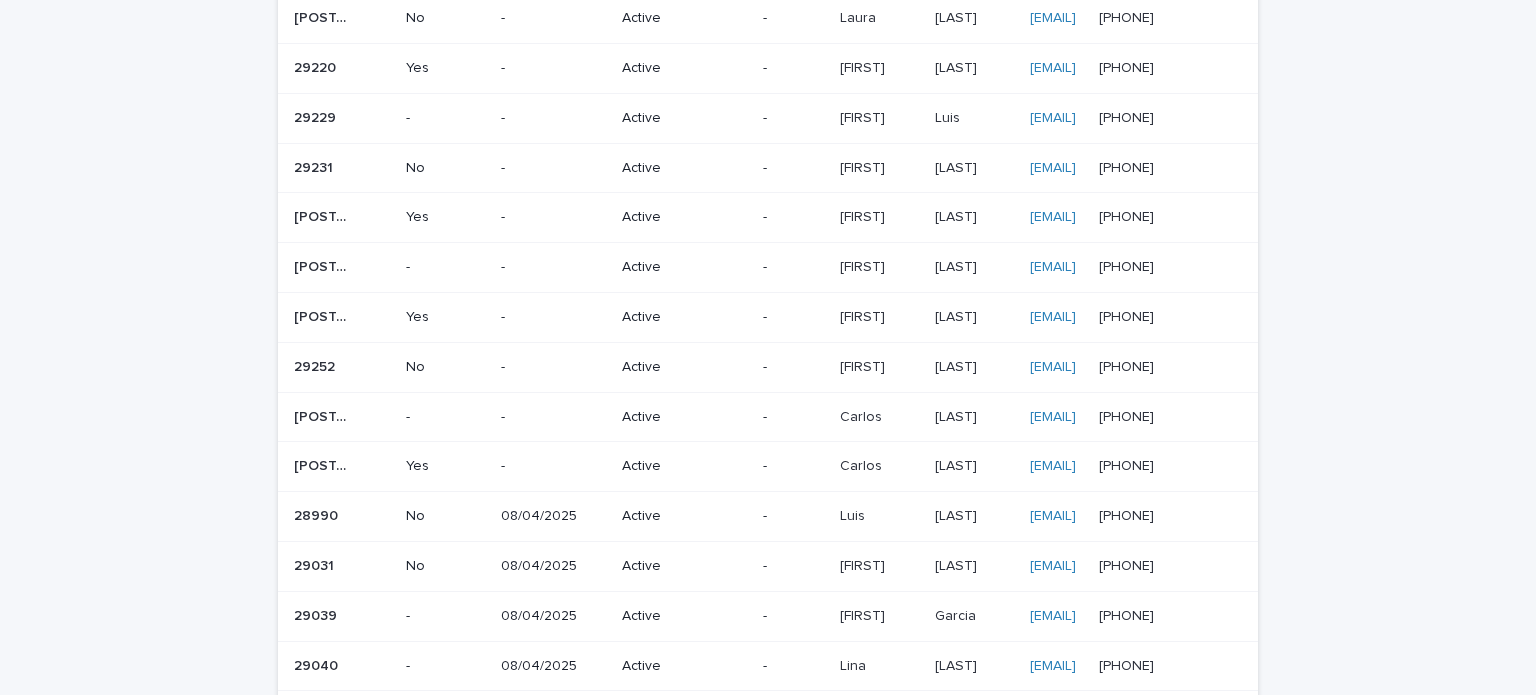 click on "Active" at bounding box center (677, 267) 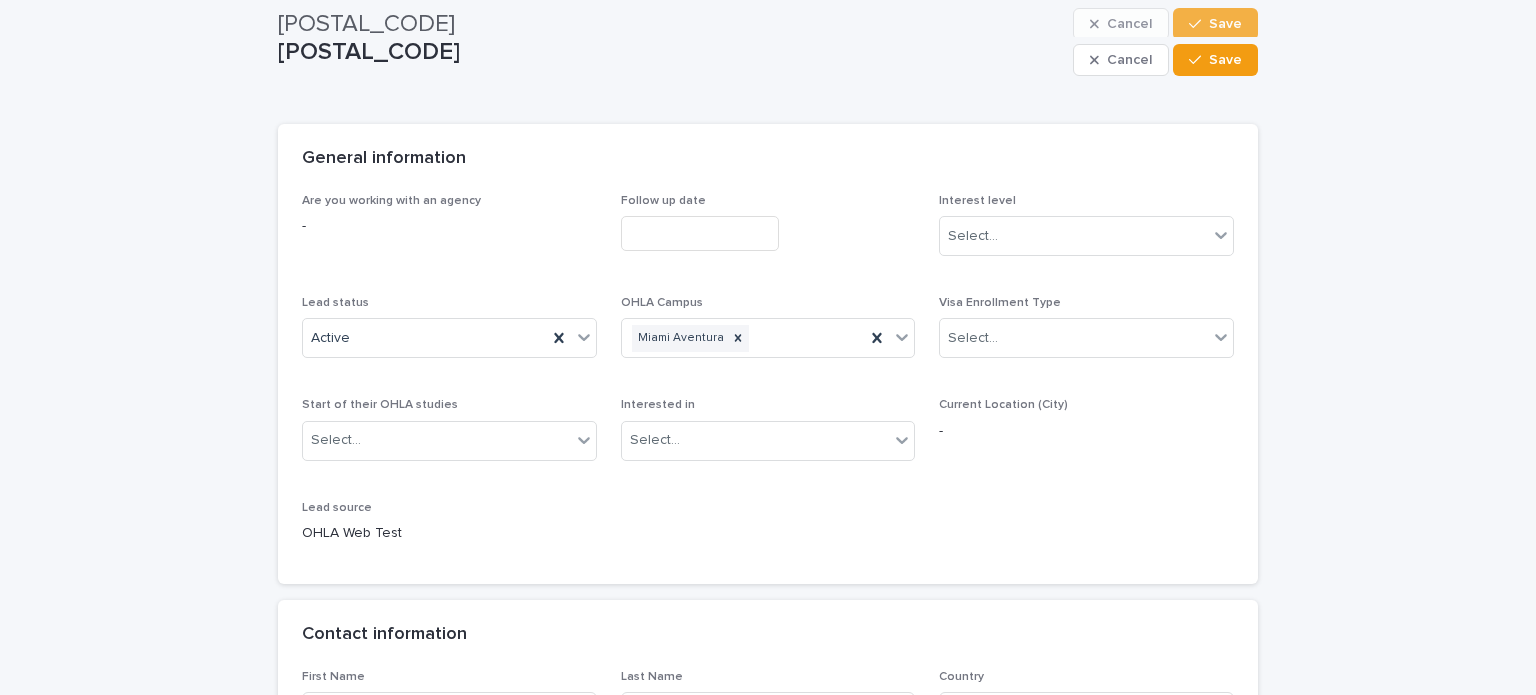 scroll, scrollTop: 0, scrollLeft: 0, axis: both 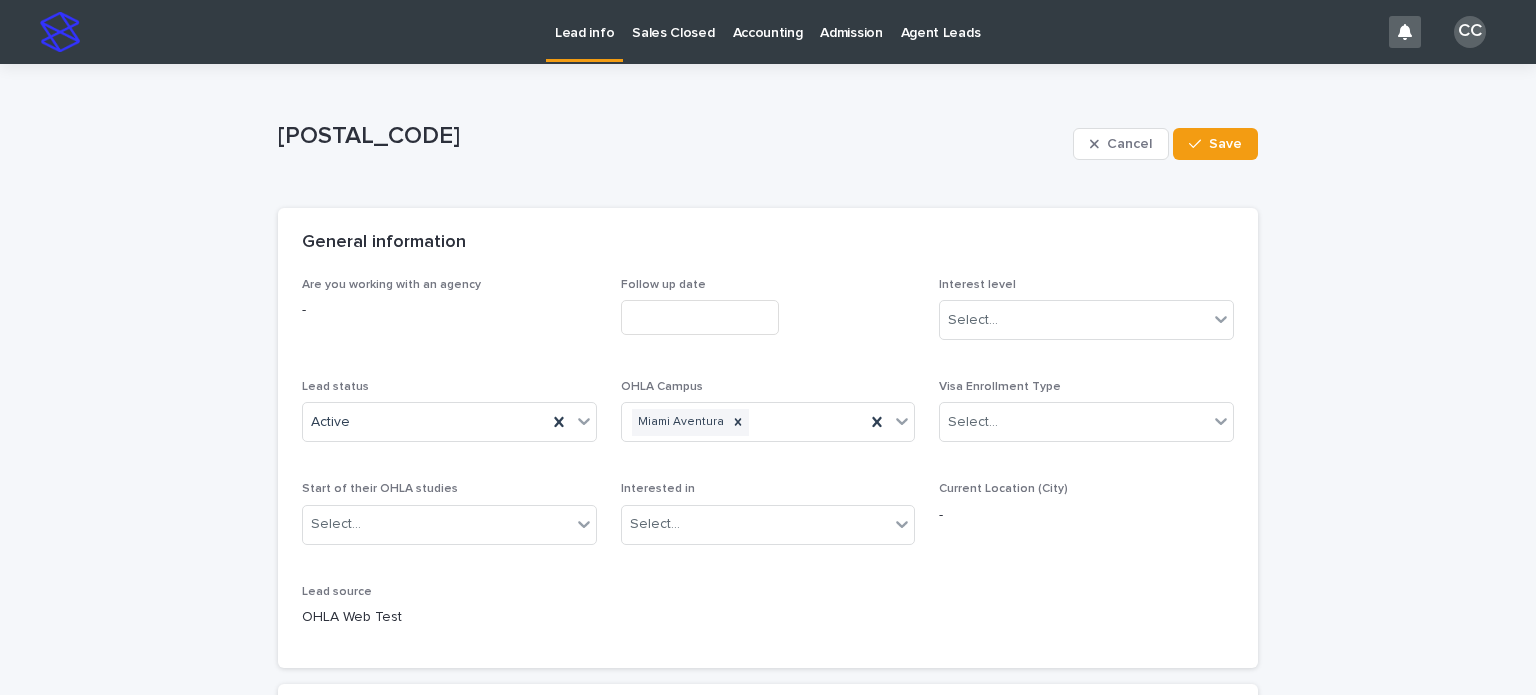 click on "Lead info" at bounding box center (584, 21) 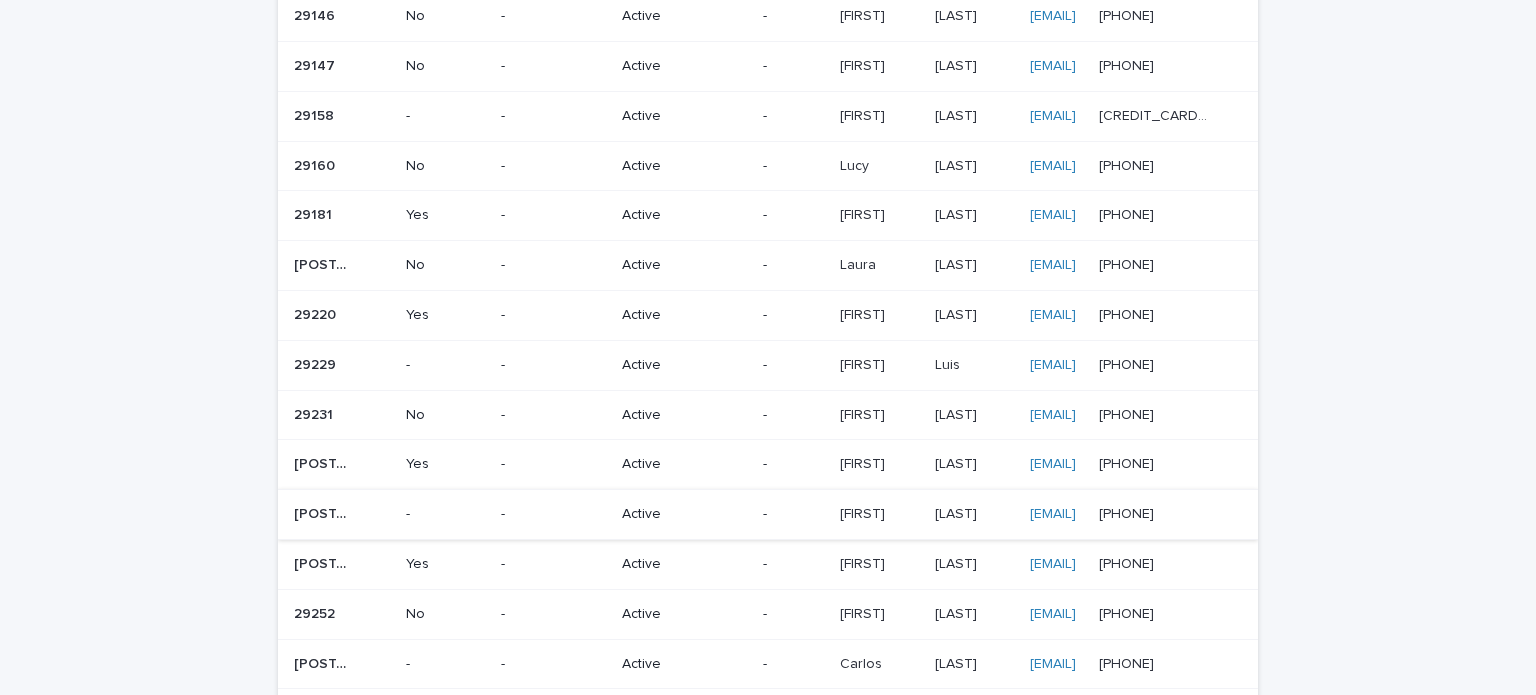 scroll, scrollTop: 300, scrollLeft: 0, axis: vertical 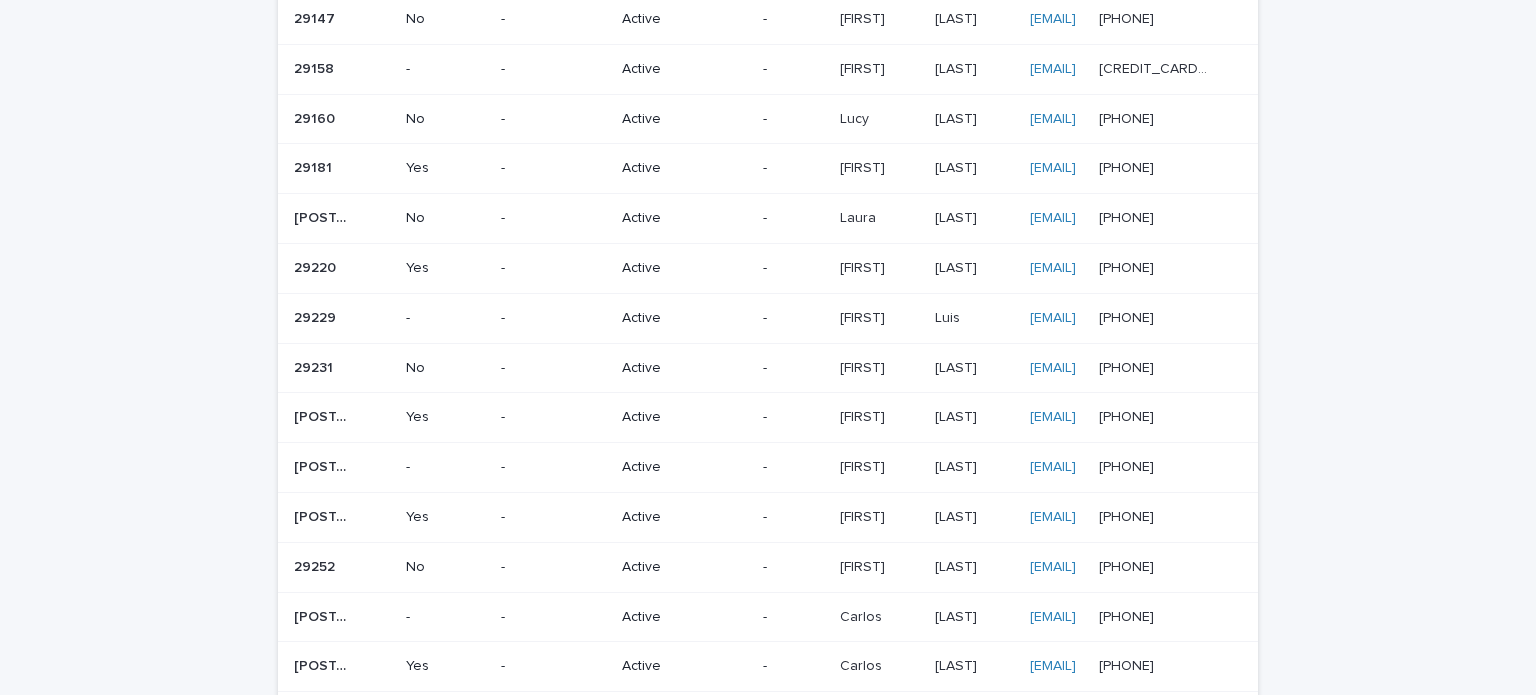 click on "-" at bounding box center (553, 417) 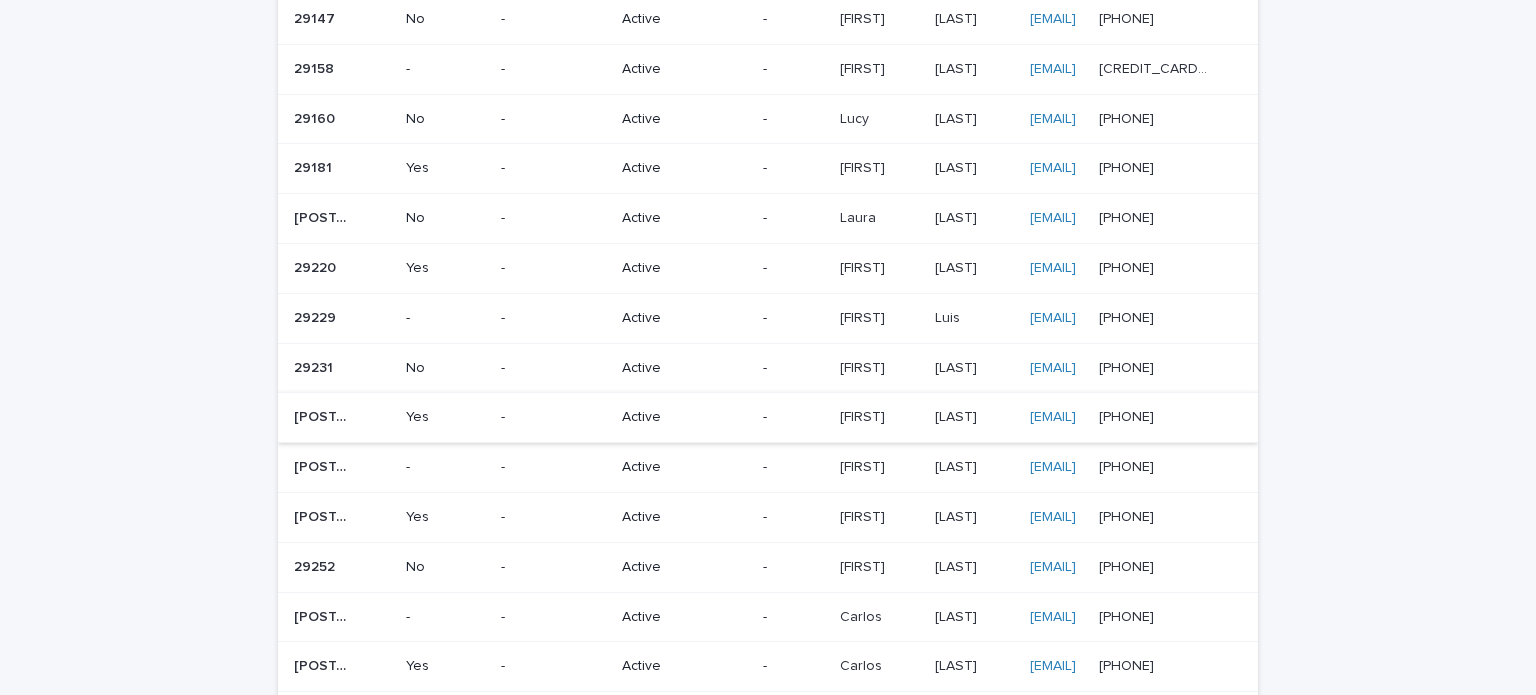 scroll, scrollTop: 0, scrollLeft: 0, axis: both 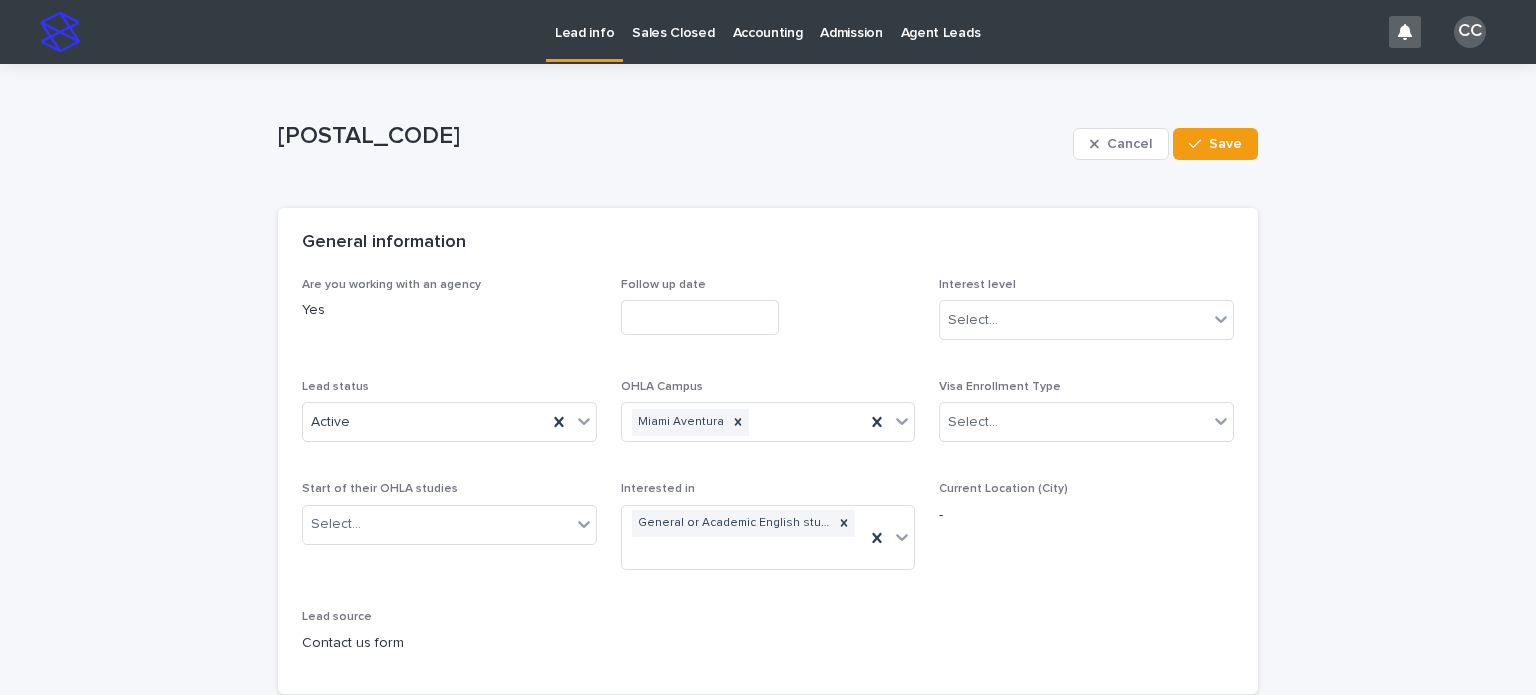 click on "Lead info" at bounding box center [584, 21] 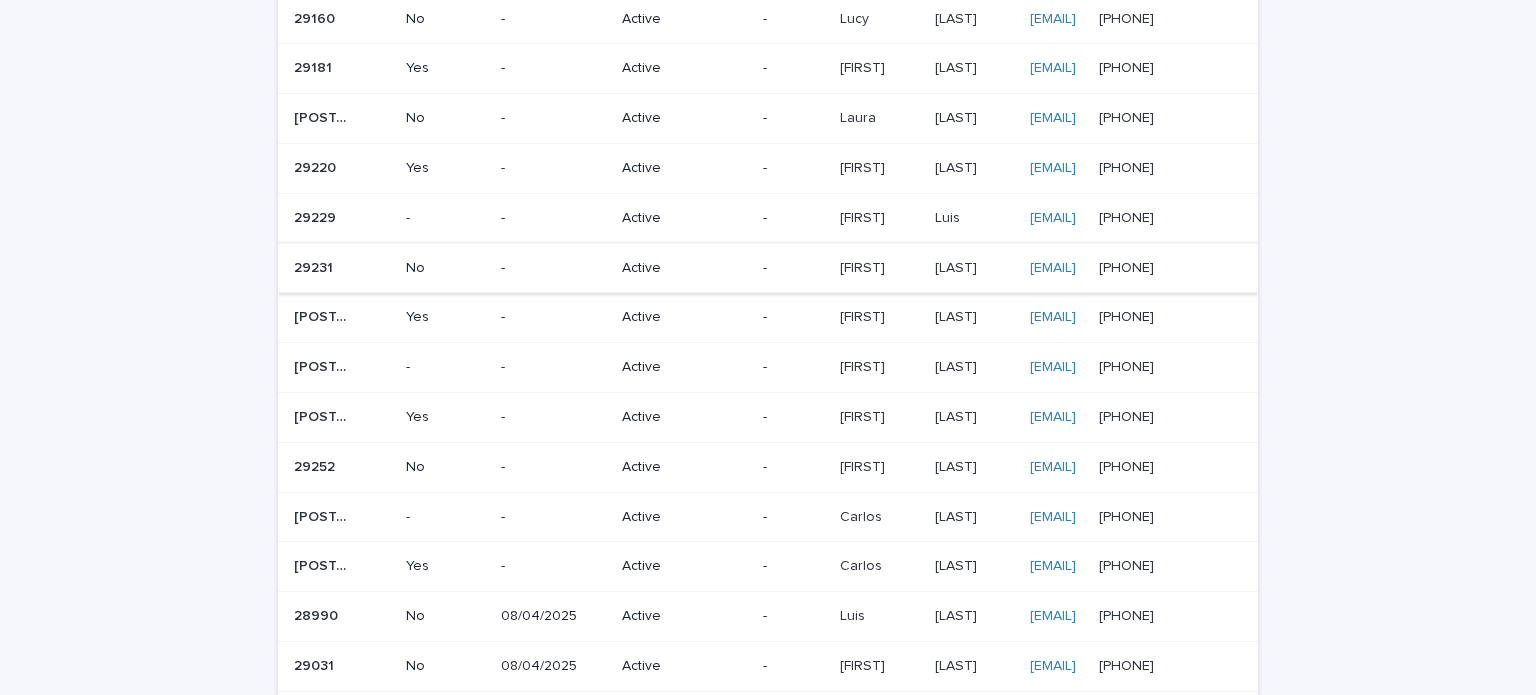 scroll, scrollTop: 500, scrollLeft: 0, axis: vertical 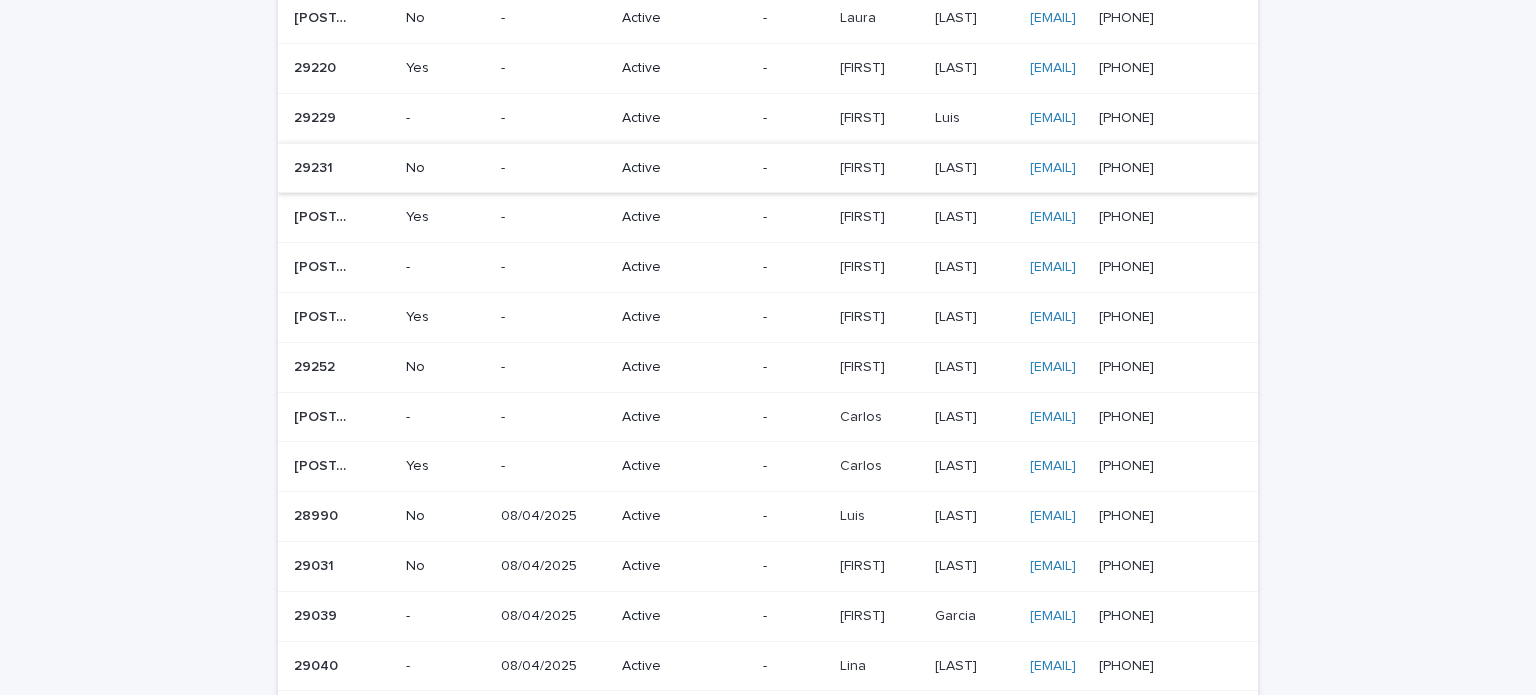 click on "-" at bounding box center (793, 317) 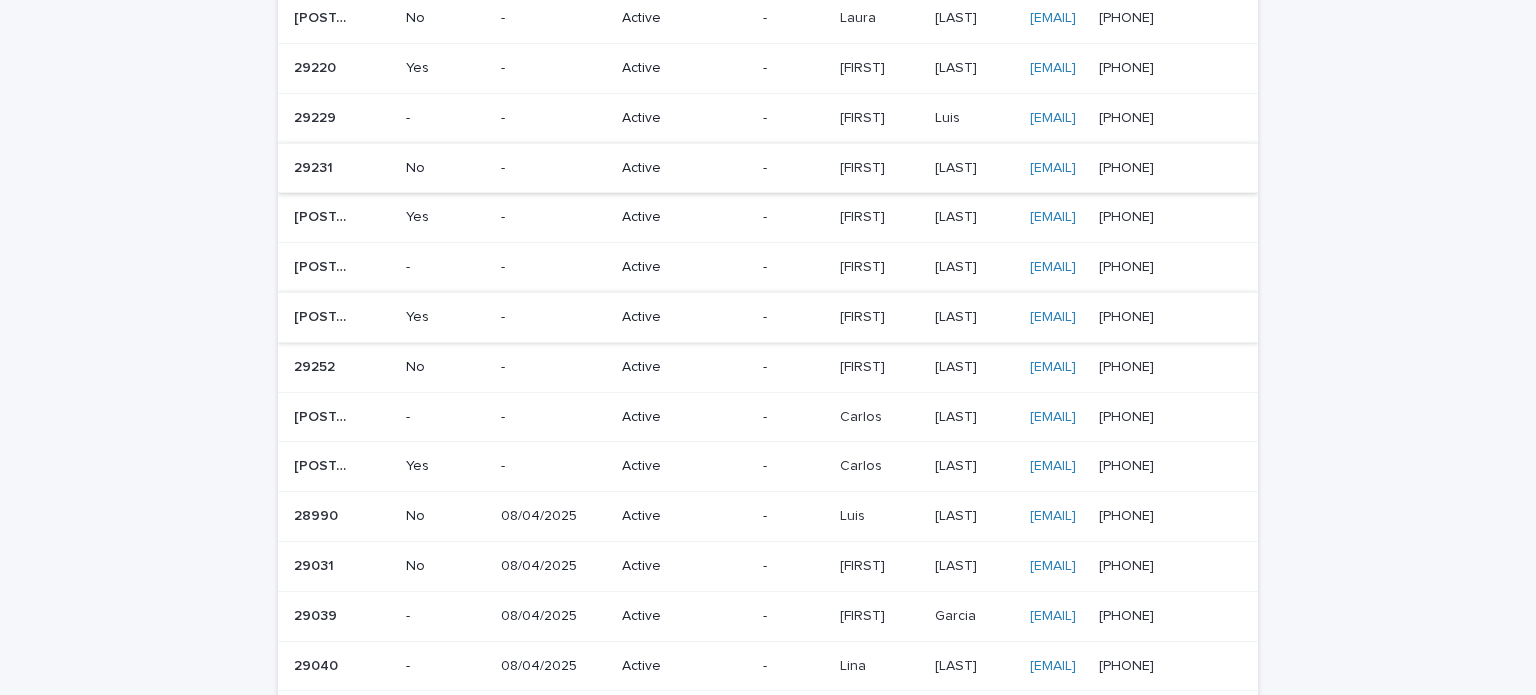 scroll, scrollTop: 0, scrollLeft: 0, axis: both 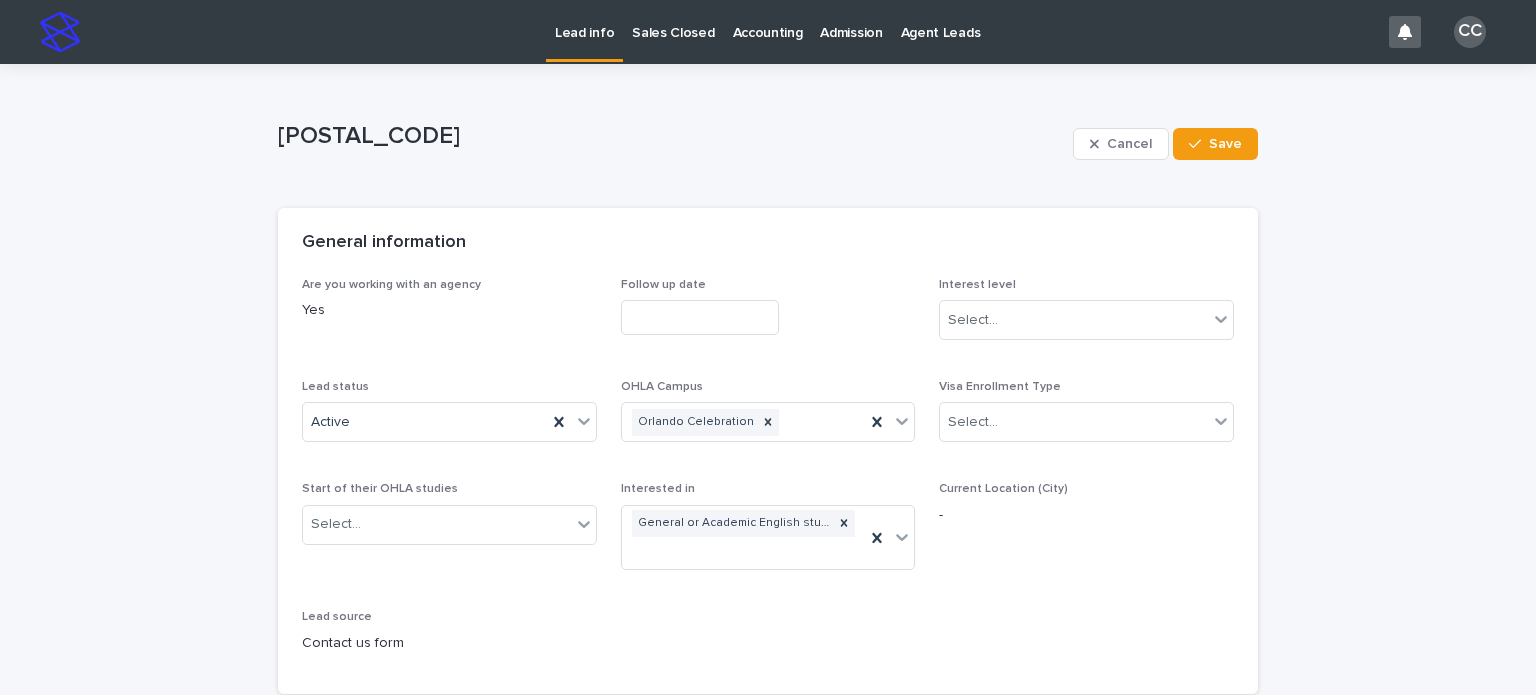 click on "Lead info" at bounding box center [584, 21] 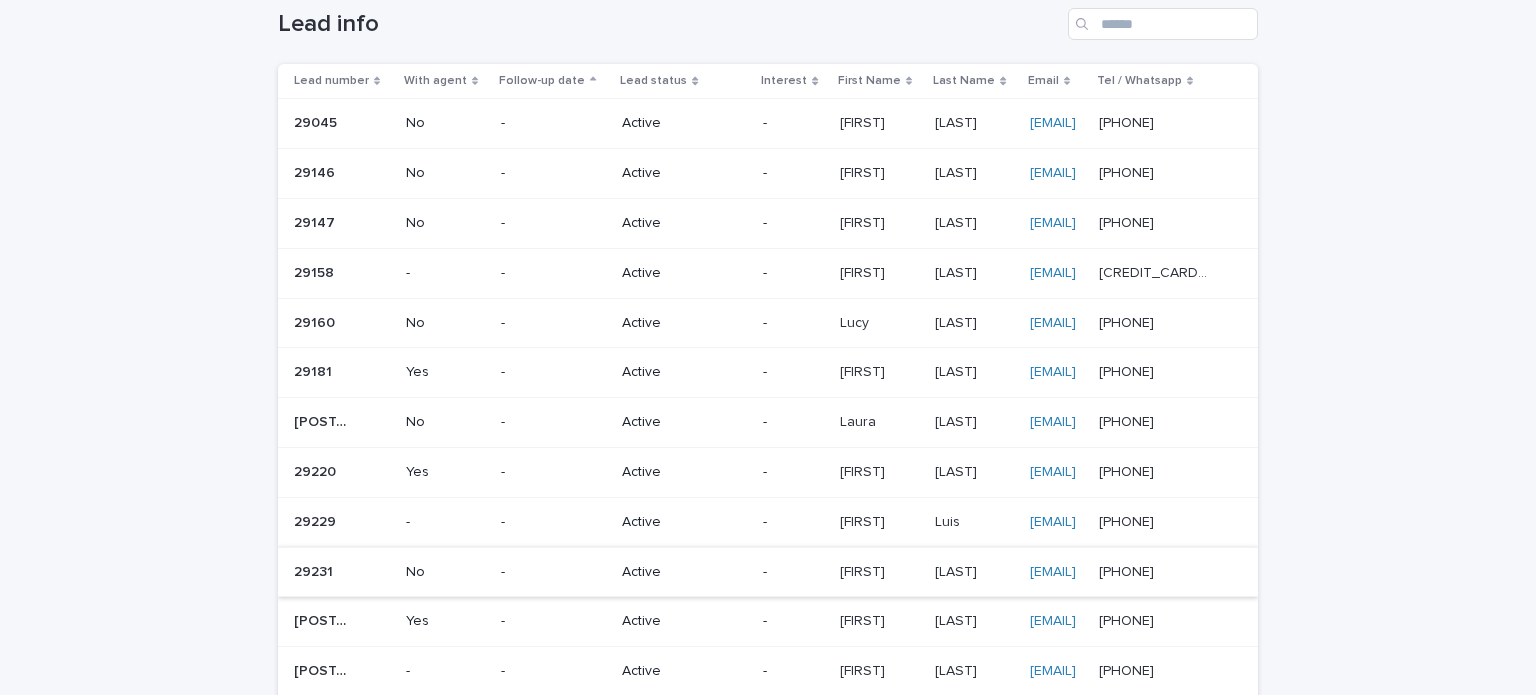 scroll, scrollTop: 200, scrollLeft: 0, axis: vertical 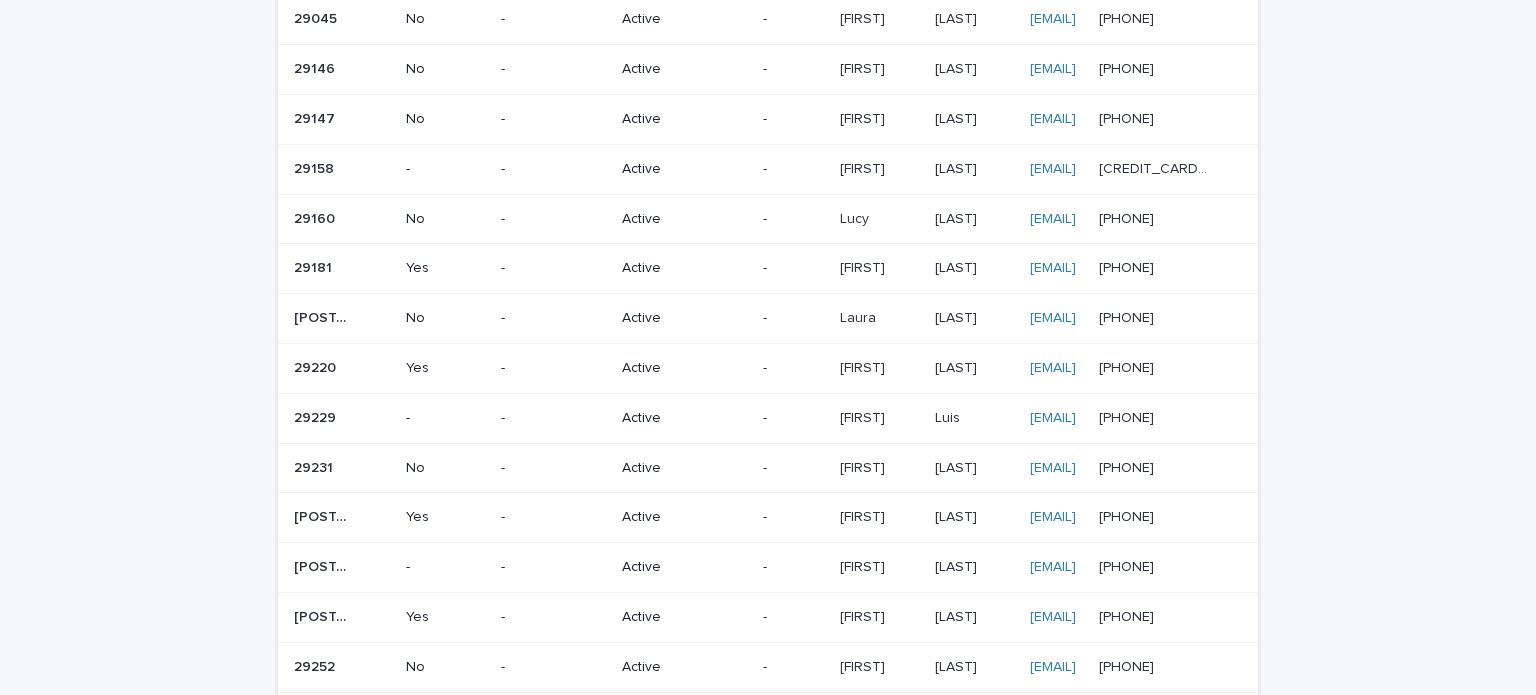 click on "Active" at bounding box center [677, 466] 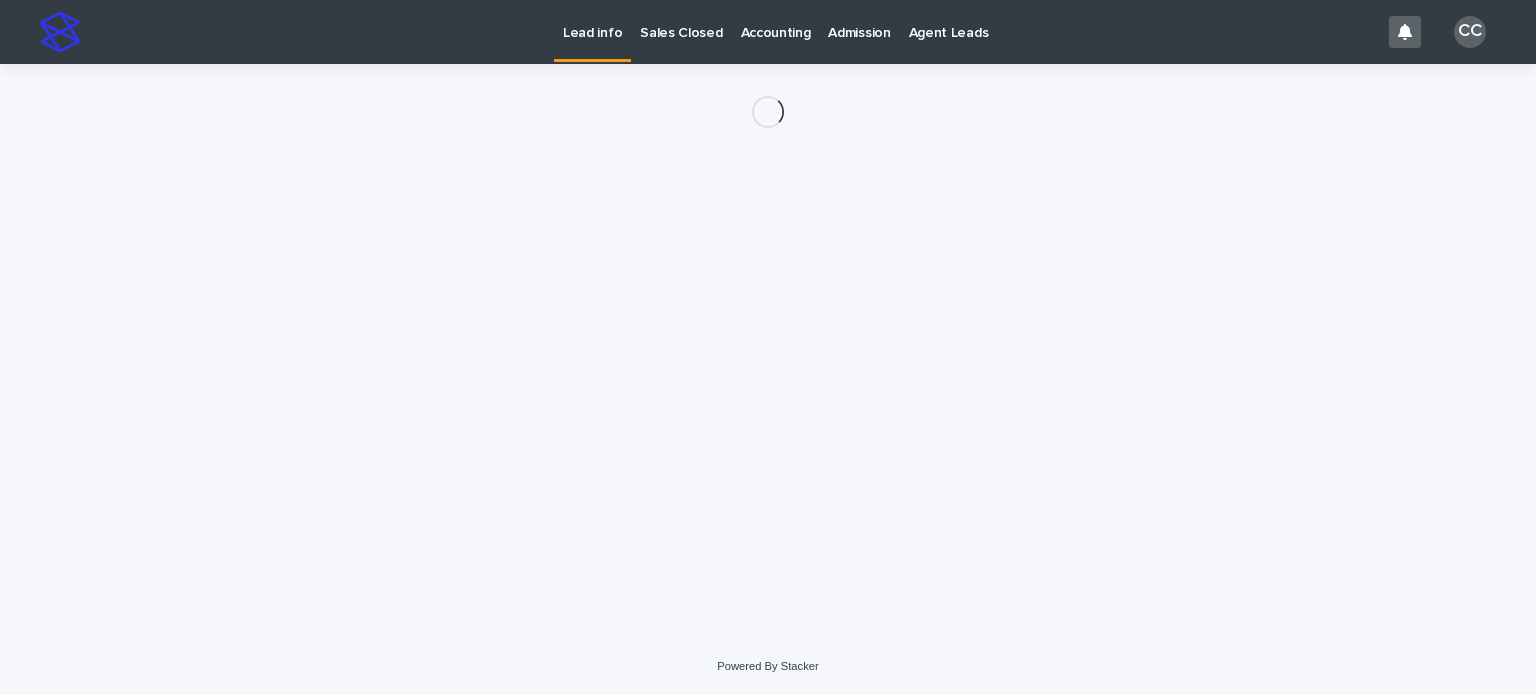 scroll, scrollTop: 0, scrollLeft: 0, axis: both 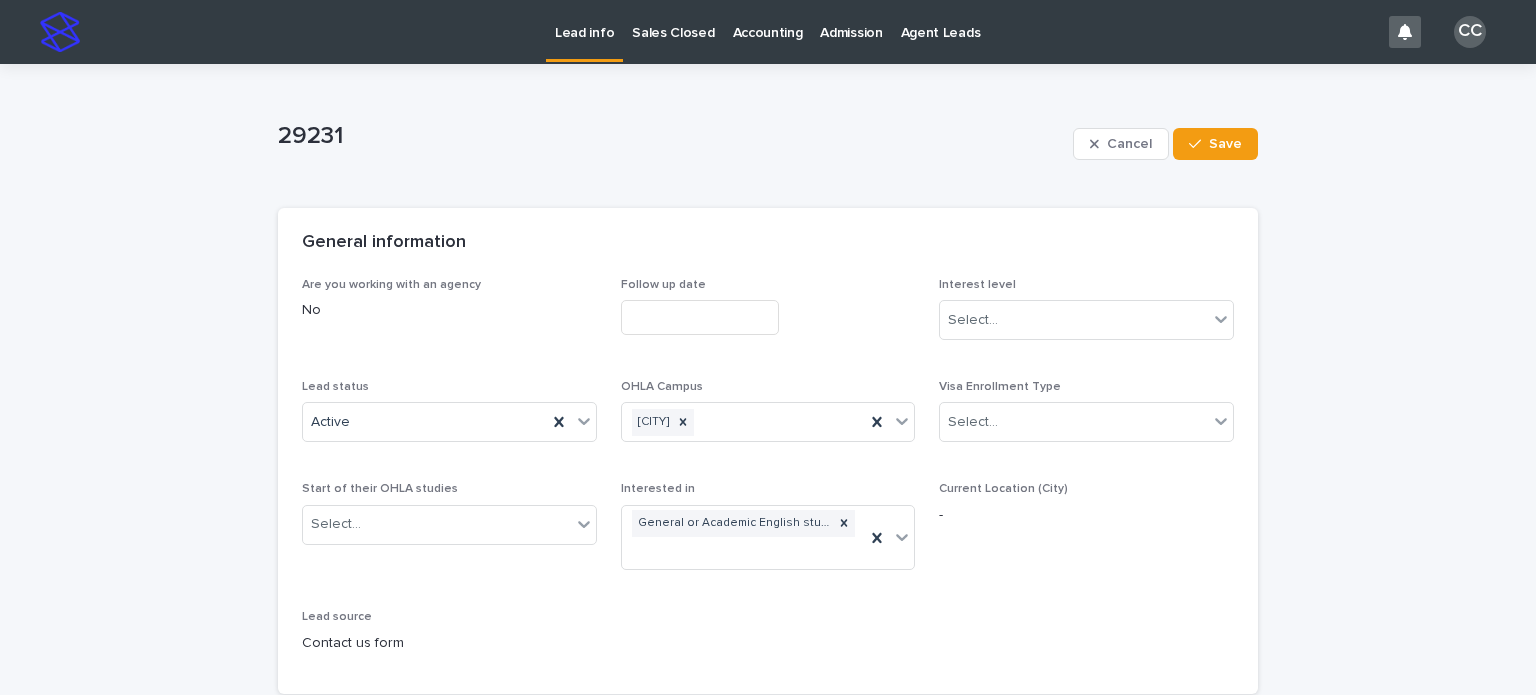 click on "Lead info" at bounding box center [584, 21] 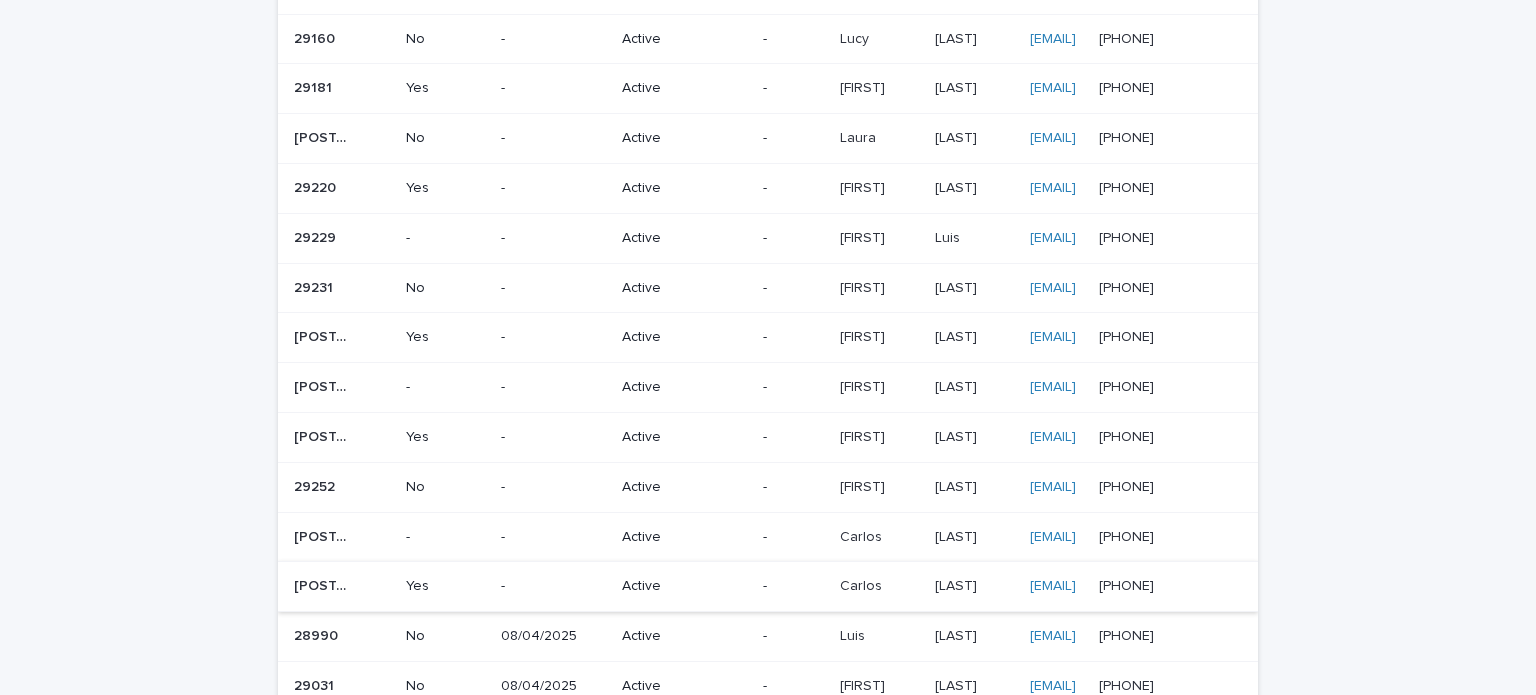scroll, scrollTop: 400, scrollLeft: 0, axis: vertical 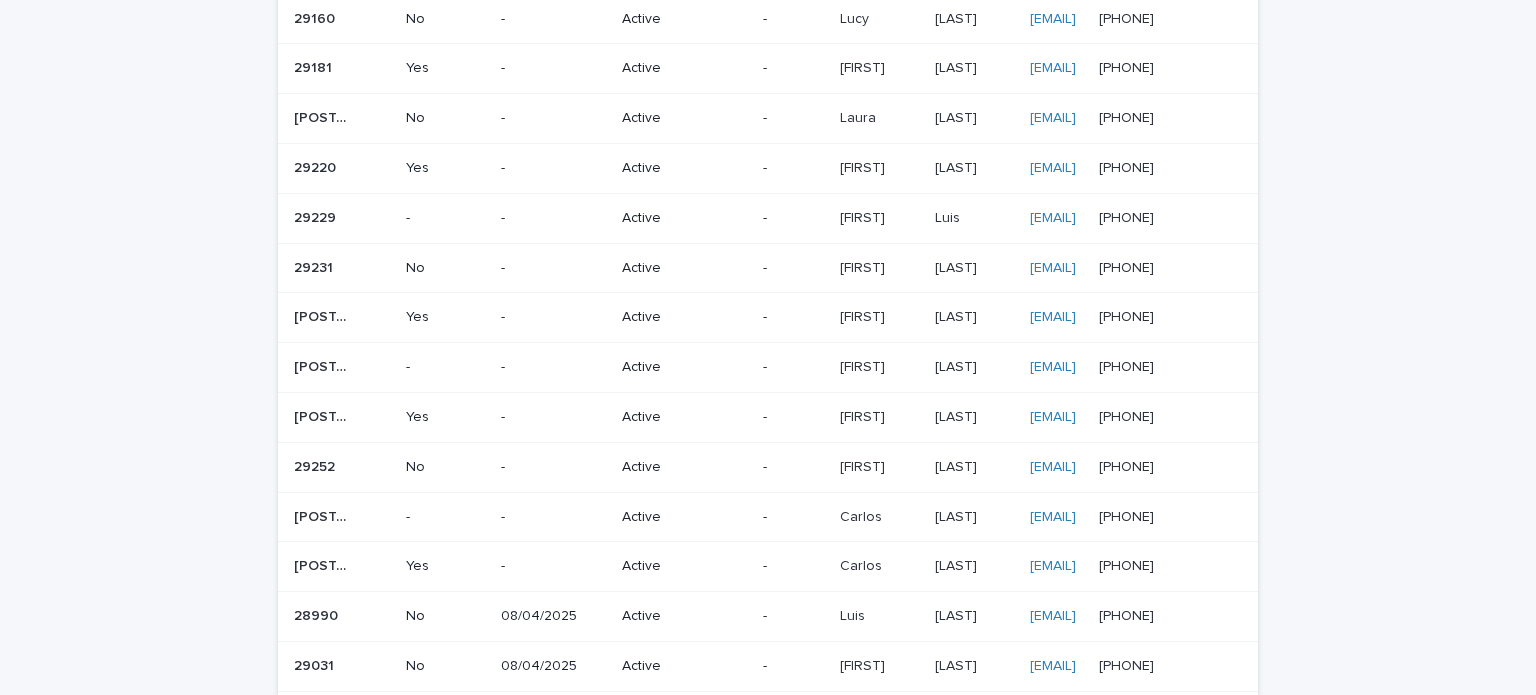 click on "Active" at bounding box center (677, 517) 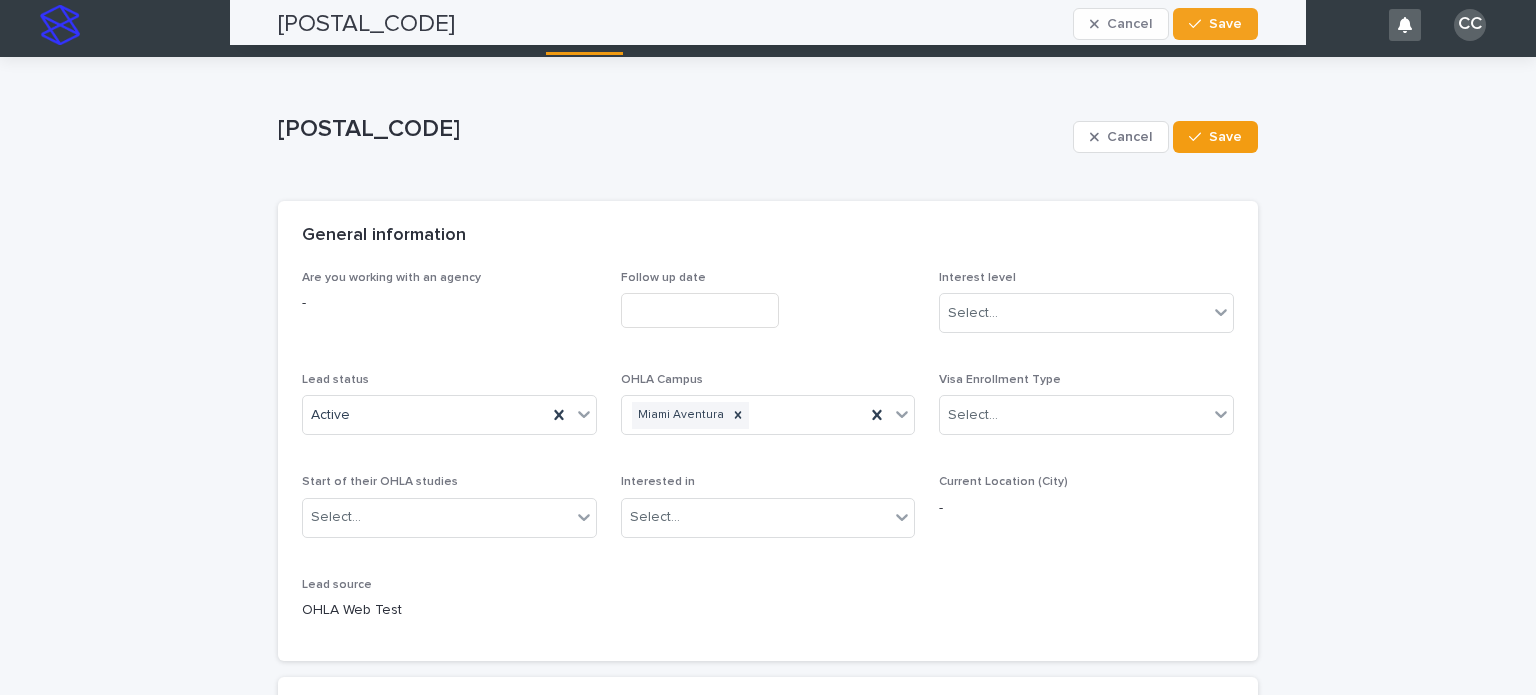scroll, scrollTop: 0, scrollLeft: 0, axis: both 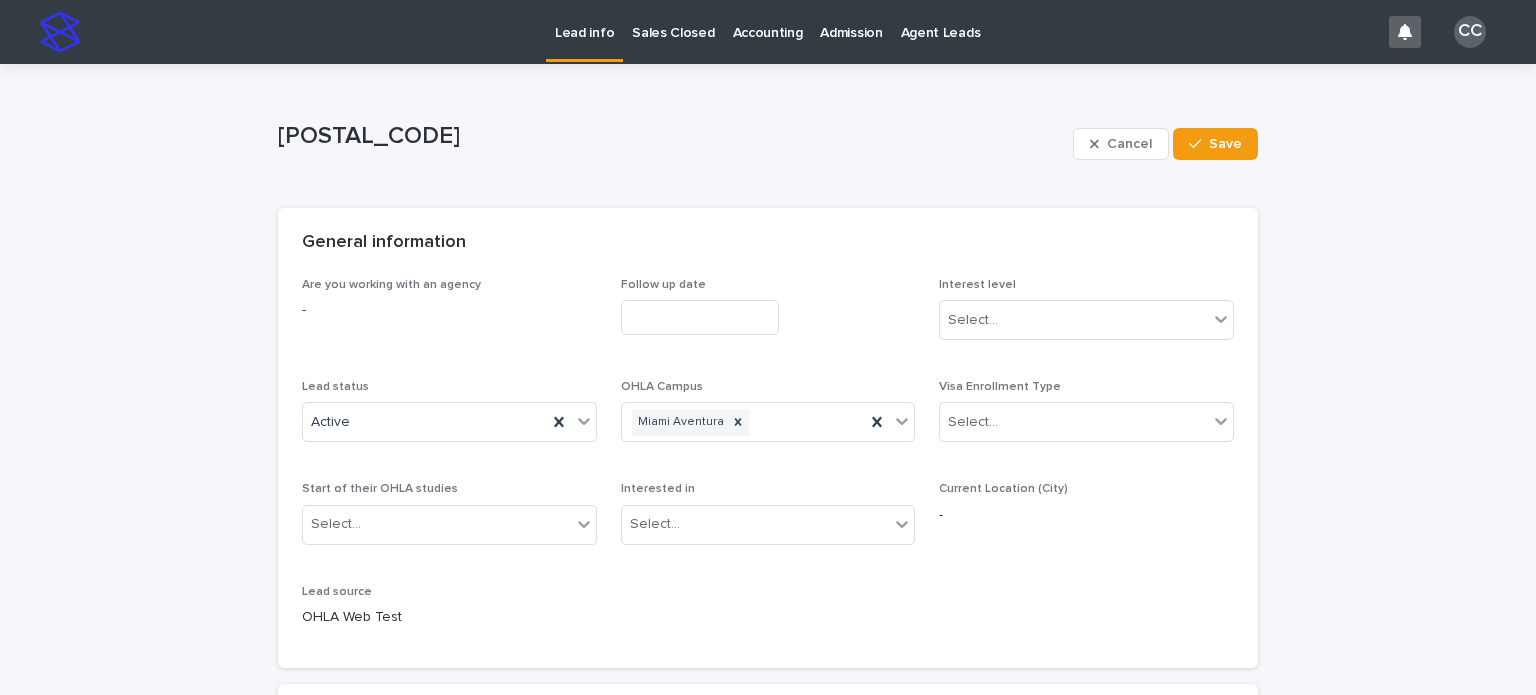 click on "Lead info" at bounding box center (584, 21) 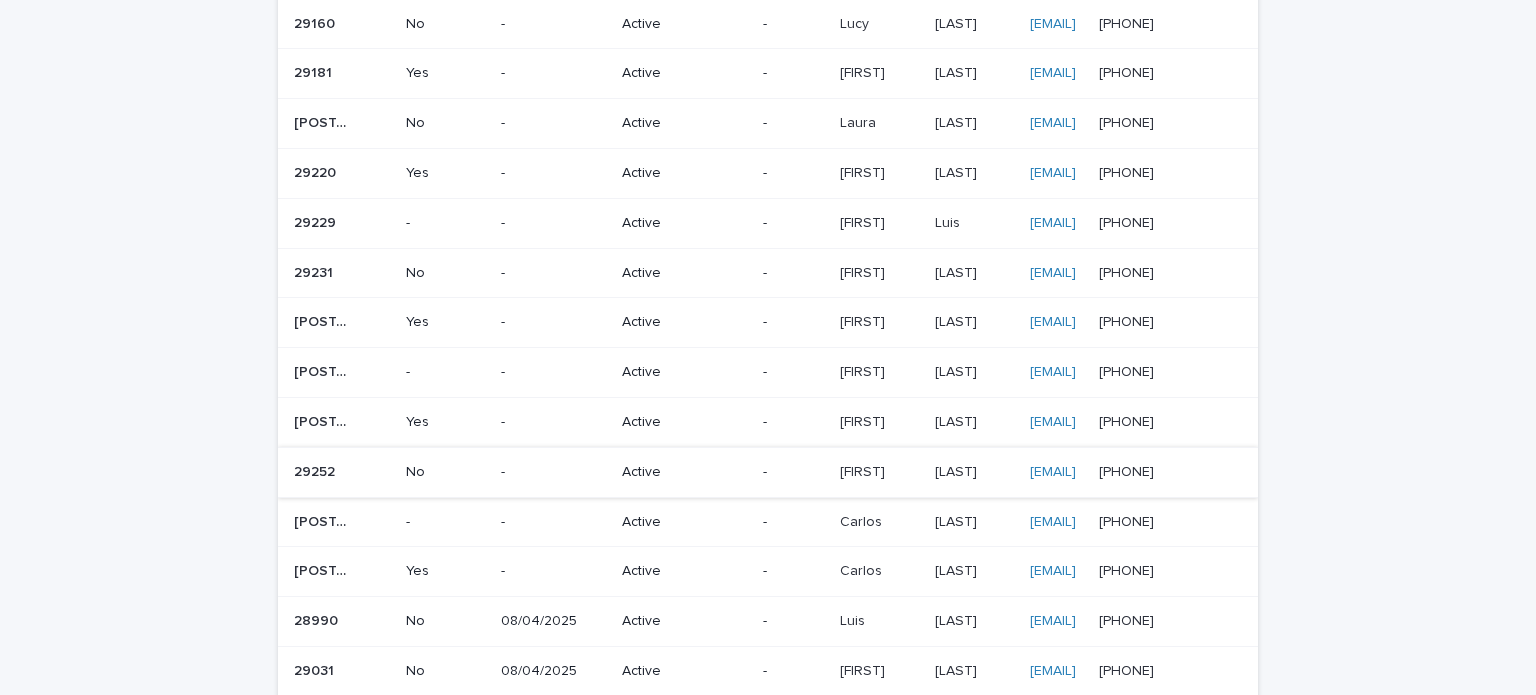 scroll, scrollTop: 400, scrollLeft: 0, axis: vertical 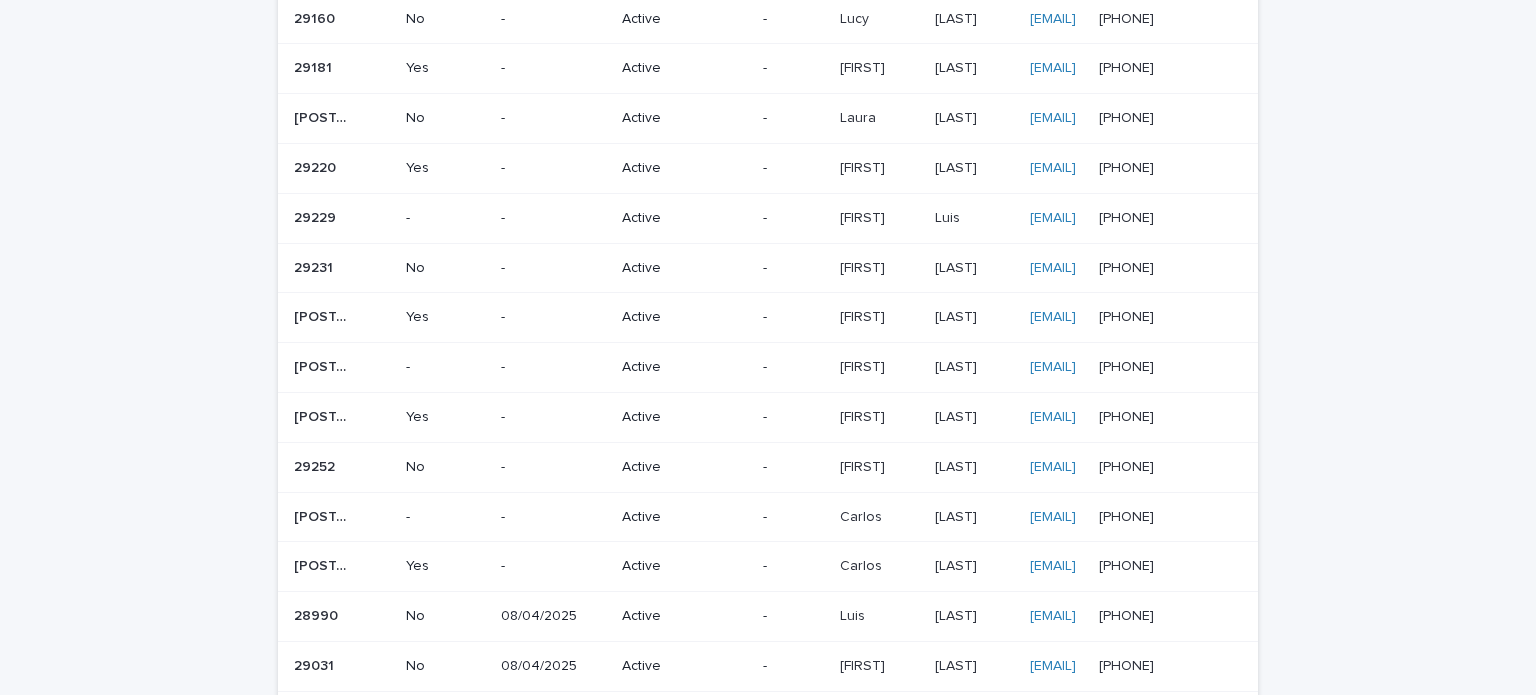 click on "Active" at bounding box center [677, 467] 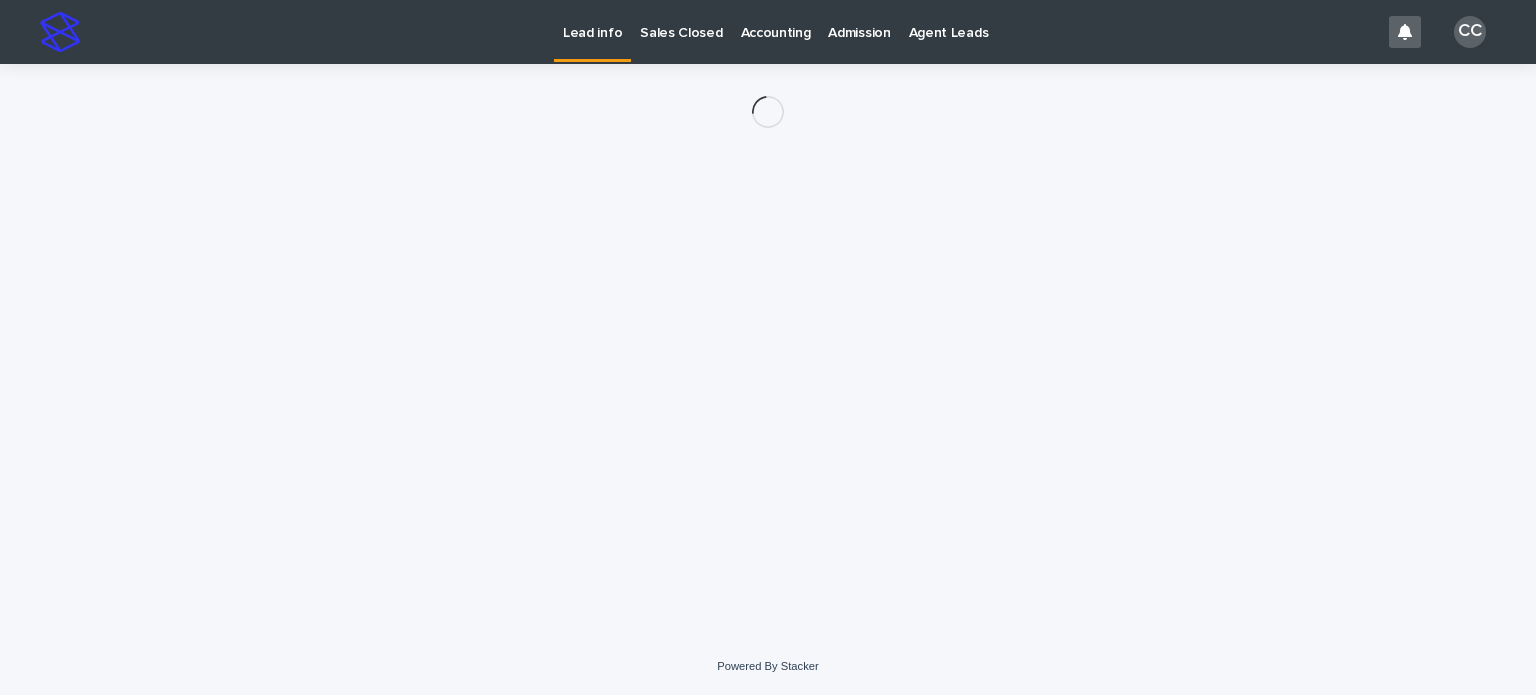 scroll, scrollTop: 0, scrollLeft: 0, axis: both 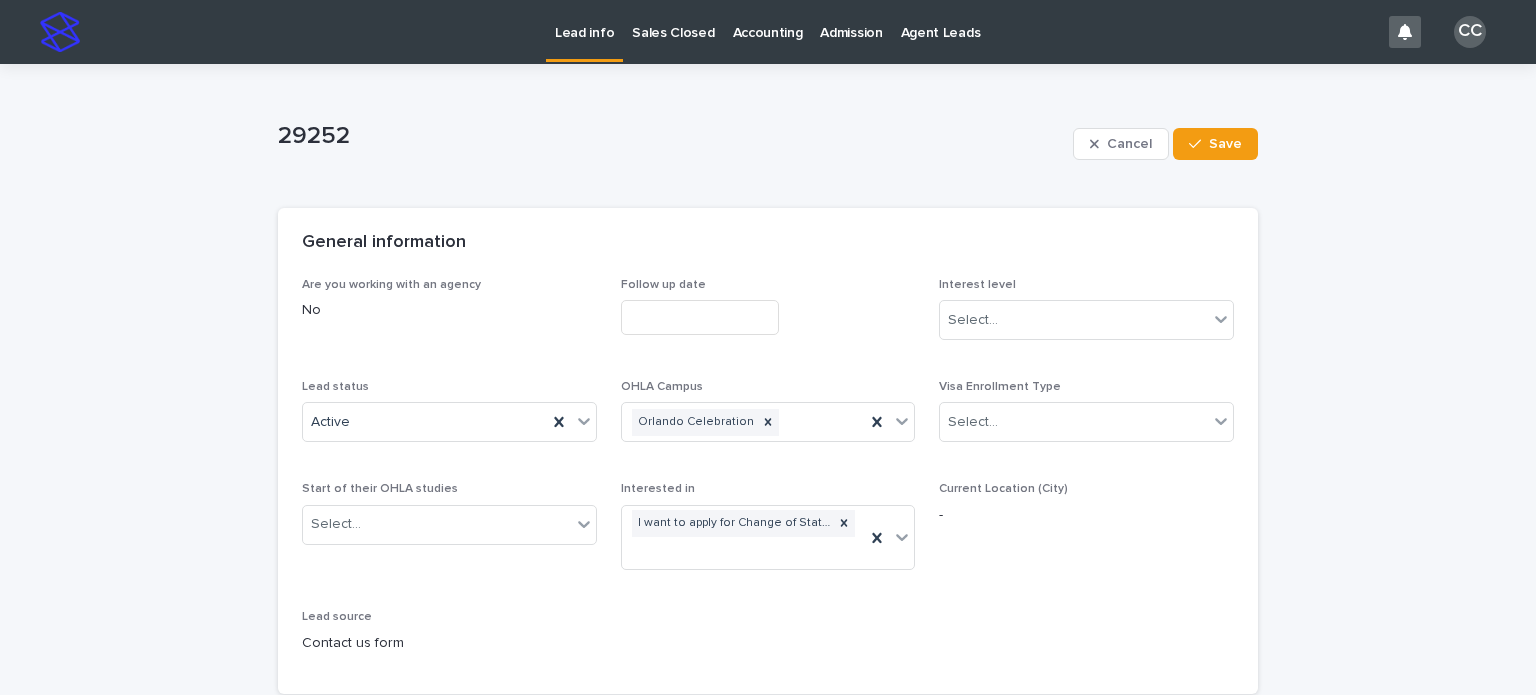 click on "Lead info" at bounding box center [584, 21] 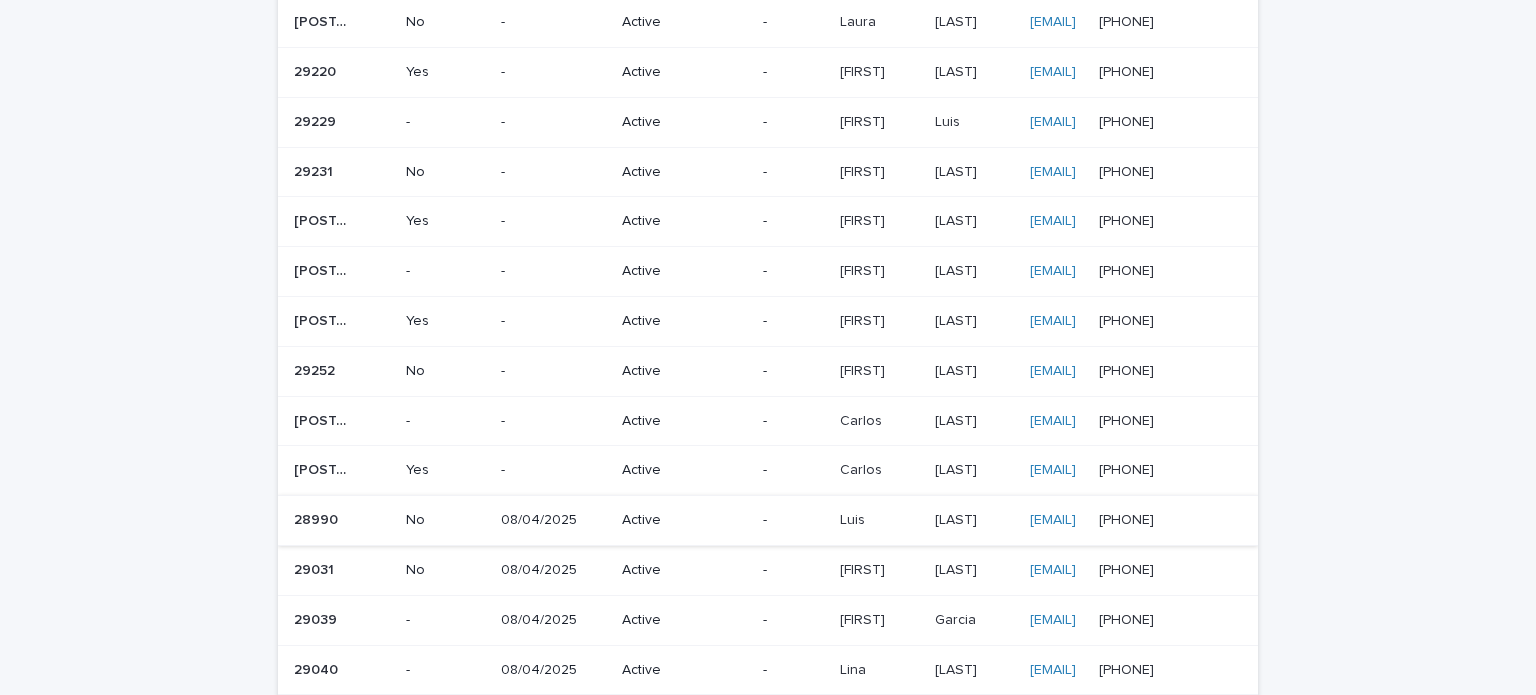 scroll, scrollTop: 500, scrollLeft: 0, axis: vertical 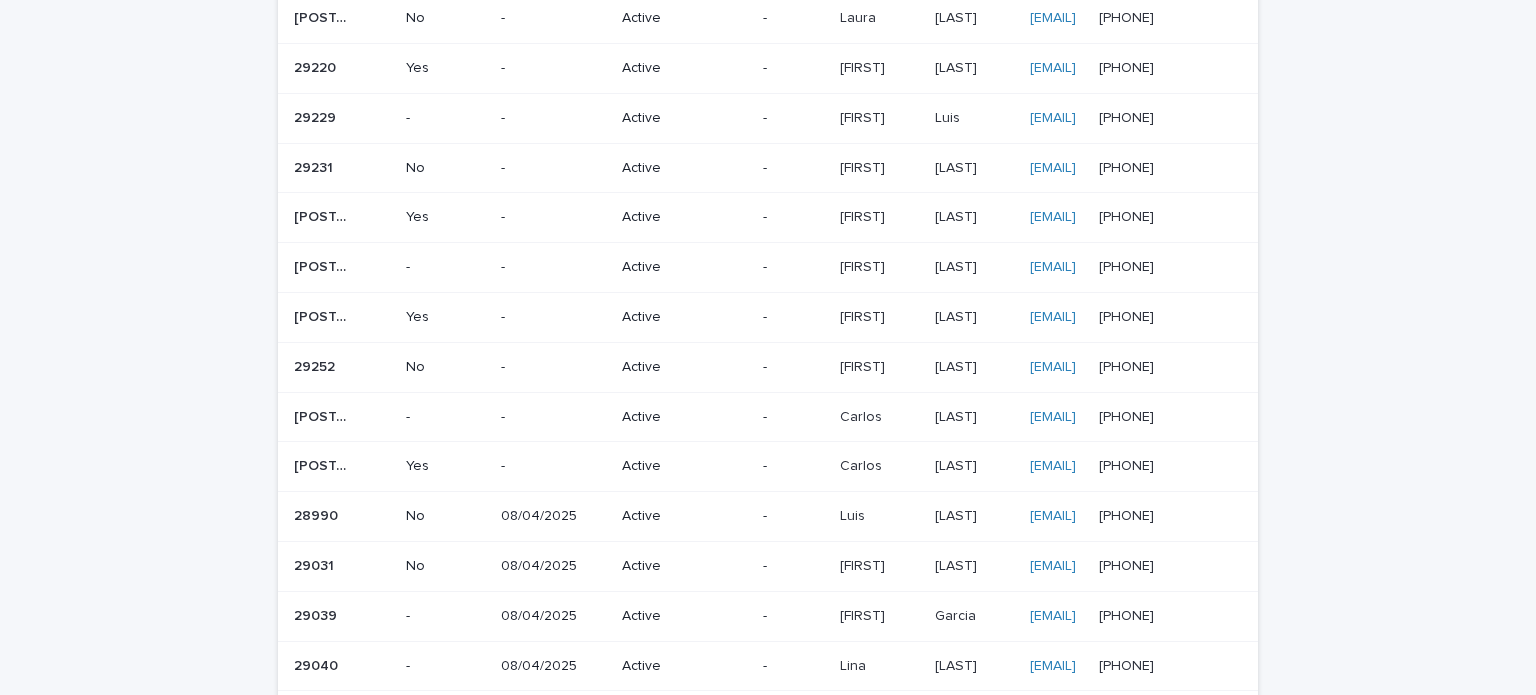 click on "-" at bounding box center [793, 466] 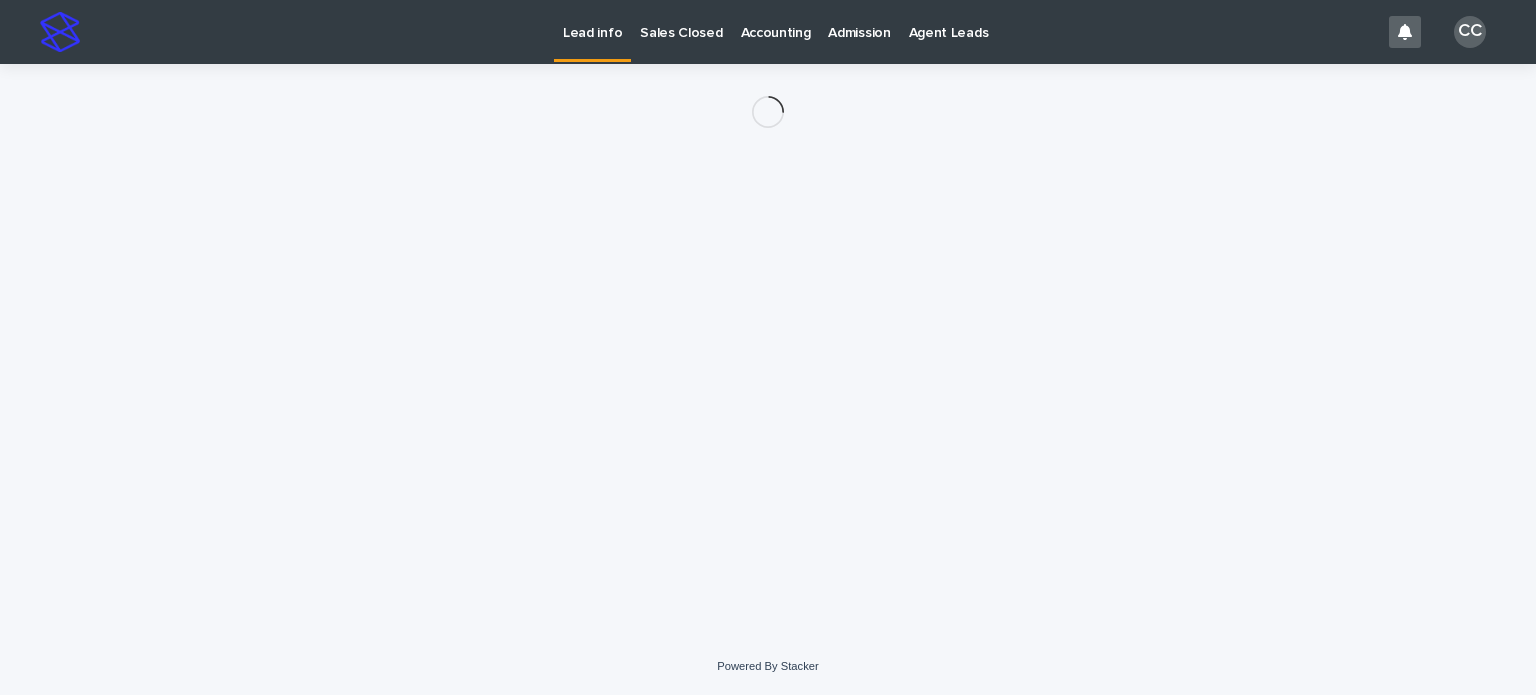 scroll, scrollTop: 0, scrollLeft: 0, axis: both 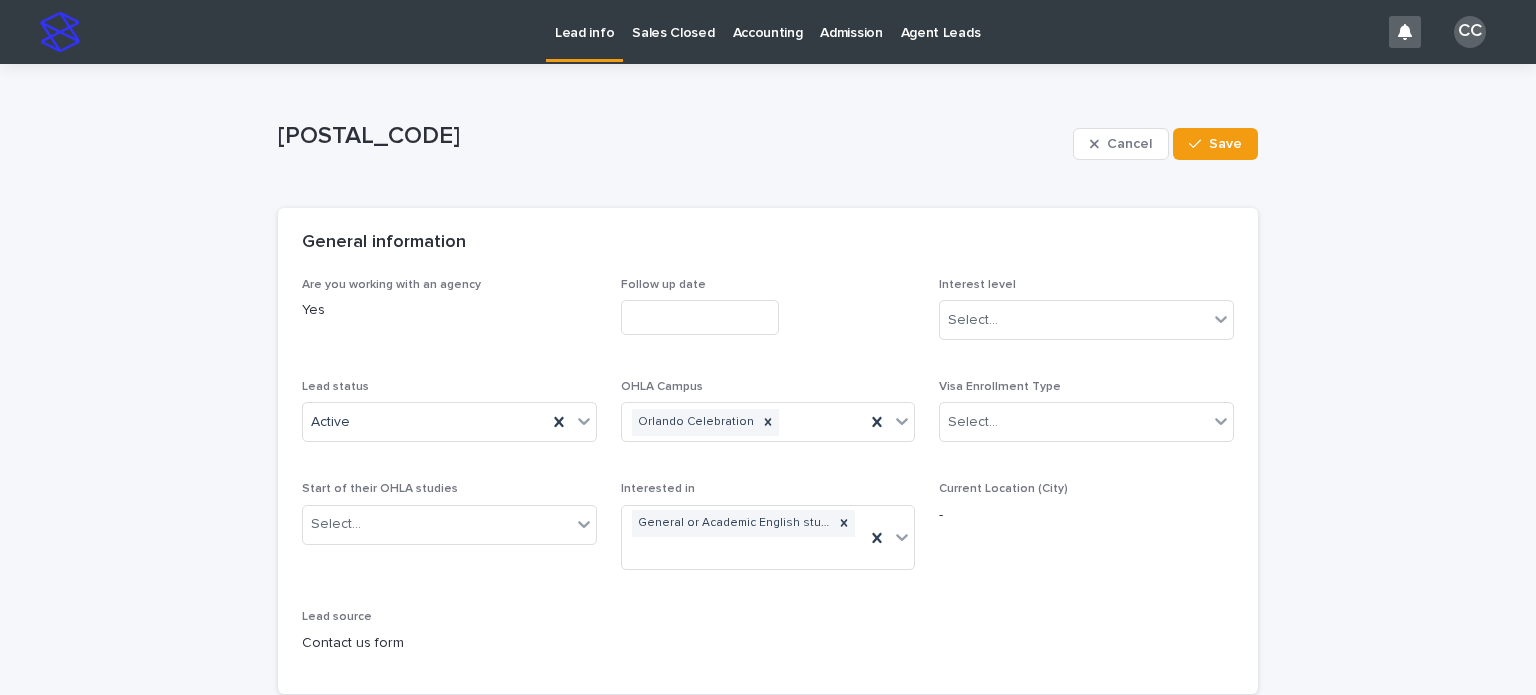click on "Lead info" at bounding box center [584, 21] 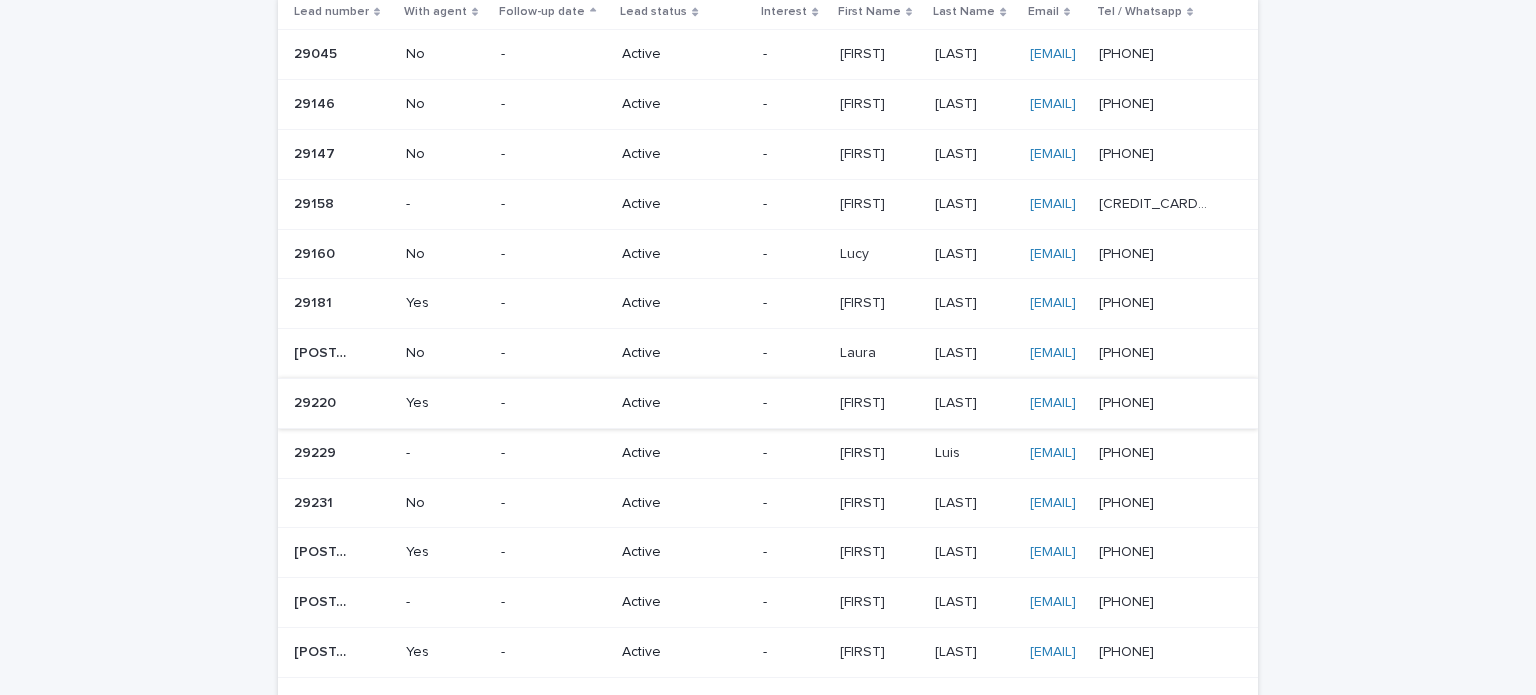 scroll, scrollTop: 200, scrollLeft: 0, axis: vertical 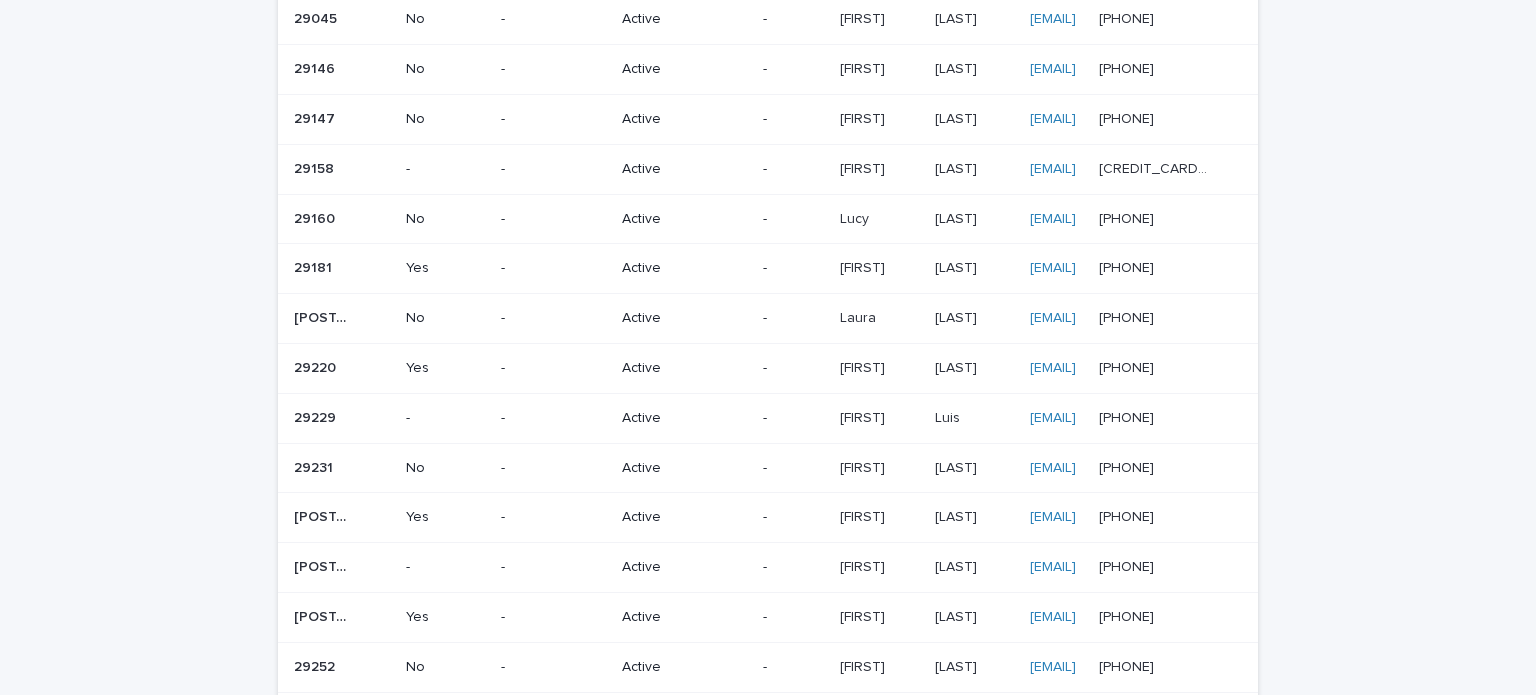 click on "Active" at bounding box center [677, 368] 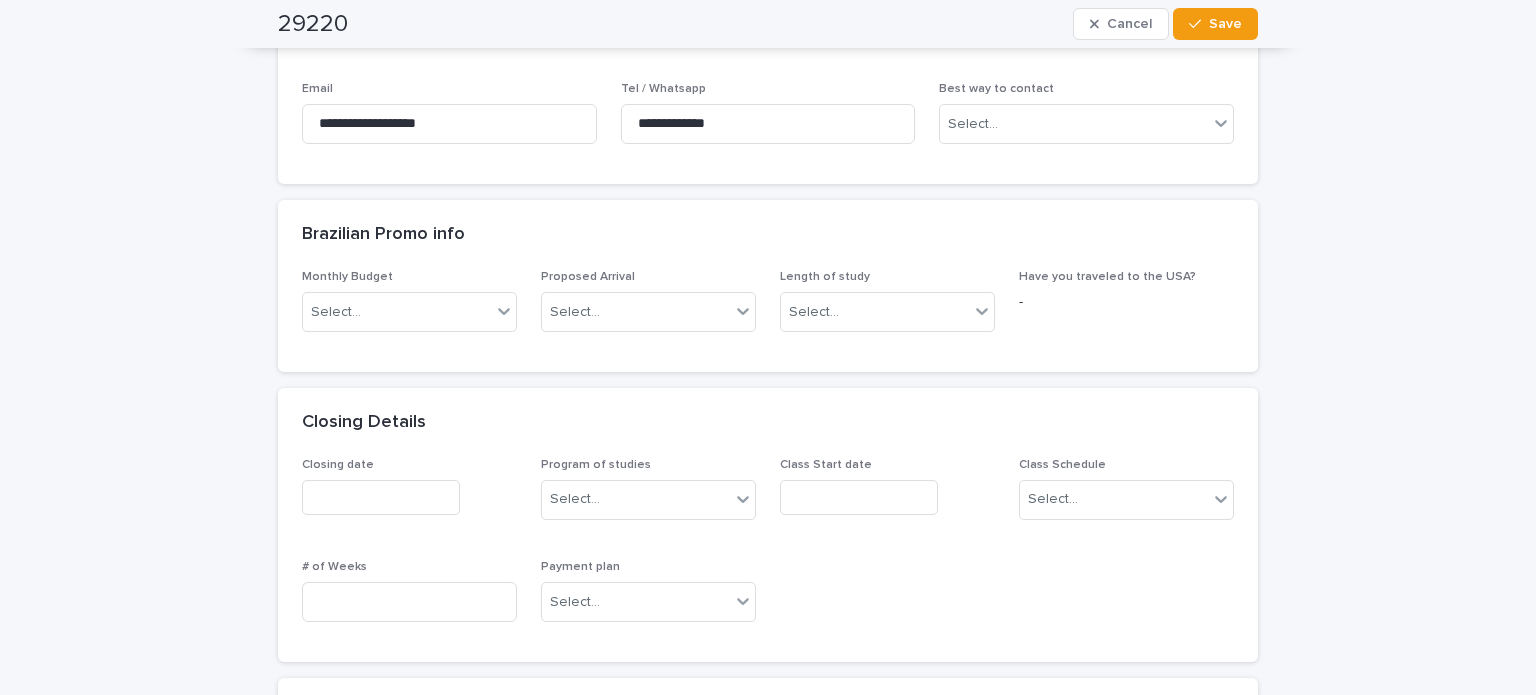 scroll, scrollTop: 1200, scrollLeft: 0, axis: vertical 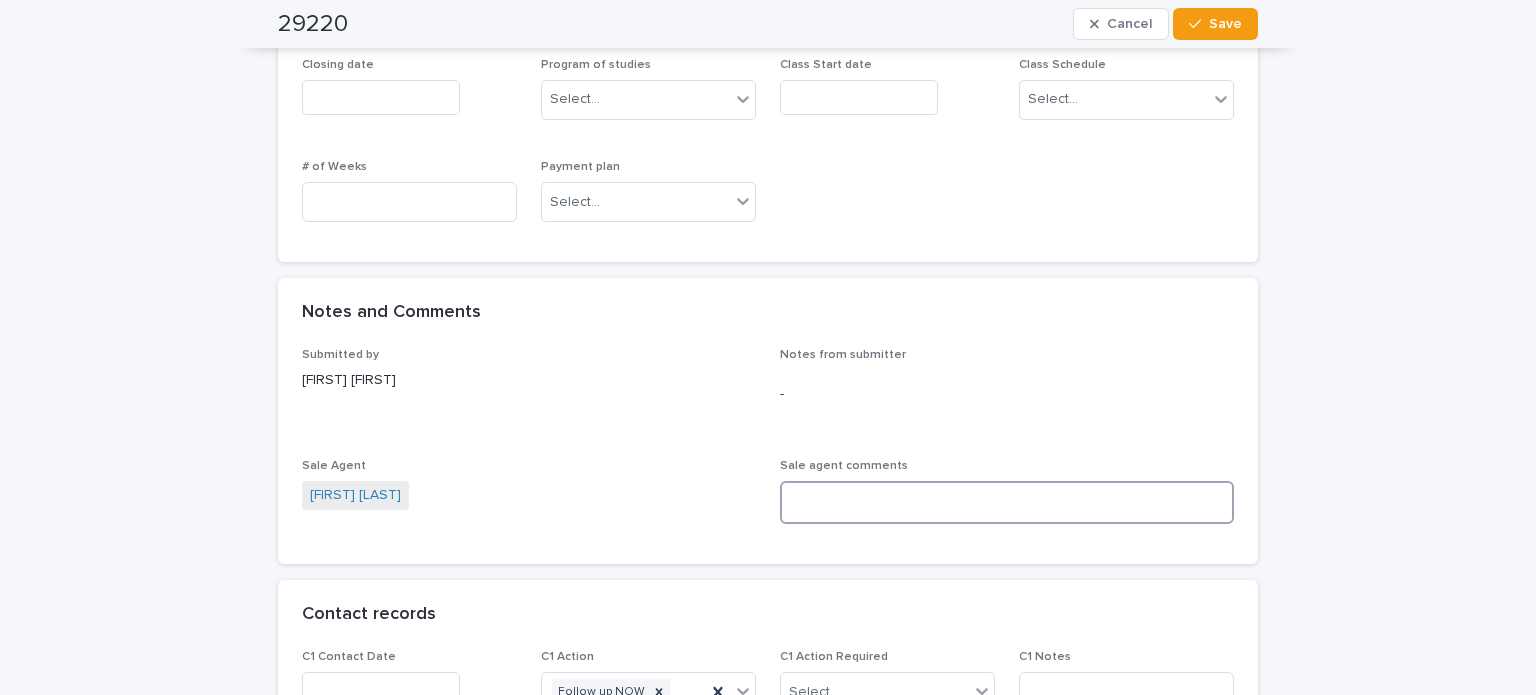 click at bounding box center (1007, 502) 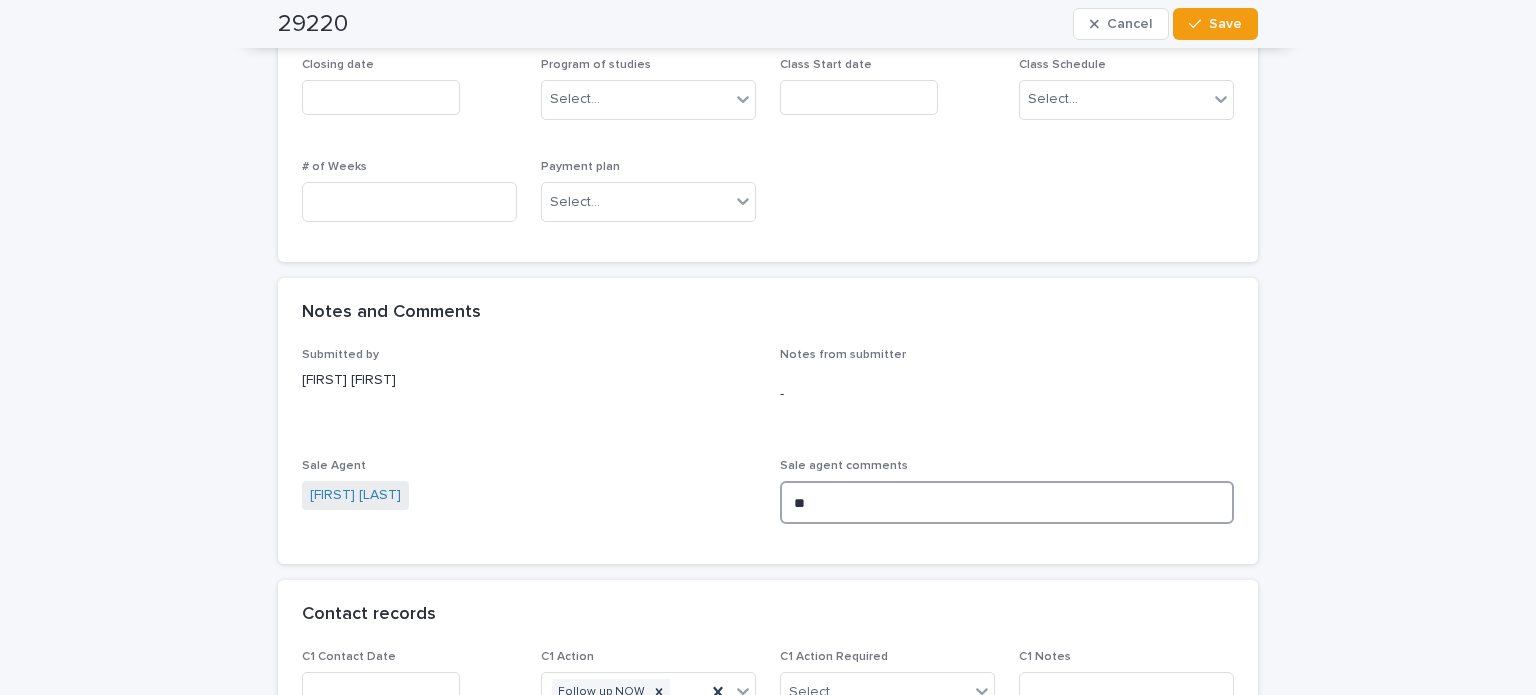 type on "*" 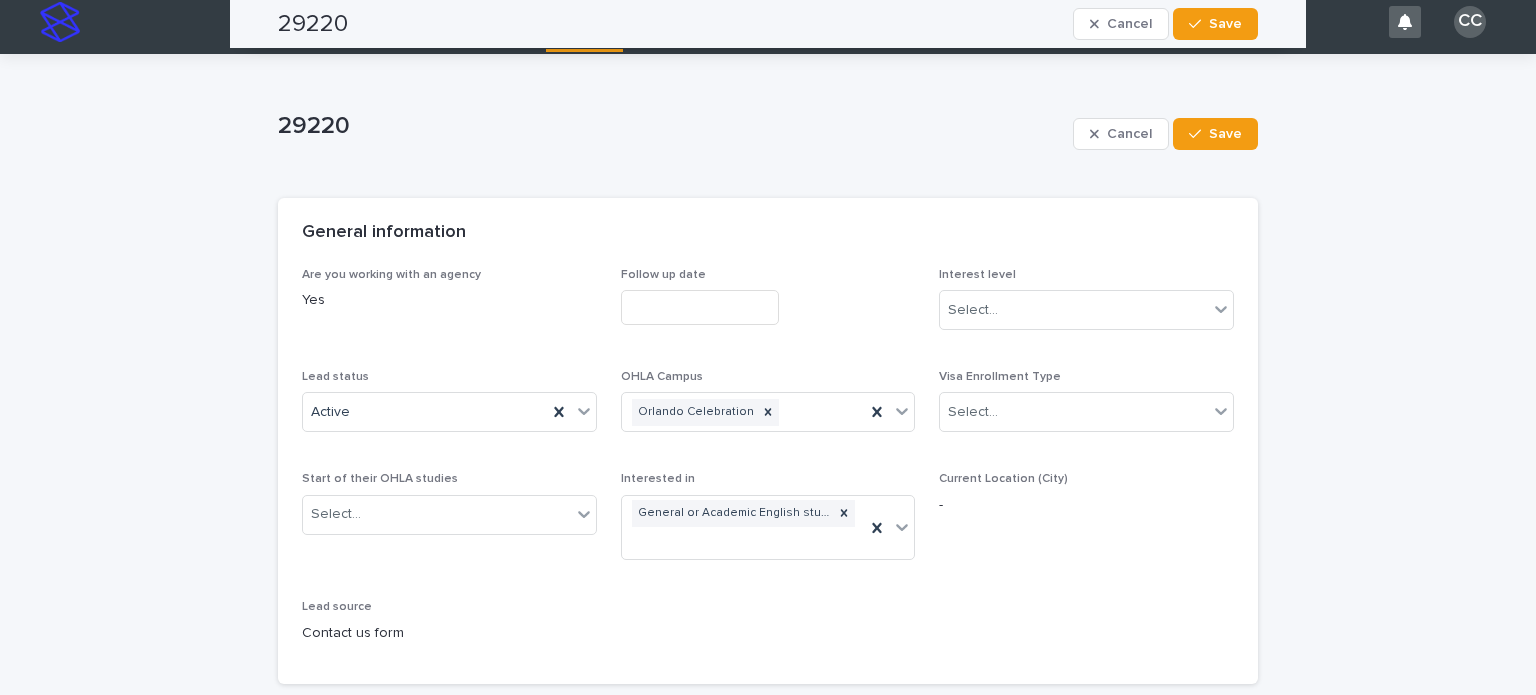 scroll, scrollTop: 0, scrollLeft: 0, axis: both 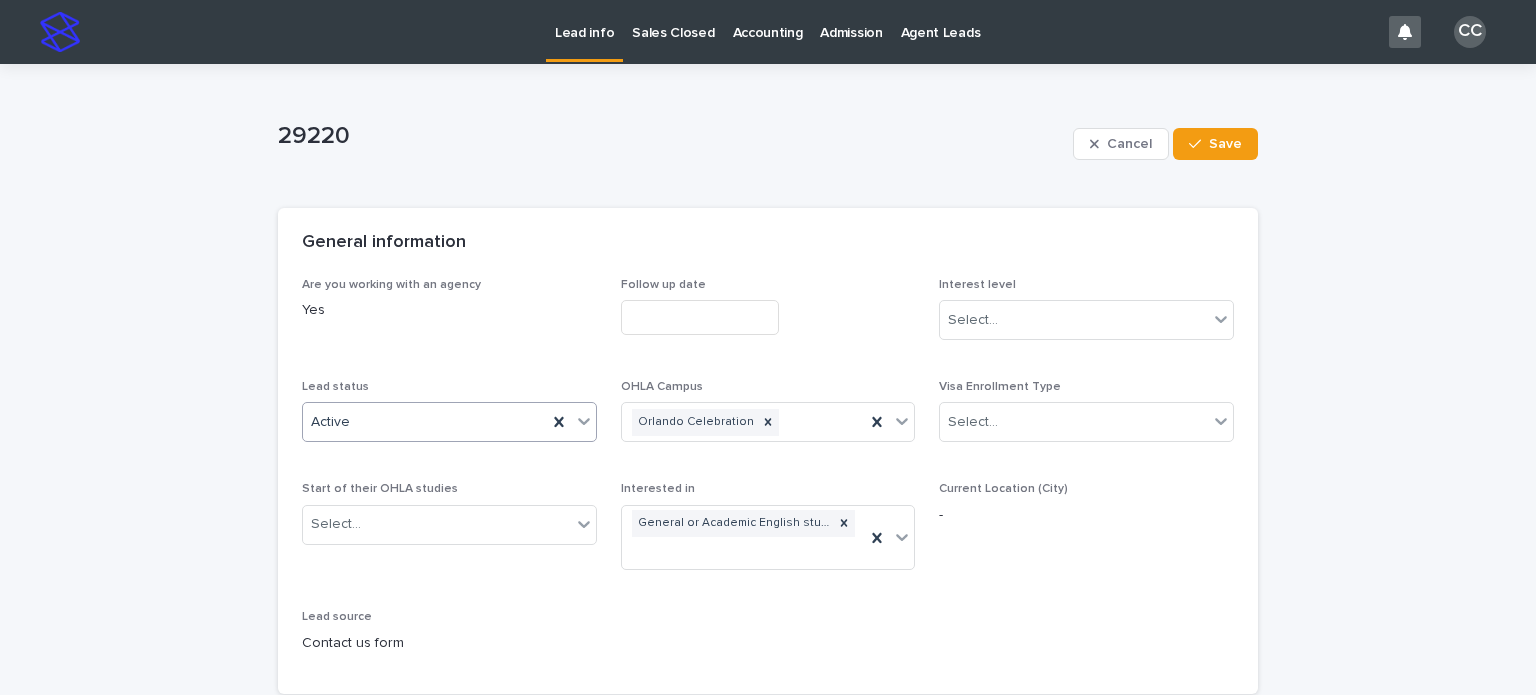 type on "**********" 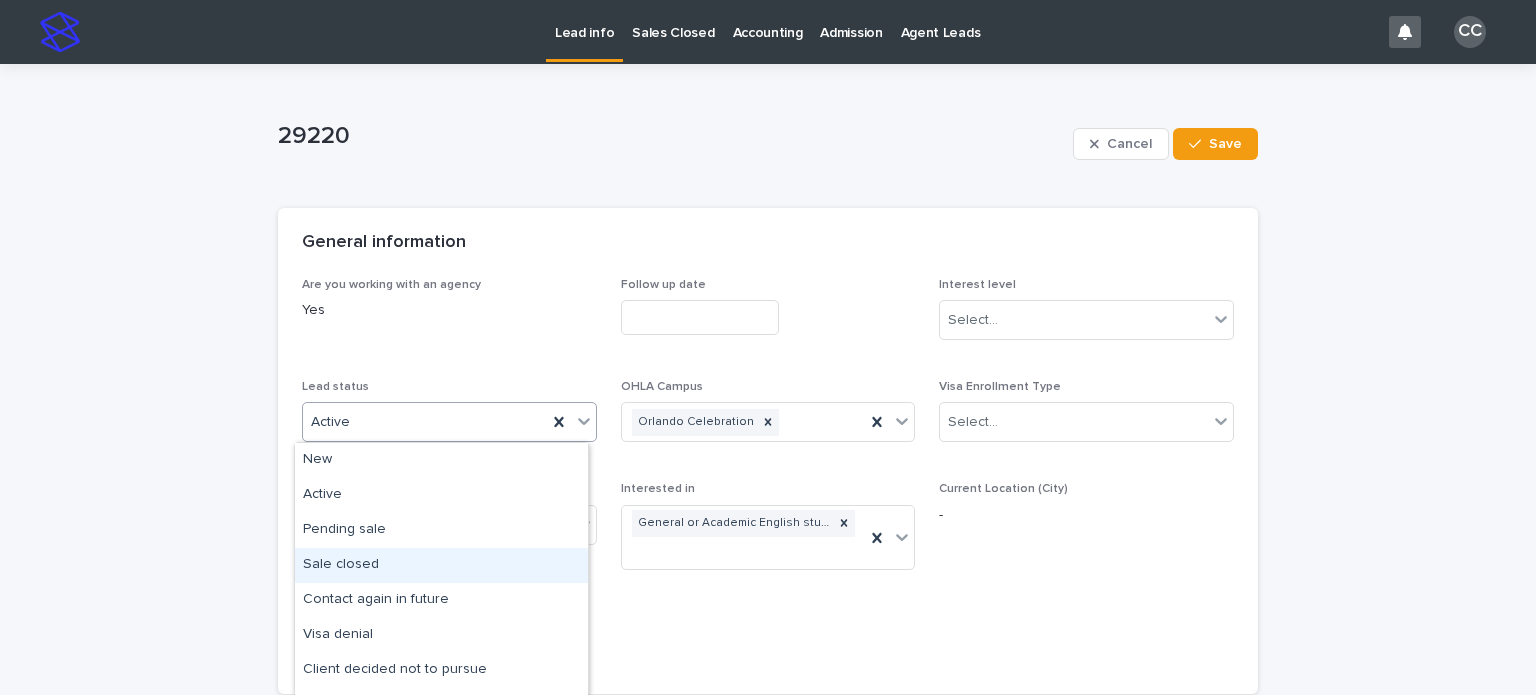 scroll, scrollTop: 100, scrollLeft: 0, axis: vertical 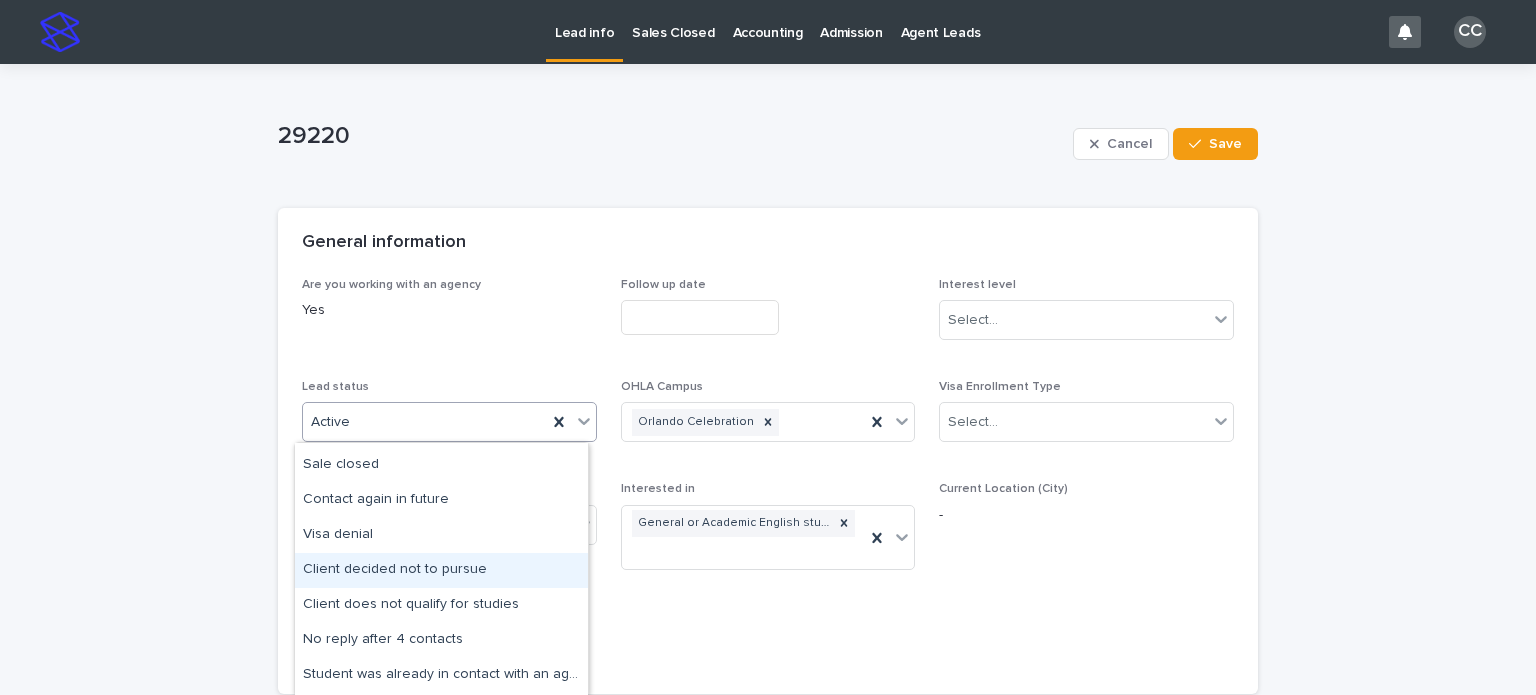 click on "Client decided not to pursue" at bounding box center [441, 570] 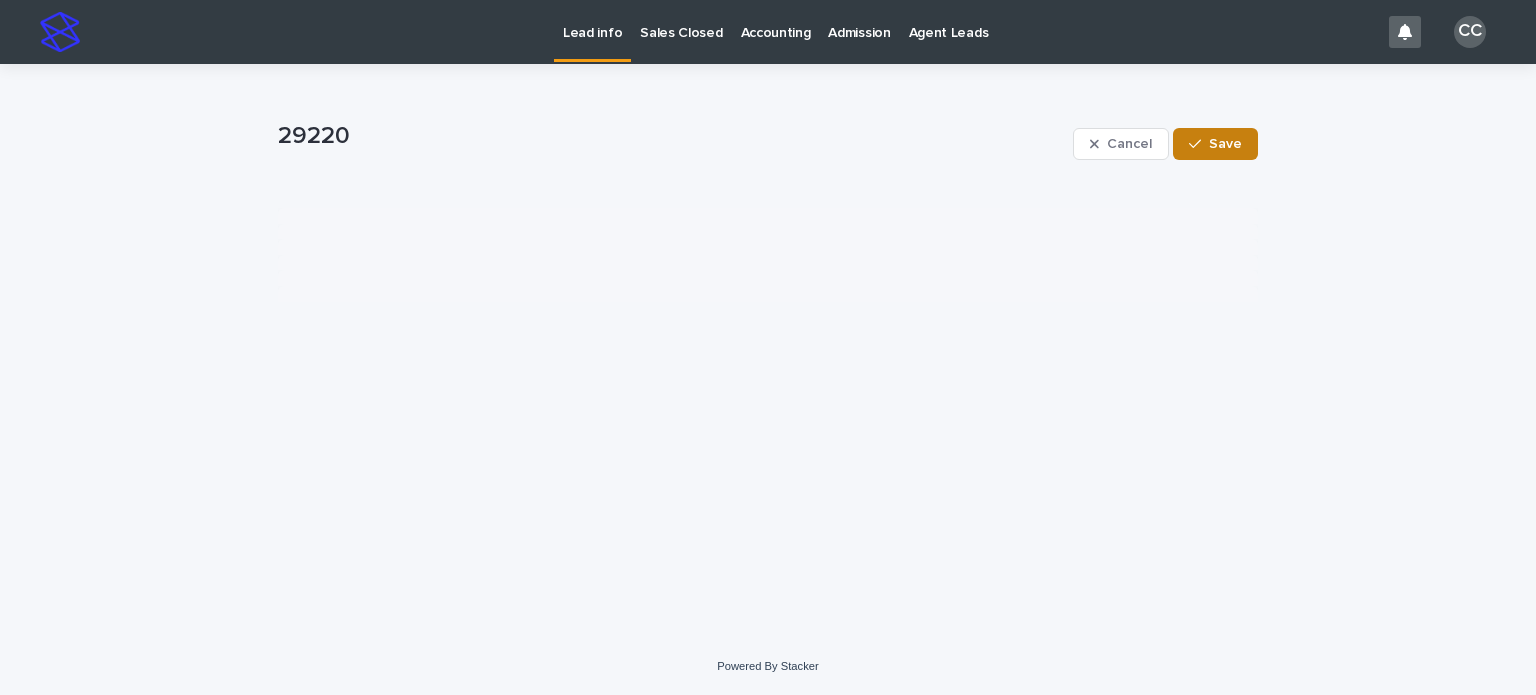 click at bounding box center [1199, 144] 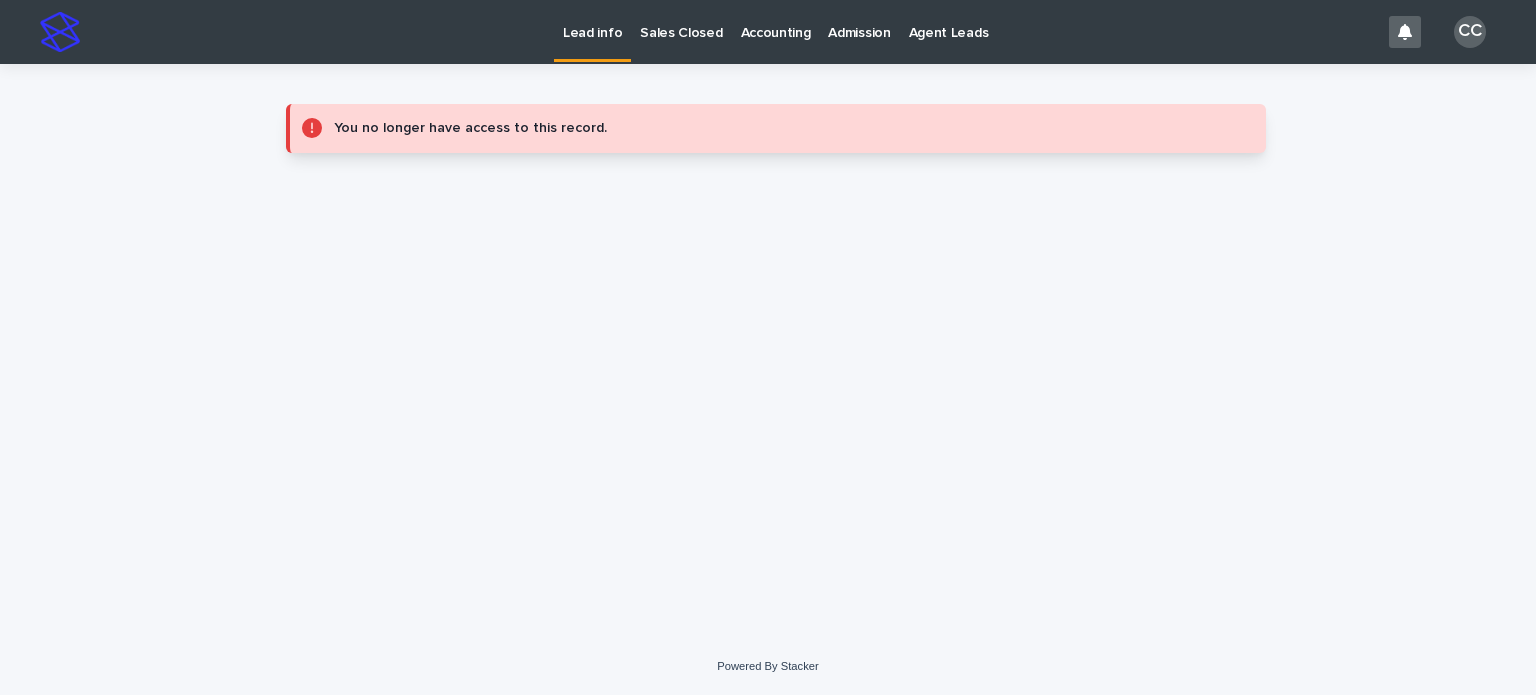 click on "Lead info" at bounding box center (592, 21) 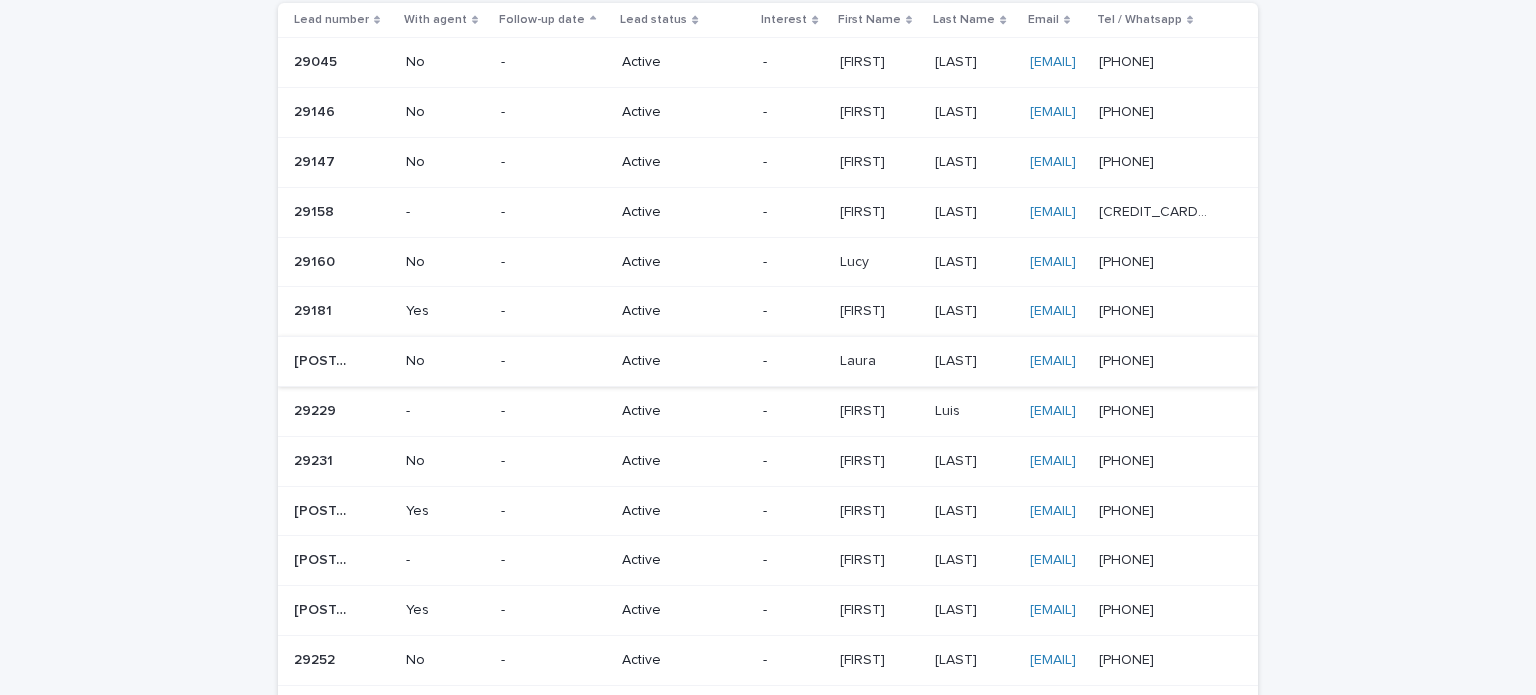 scroll, scrollTop: 200, scrollLeft: 0, axis: vertical 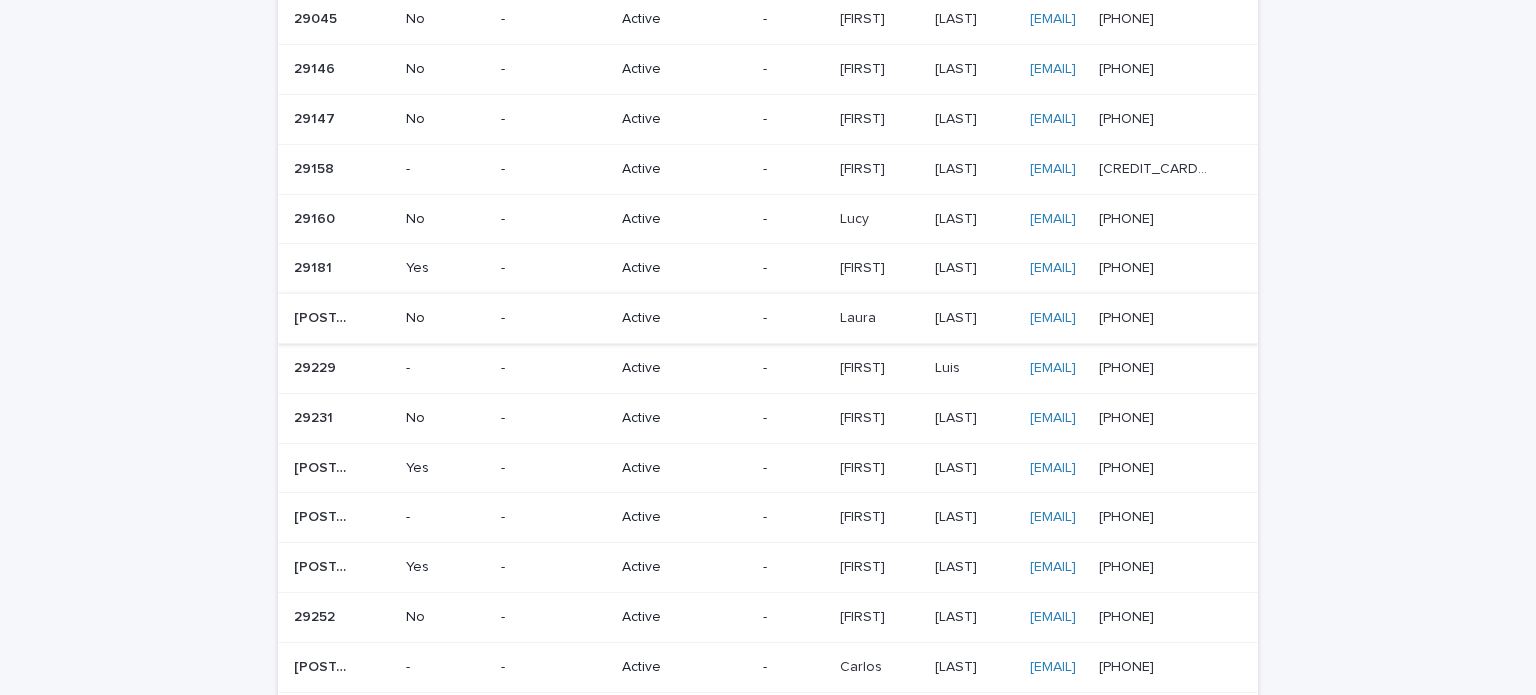click on "-" at bounding box center (793, 368) 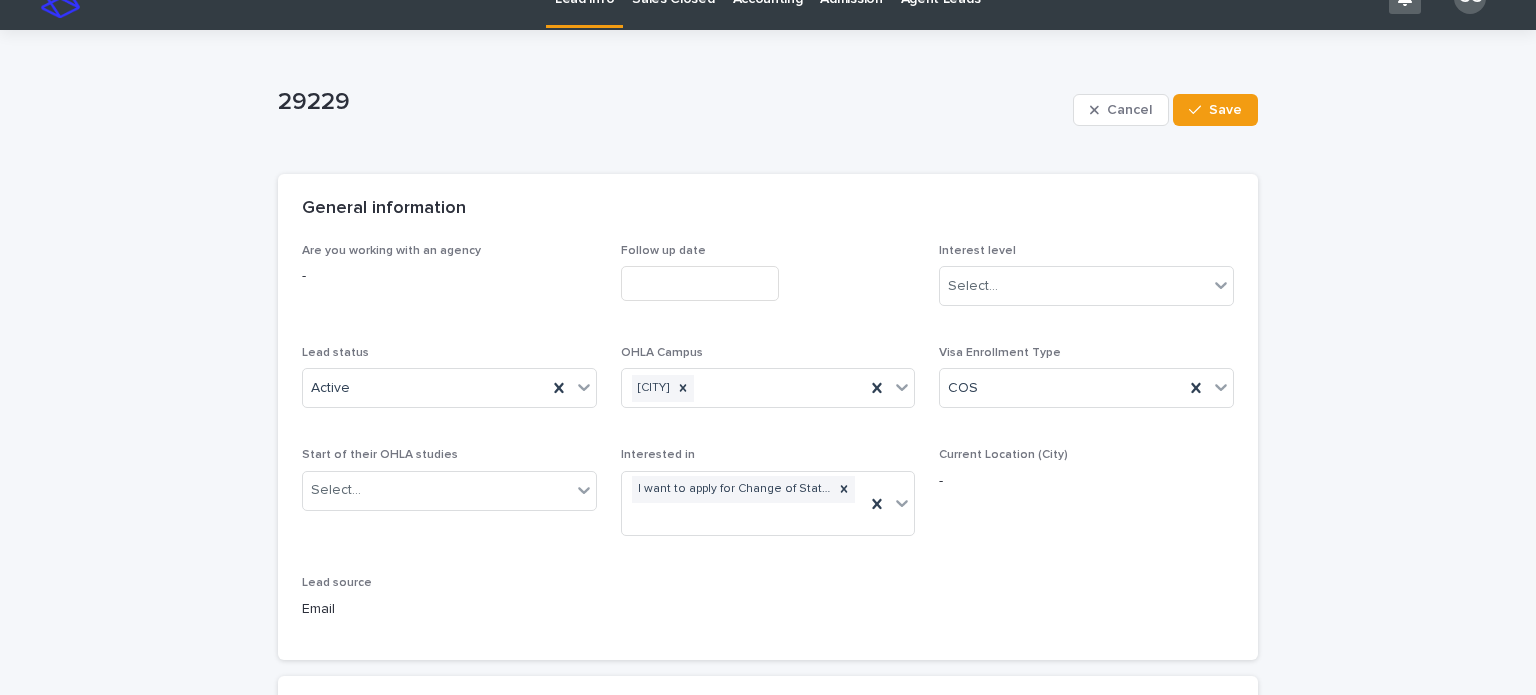 scroll, scrollTop: 0, scrollLeft: 0, axis: both 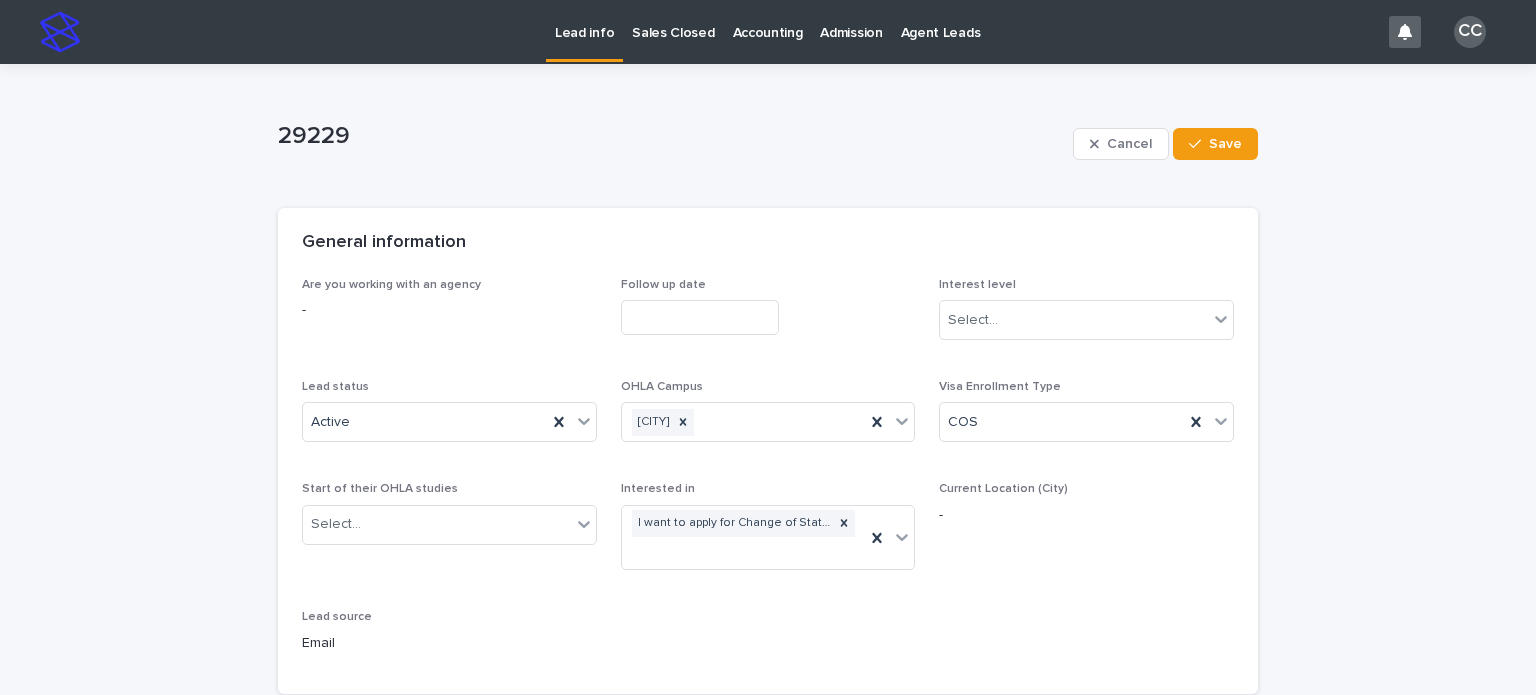 click on "Lead info" at bounding box center [584, 29] 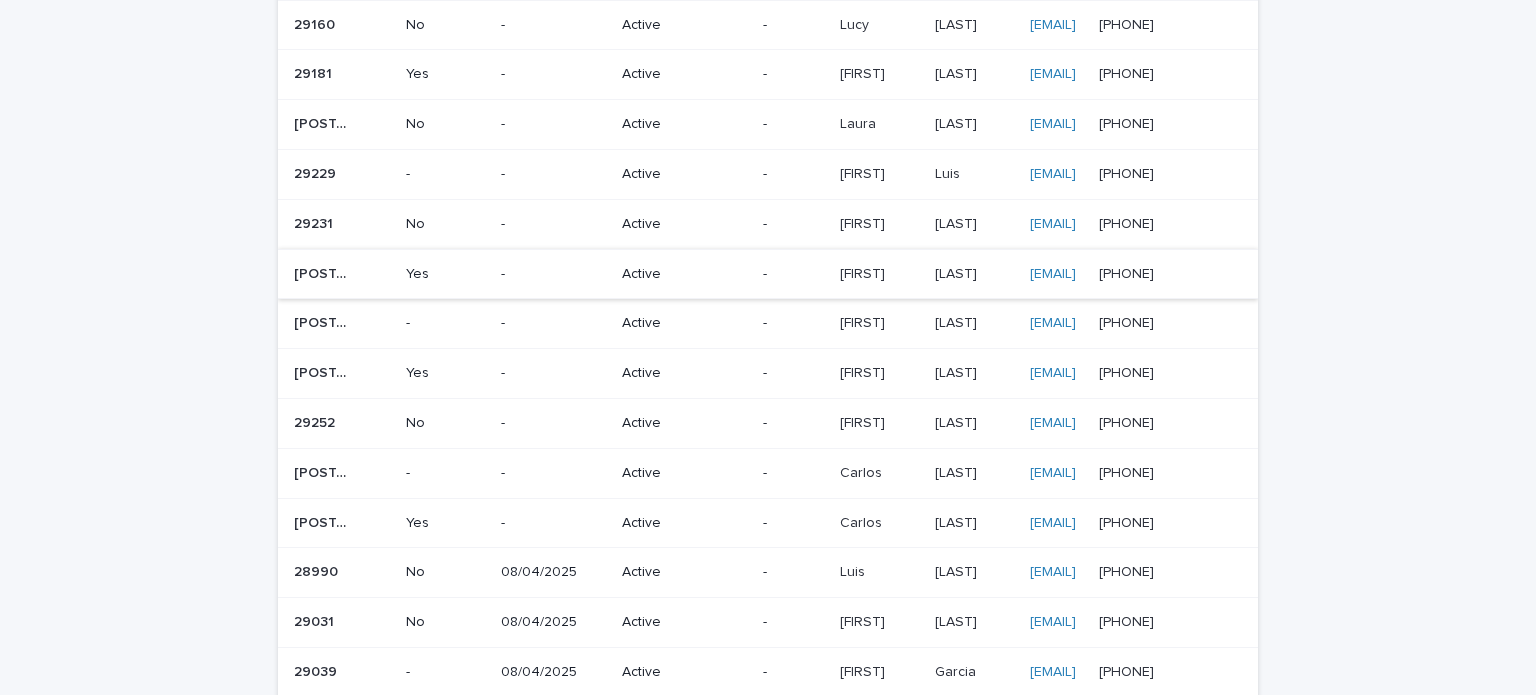 scroll, scrollTop: 500, scrollLeft: 0, axis: vertical 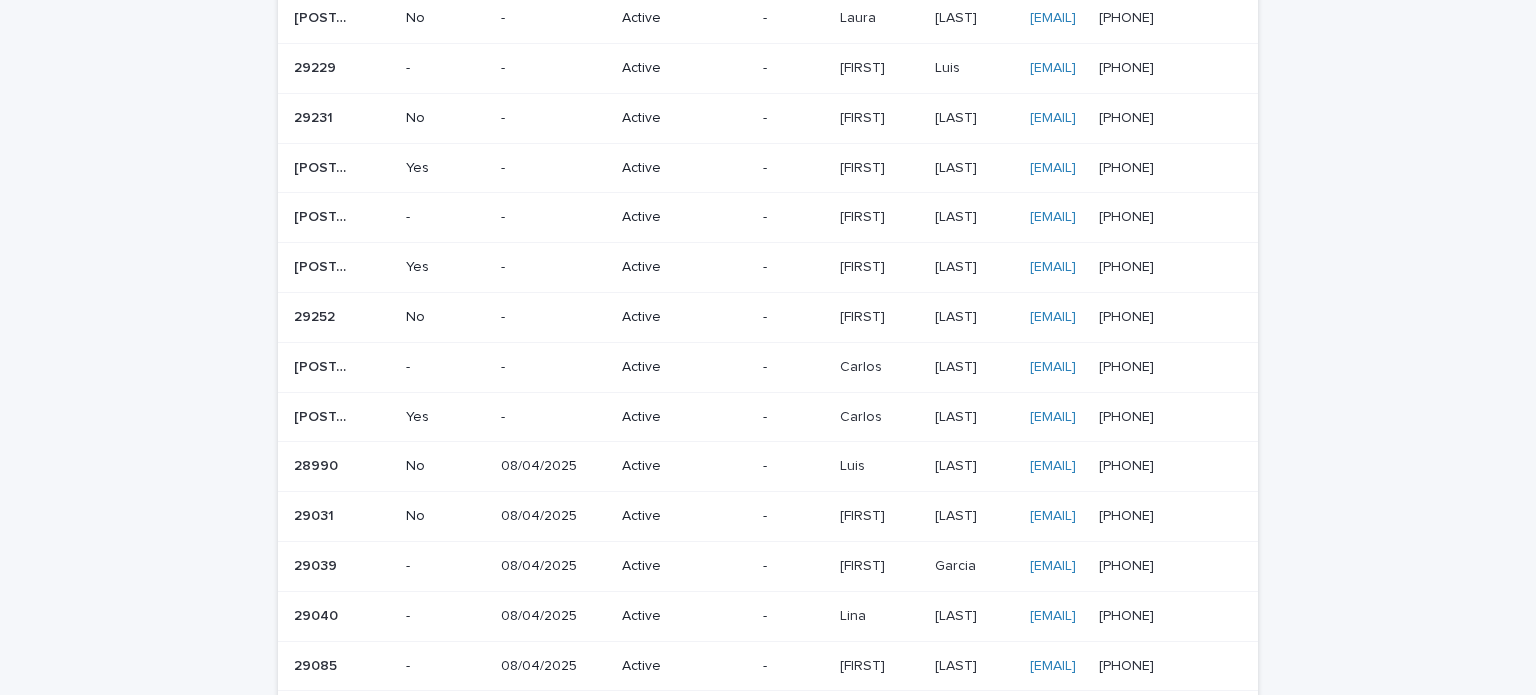 click on "Active" at bounding box center (684, 417) 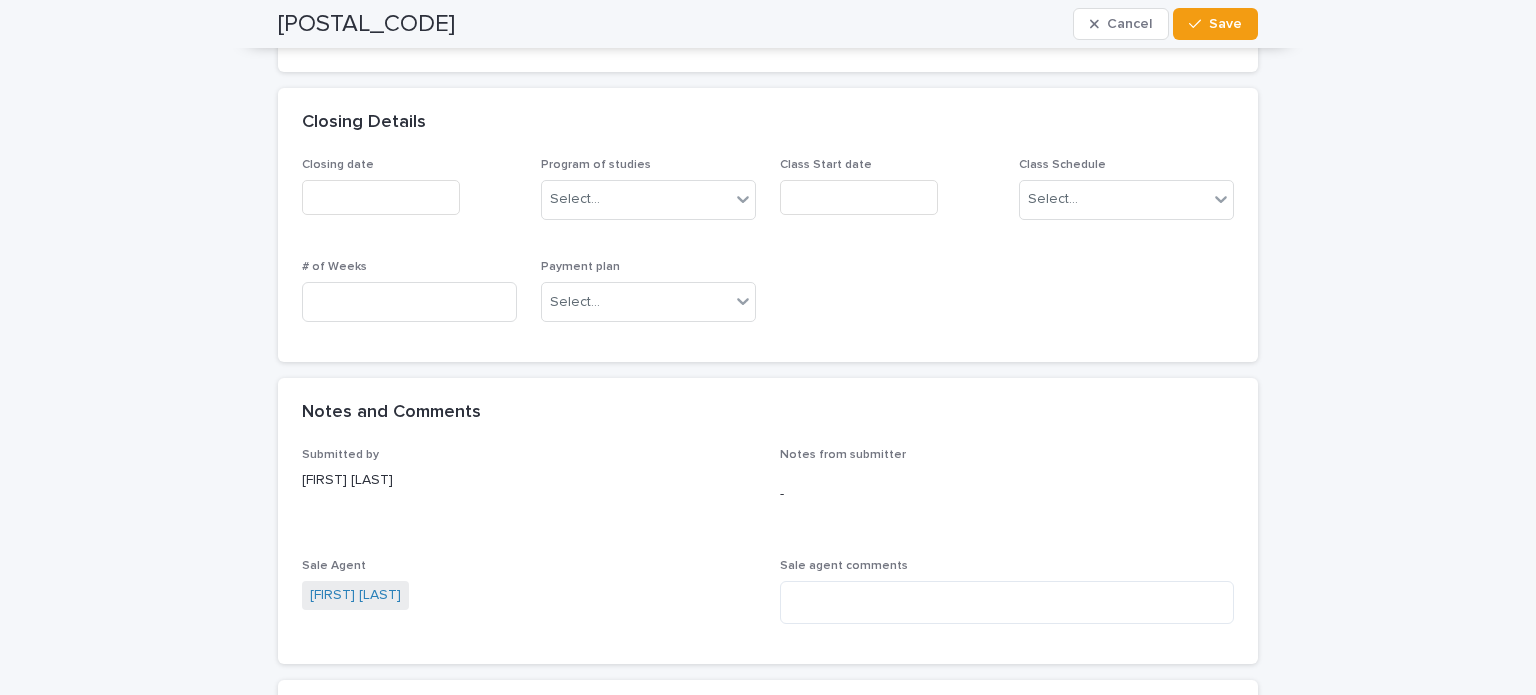 scroll, scrollTop: 1400, scrollLeft: 0, axis: vertical 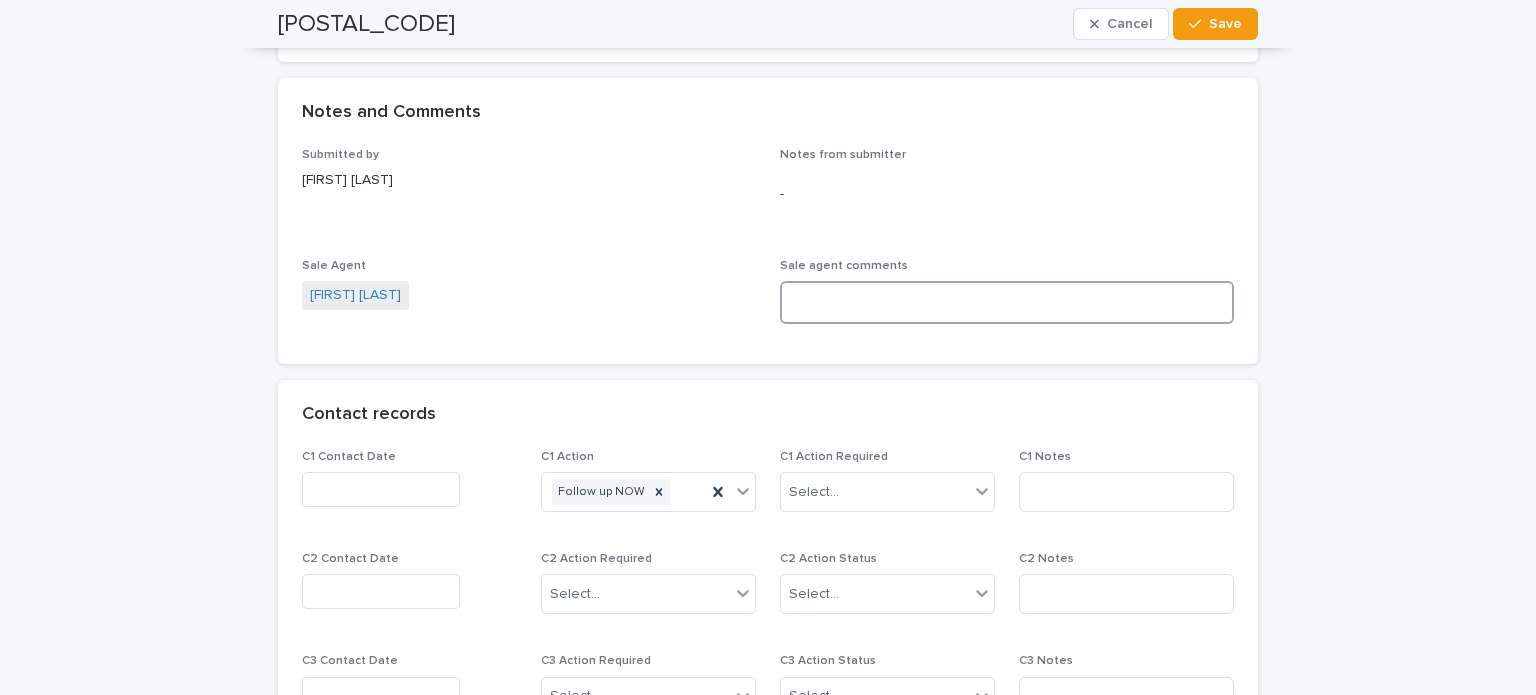click at bounding box center (1007, 302) 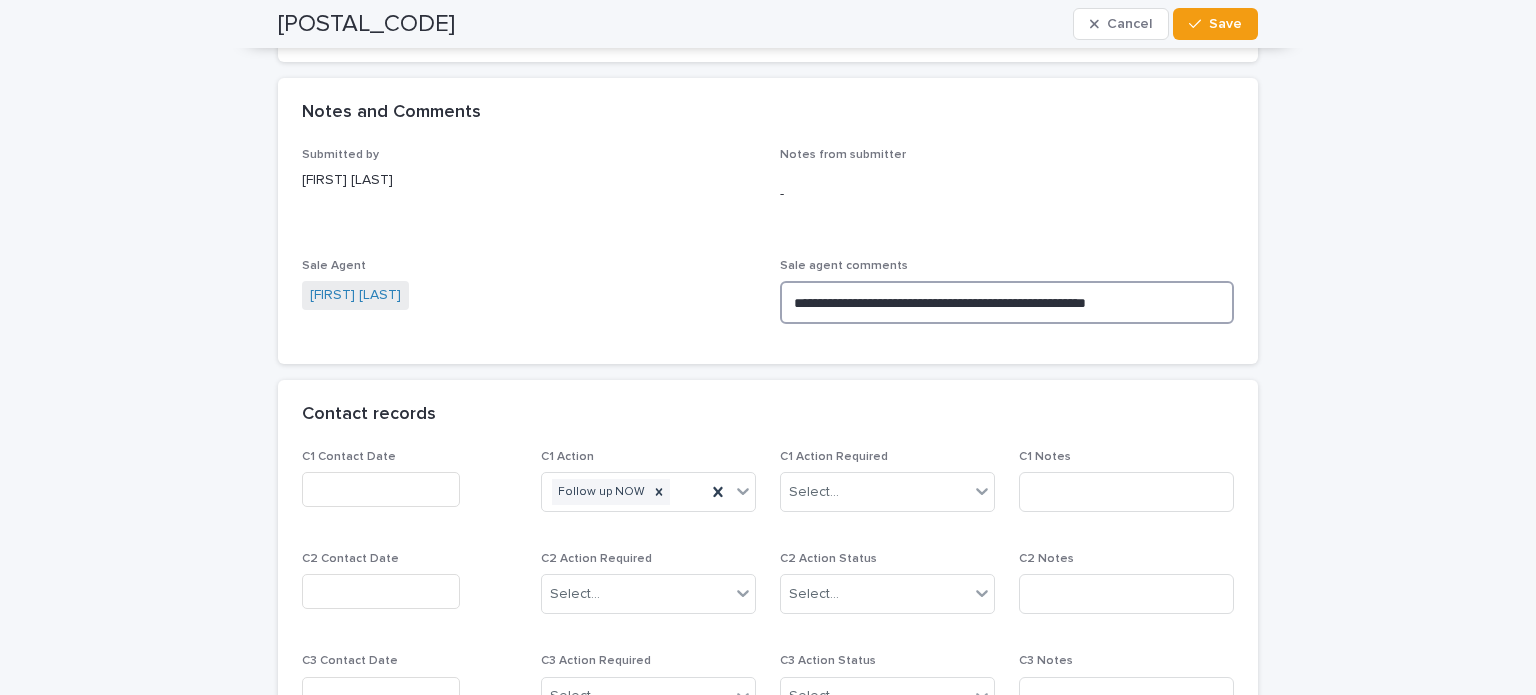 click on "**********" at bounding box center [1007, 302] 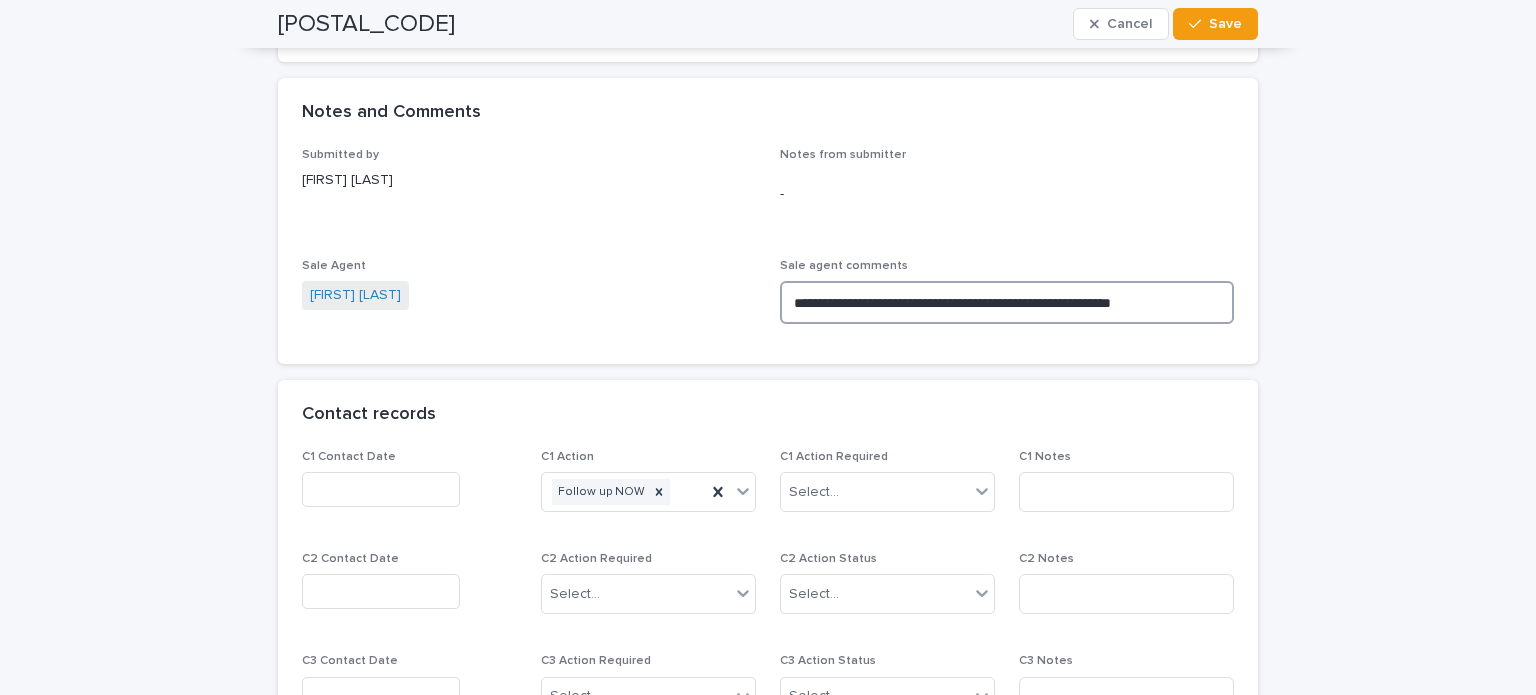 click on "**********" at bounding box center (1007, 302) 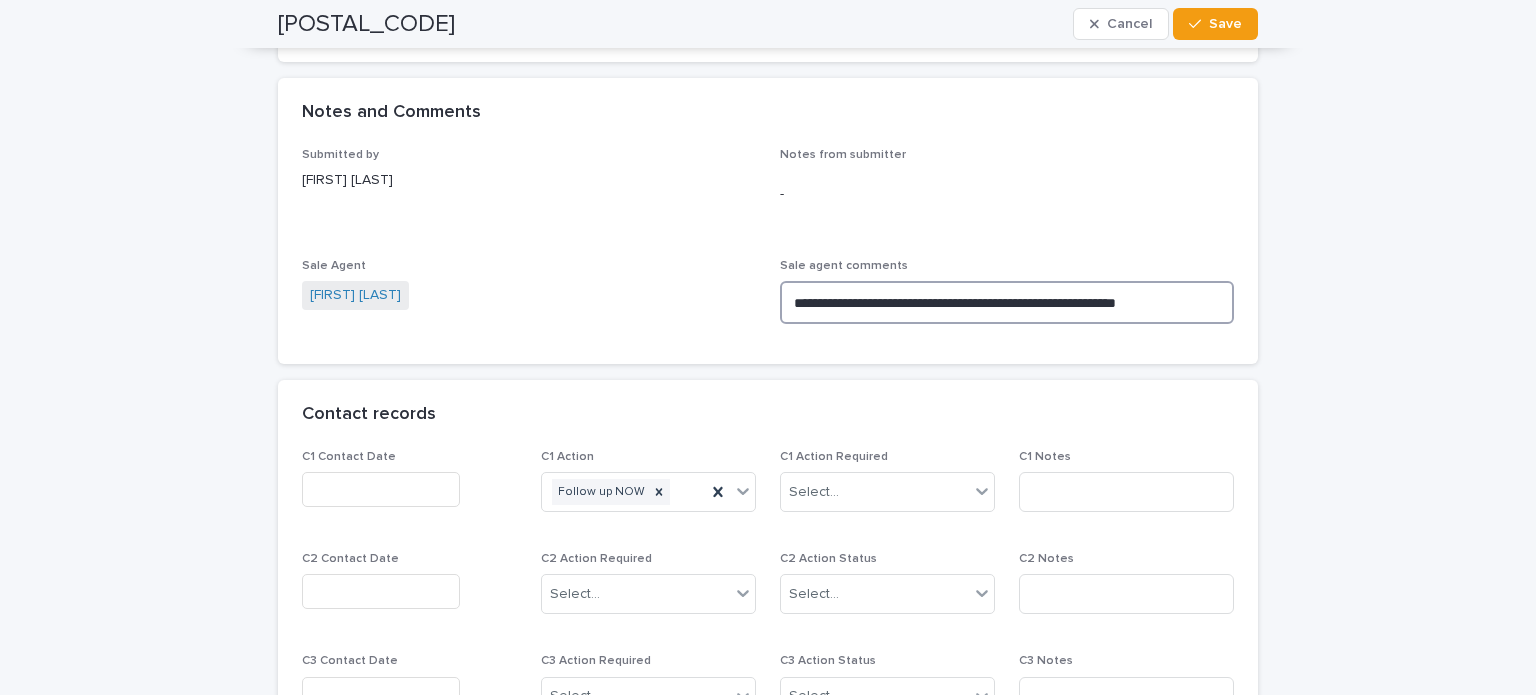 click on "**********" at bounding box center (1007, 302) 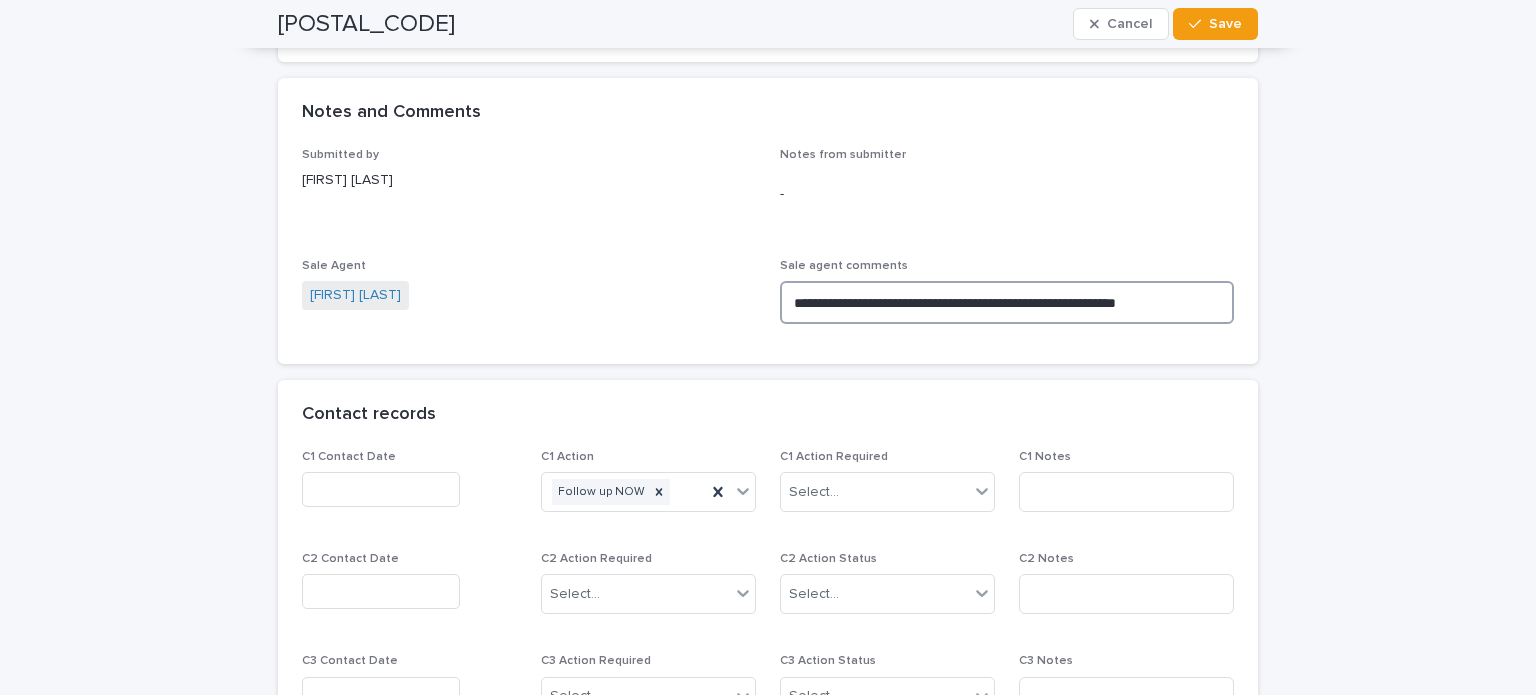 drag, startPoint x: 1199, startPoint y: 305, endPoint x: 667, endPoint y: 285, distance: 532.3758 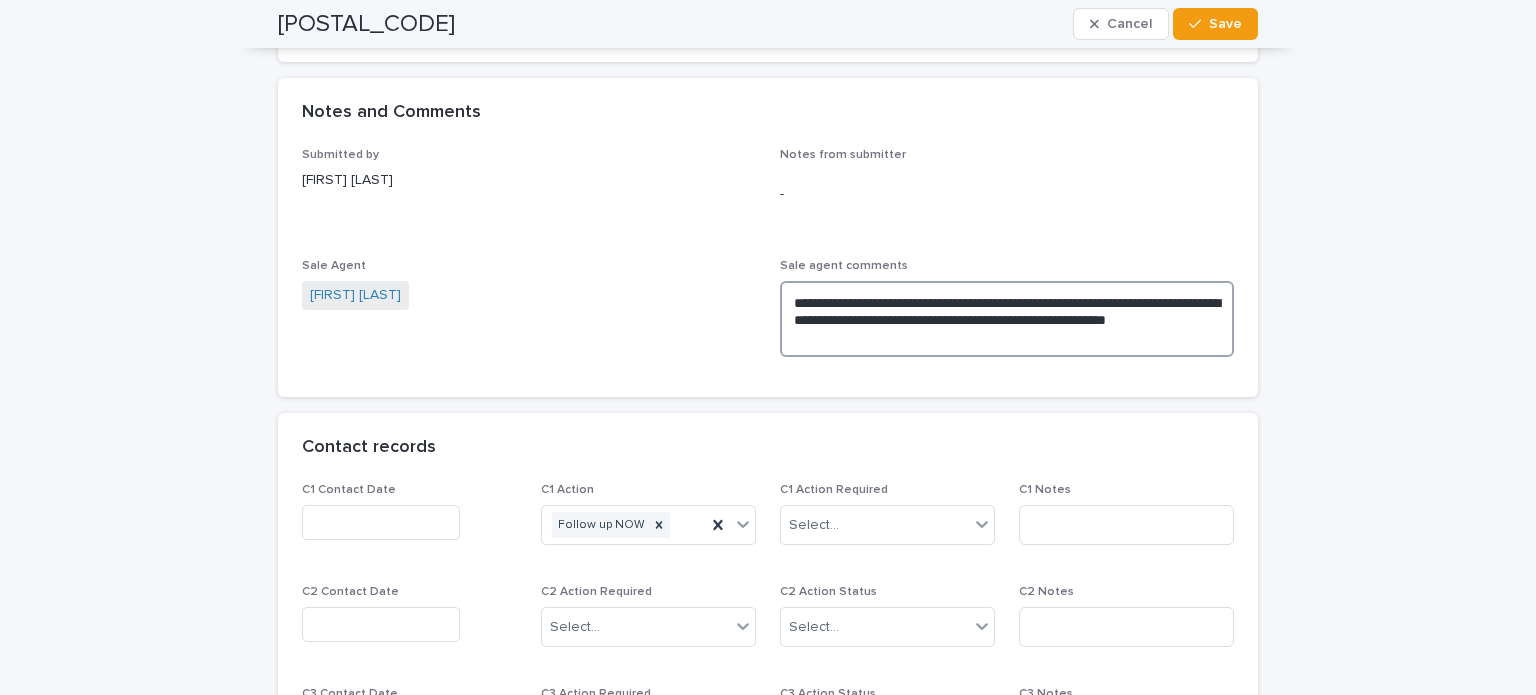 drag, startPoint x: 792, startPoint y: 292, endPoint x: 732, endPoint y: 294, distance: 60.033325 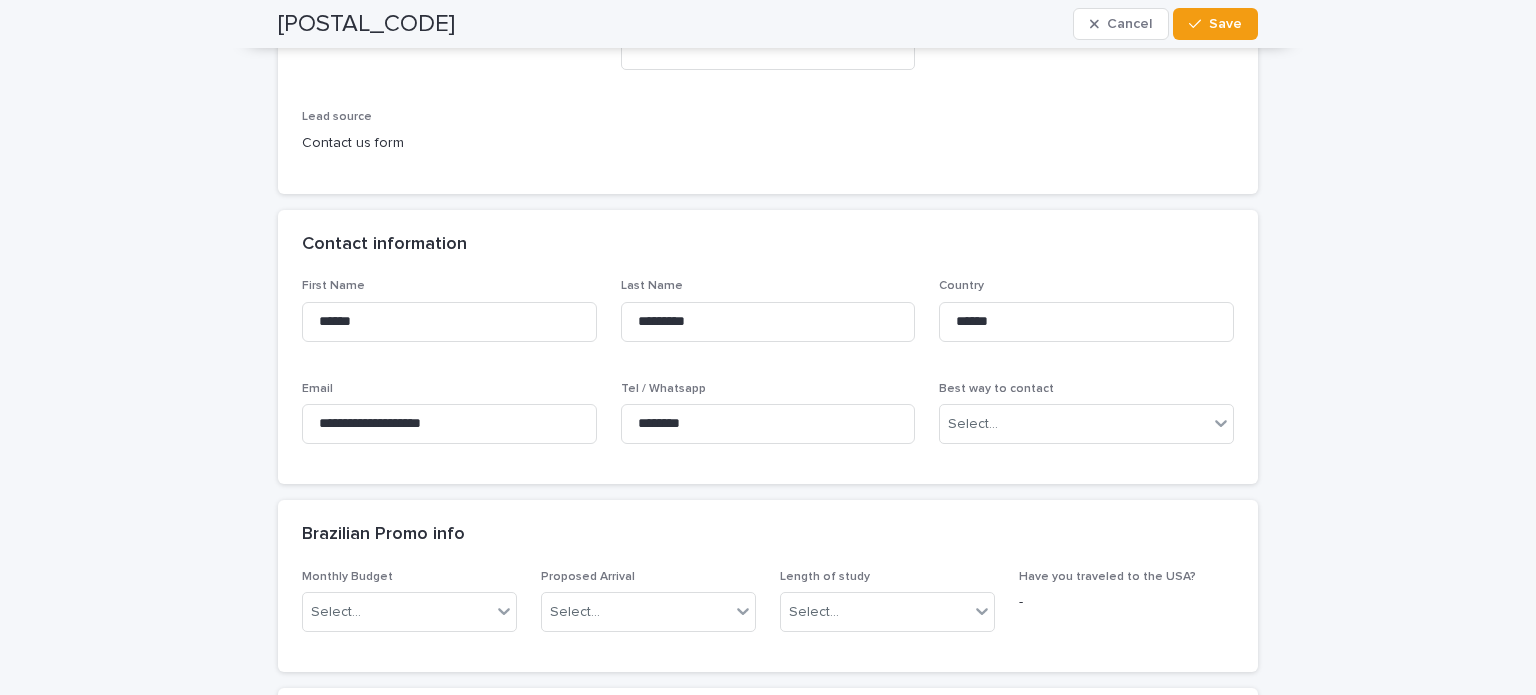 scroll, scrollTop: 100, scrollLeft: 0, axis: vertical 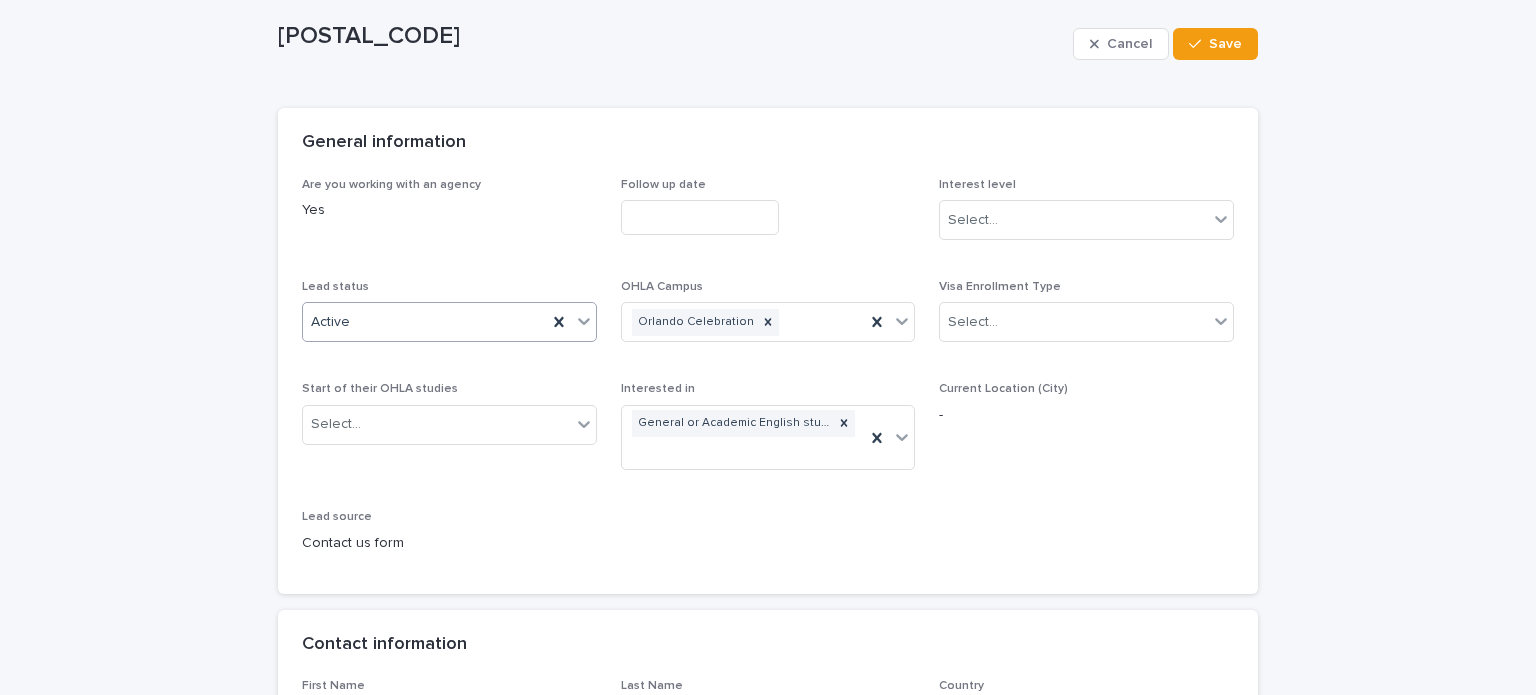 type on "**********" 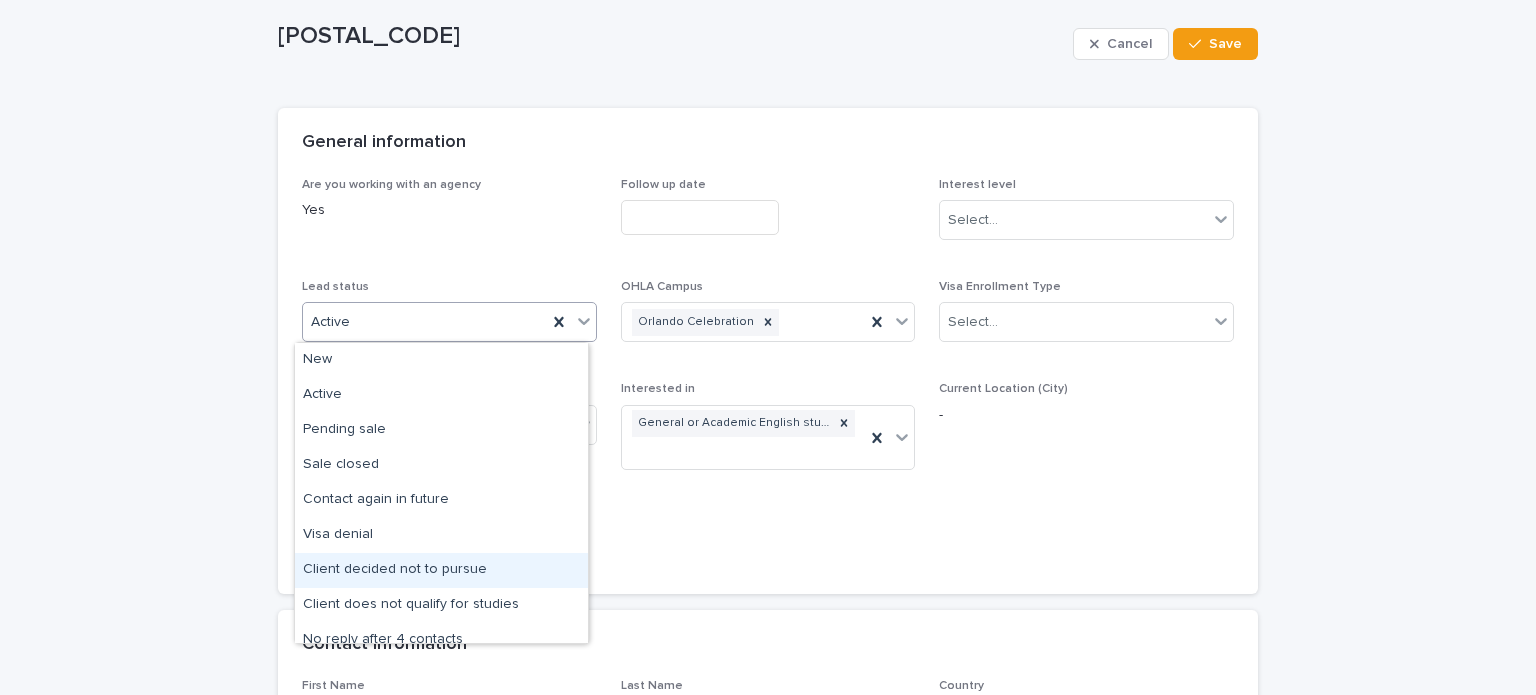 click on "Client decided not to pursue" at bounding box center [441, 570] 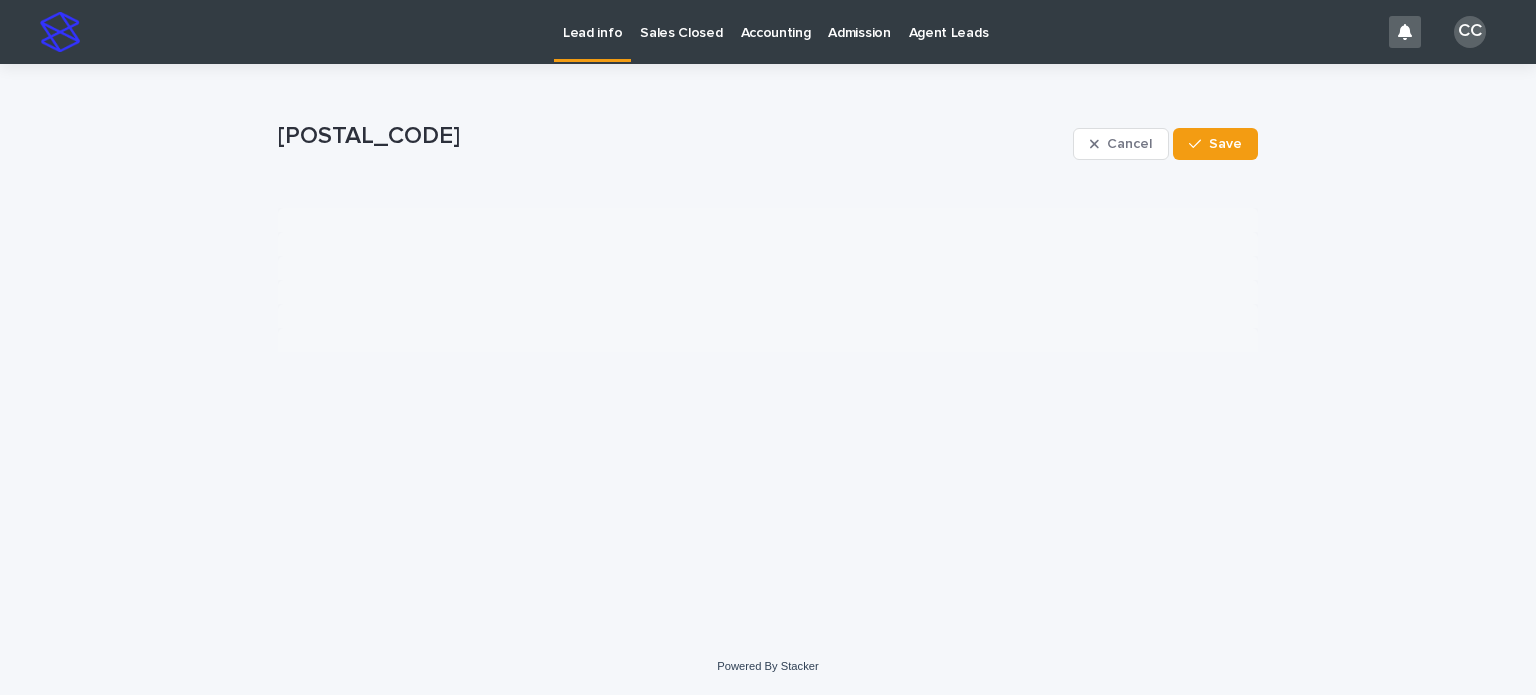 scroll, scrollTop: 0, scrollLeft: 0, axis: both 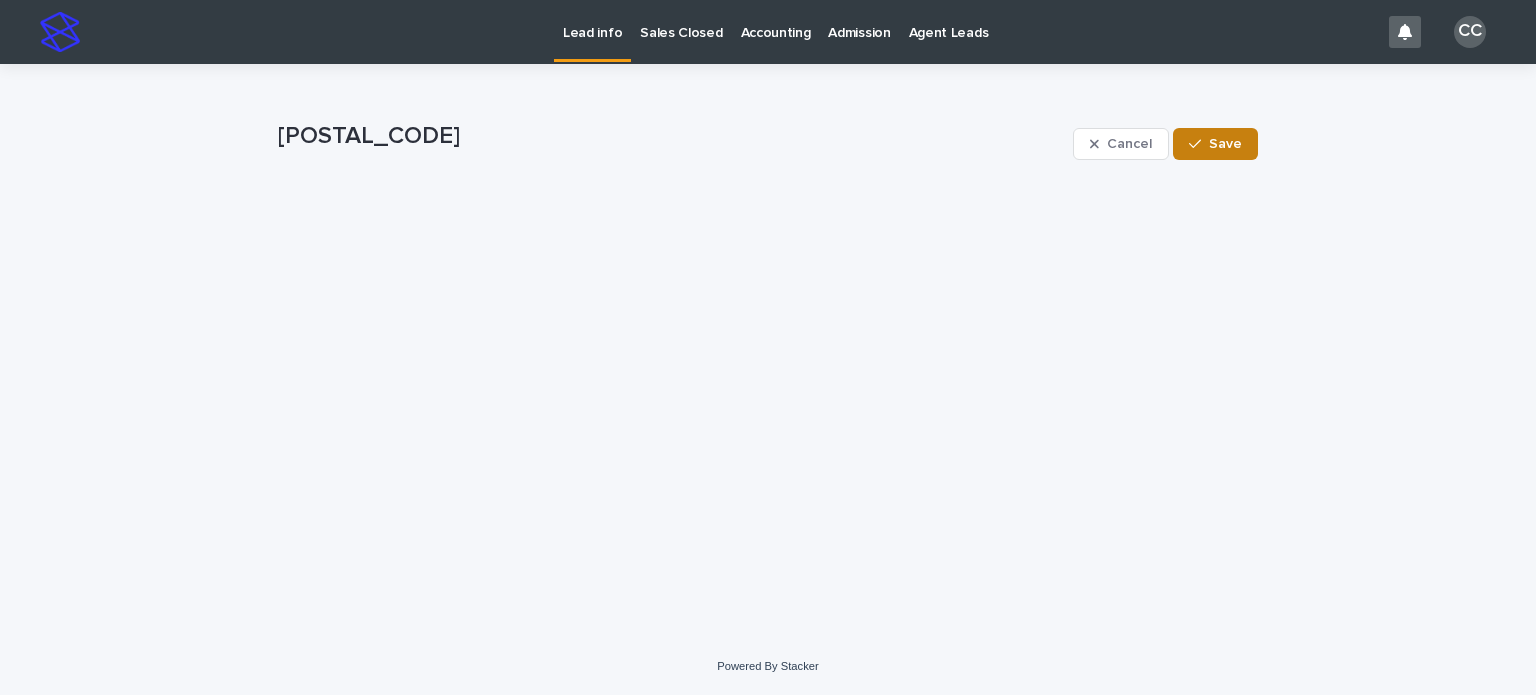 click on "Save" at bounding box center (1225, 144) 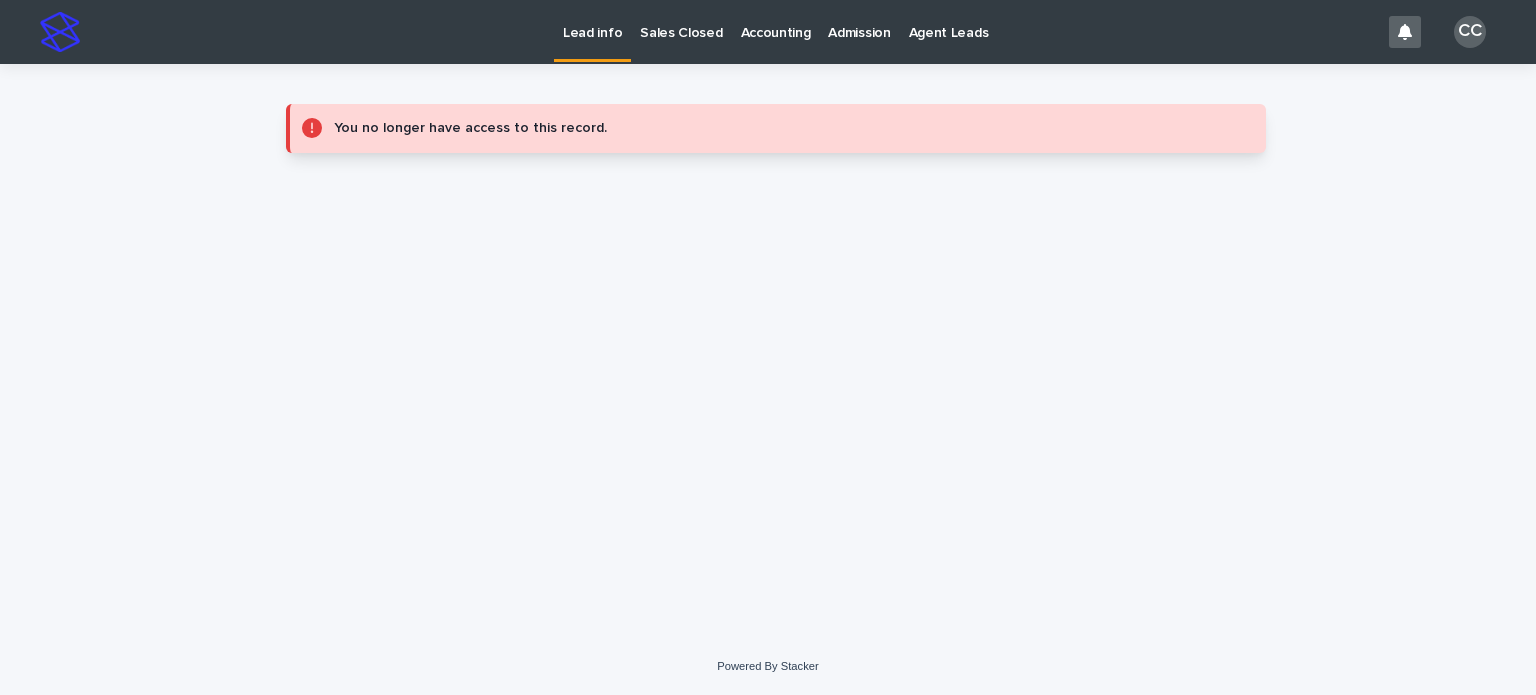 click on "Lead info" at bounding box center [592, 21] 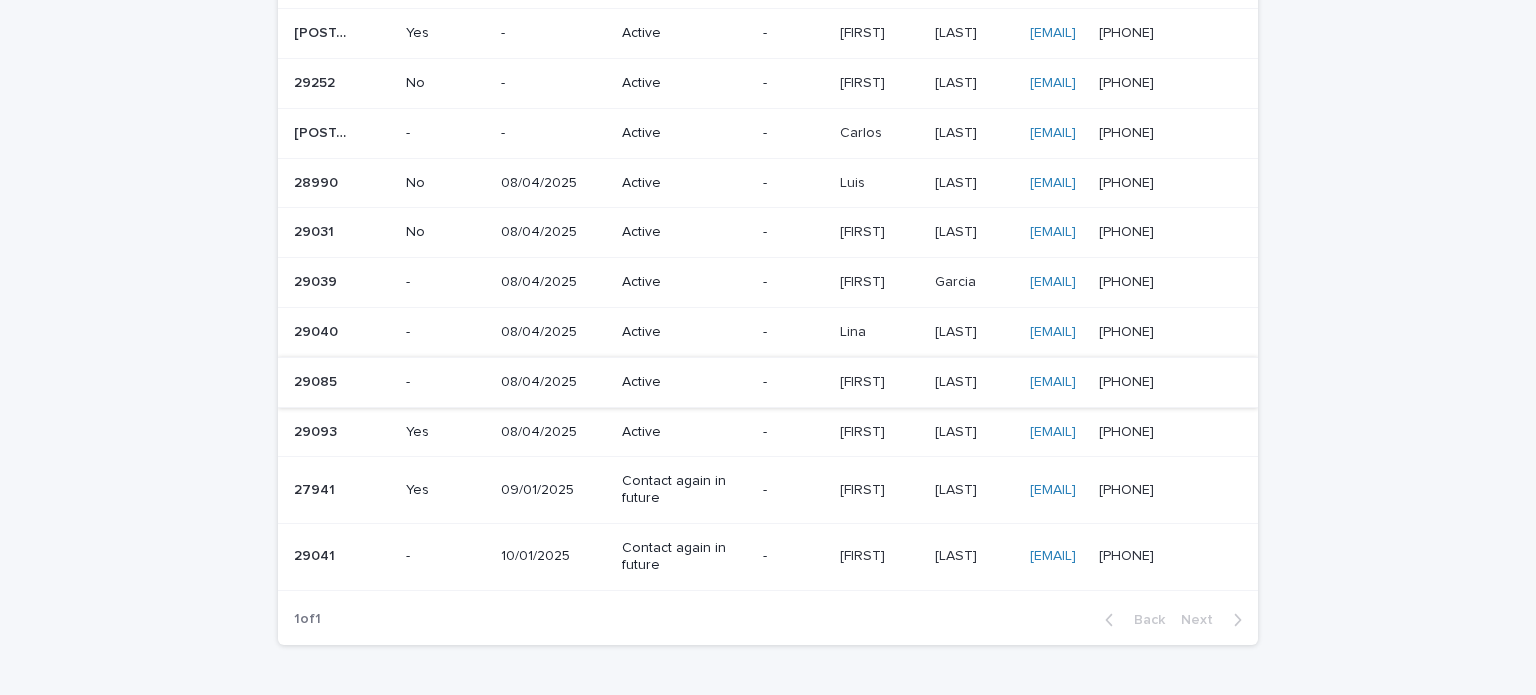 scroll, scrollTop: 700, scrollLeft: 0, axis: vertical 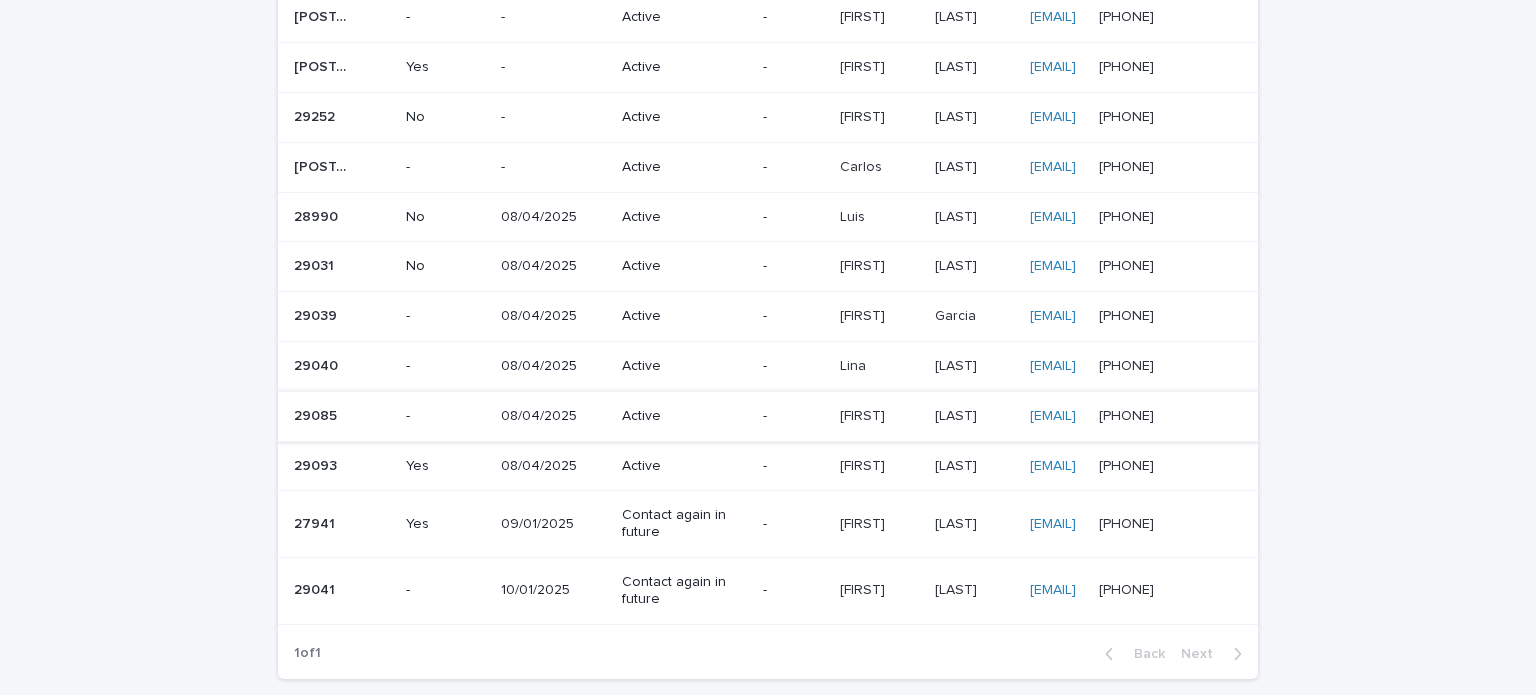 click on "08/04/2025" at bounding box center (553, 266) 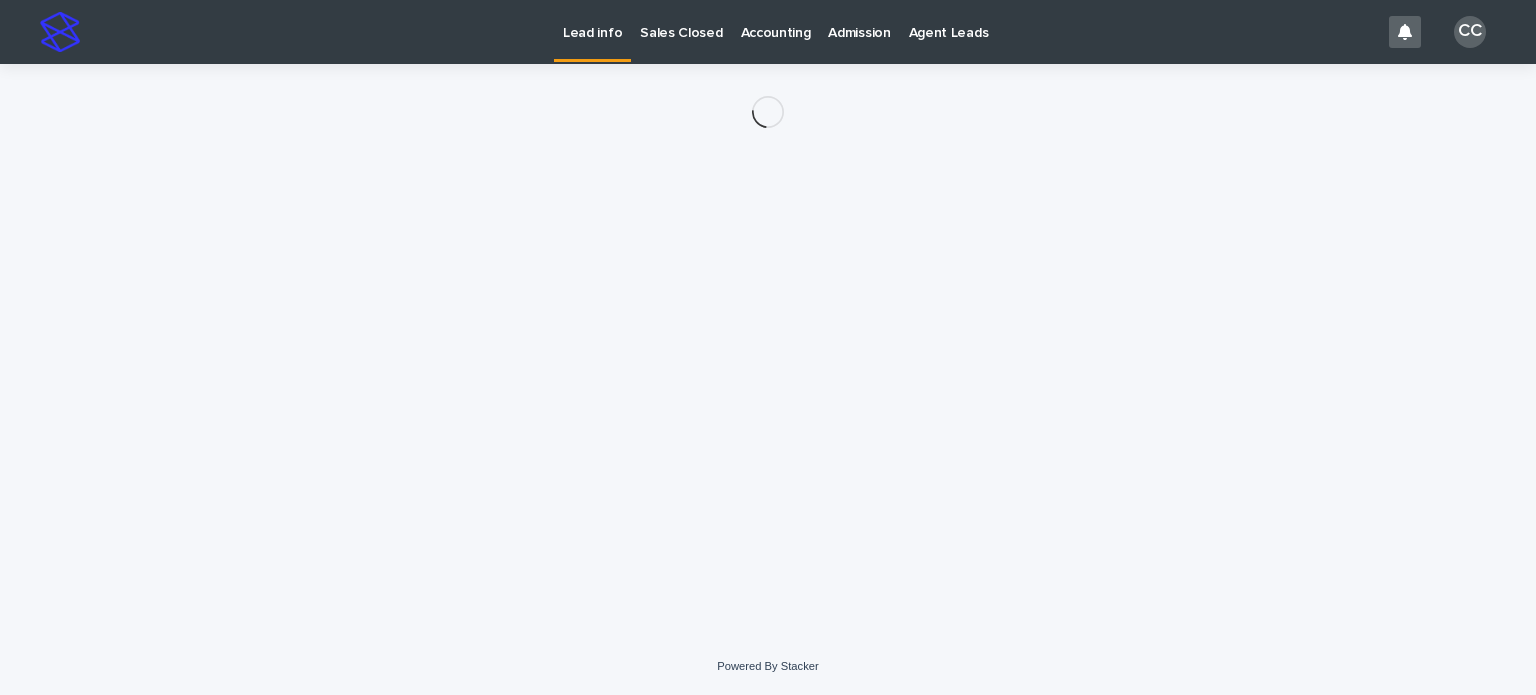 scroll, scrollTop: 0, scrollLeft: 0, axis: both 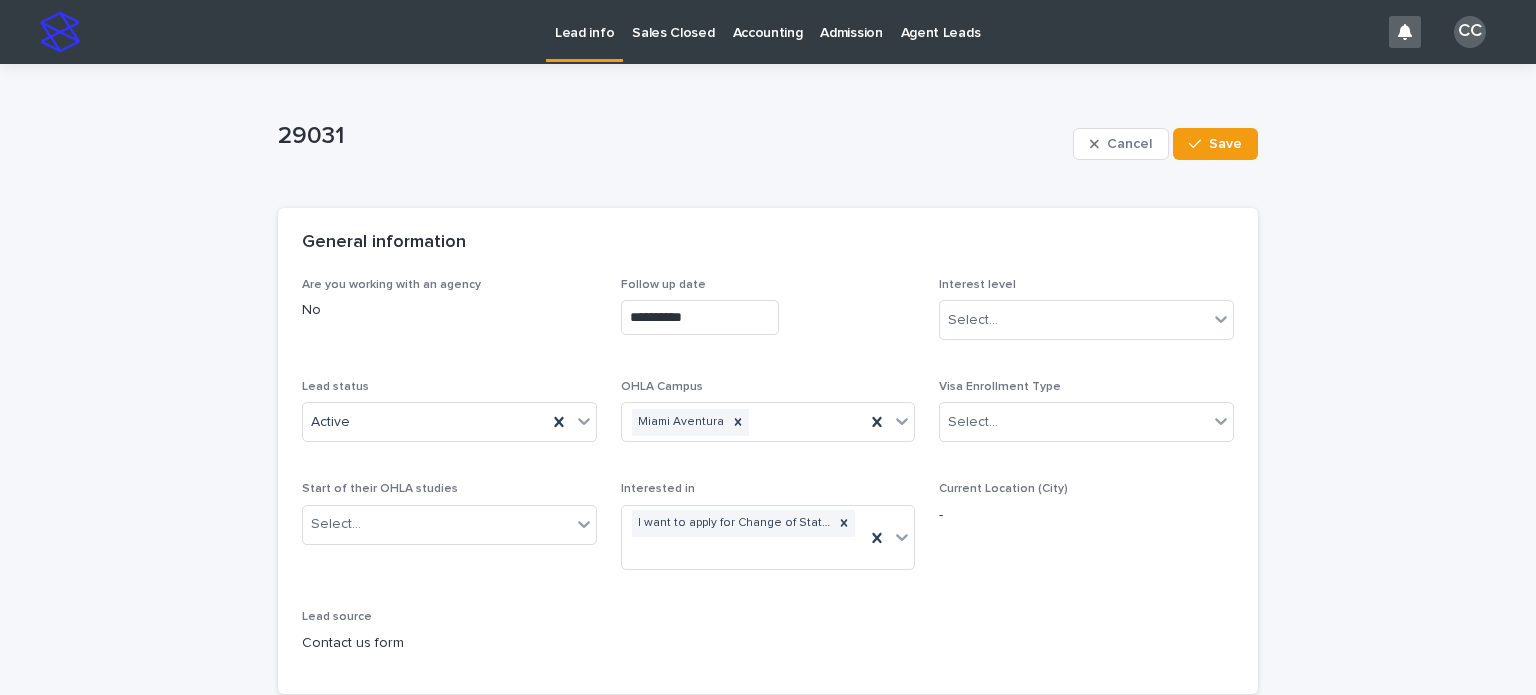 click on "**********" at bounding box center [700, 317] 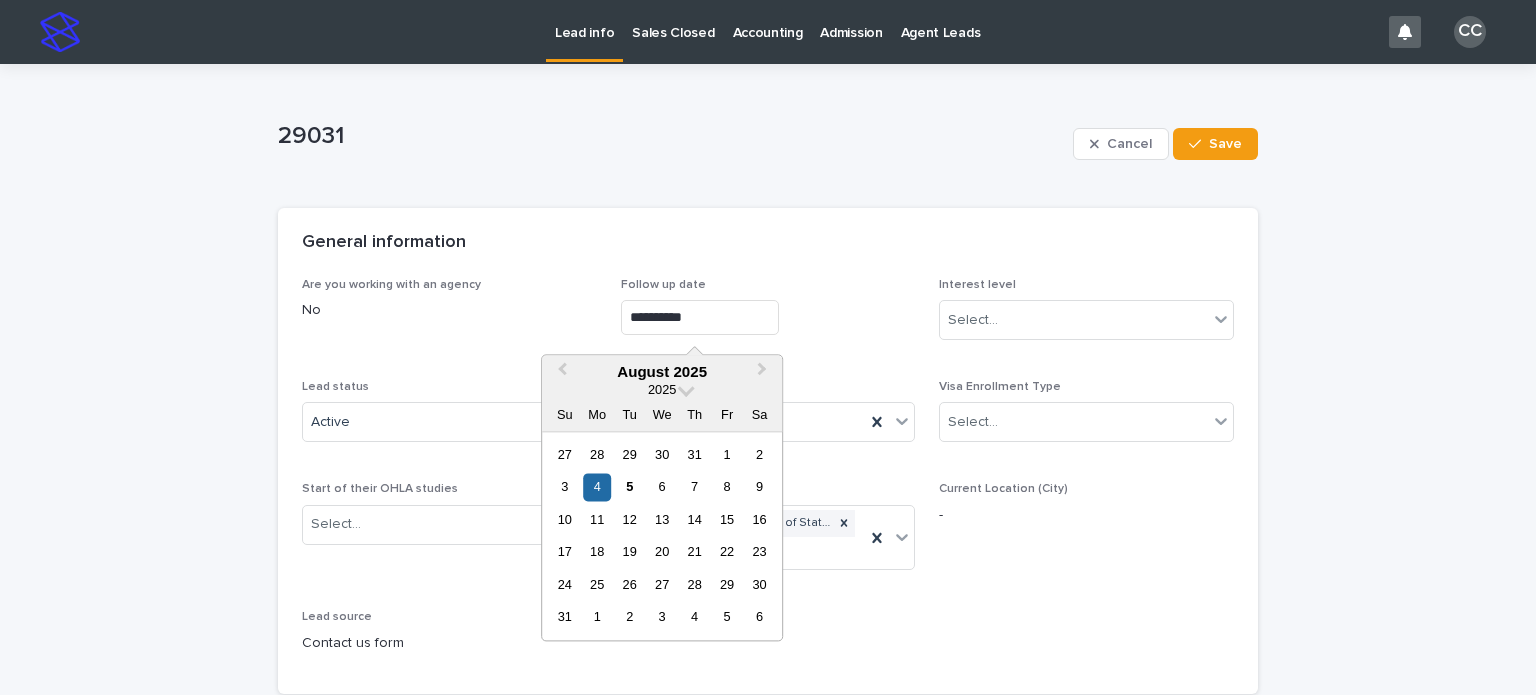 click on "Follow up date" at bounding box center (768, 285) 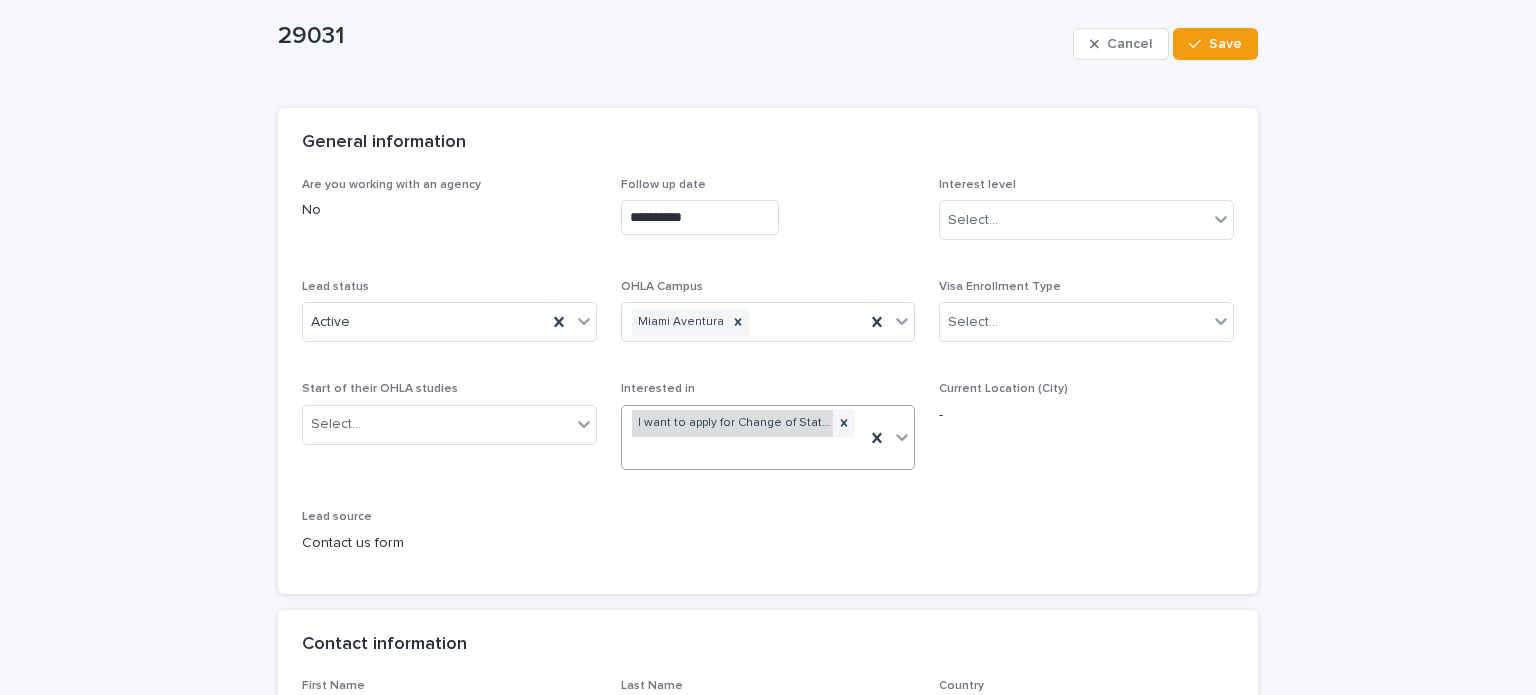 scroll, scrollTop: 0, scrollLeft: 0, axis: both 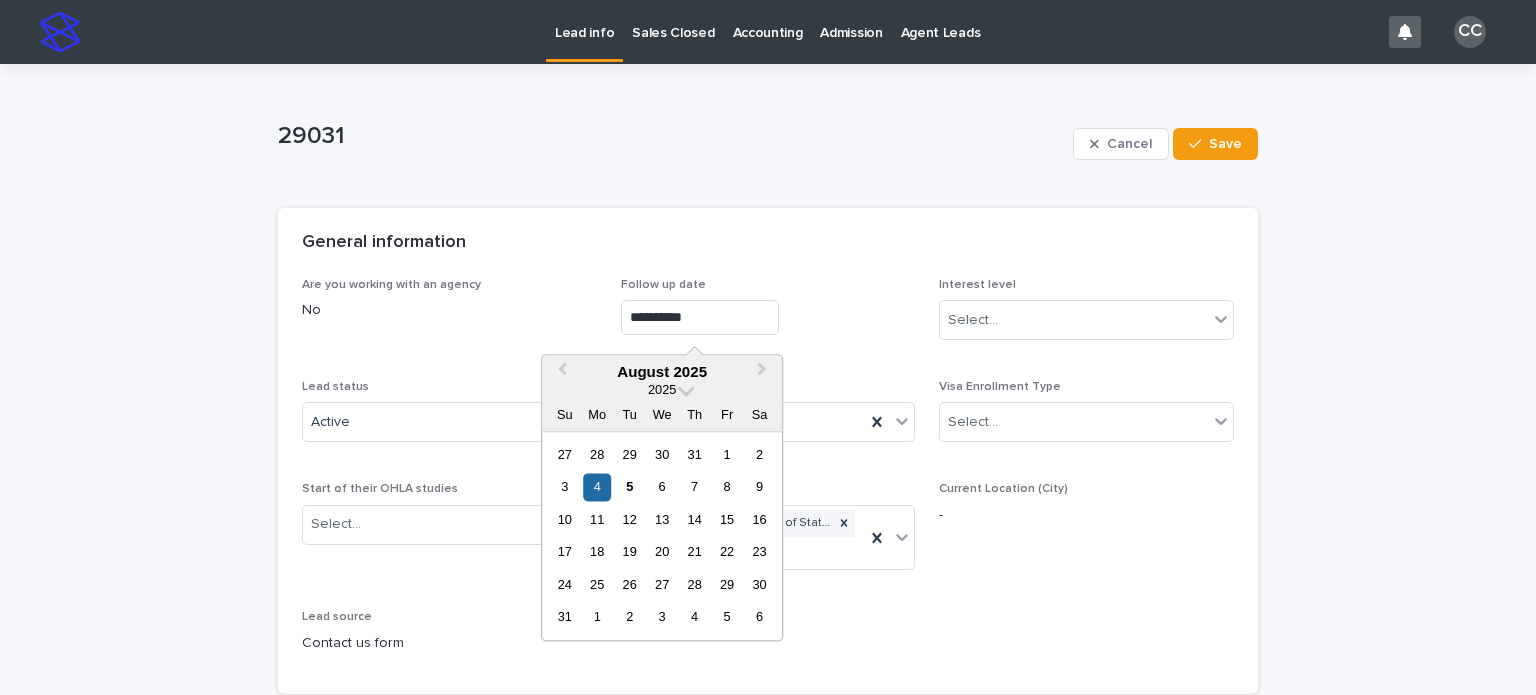 click on "**********" at bounding box center (700, 317) 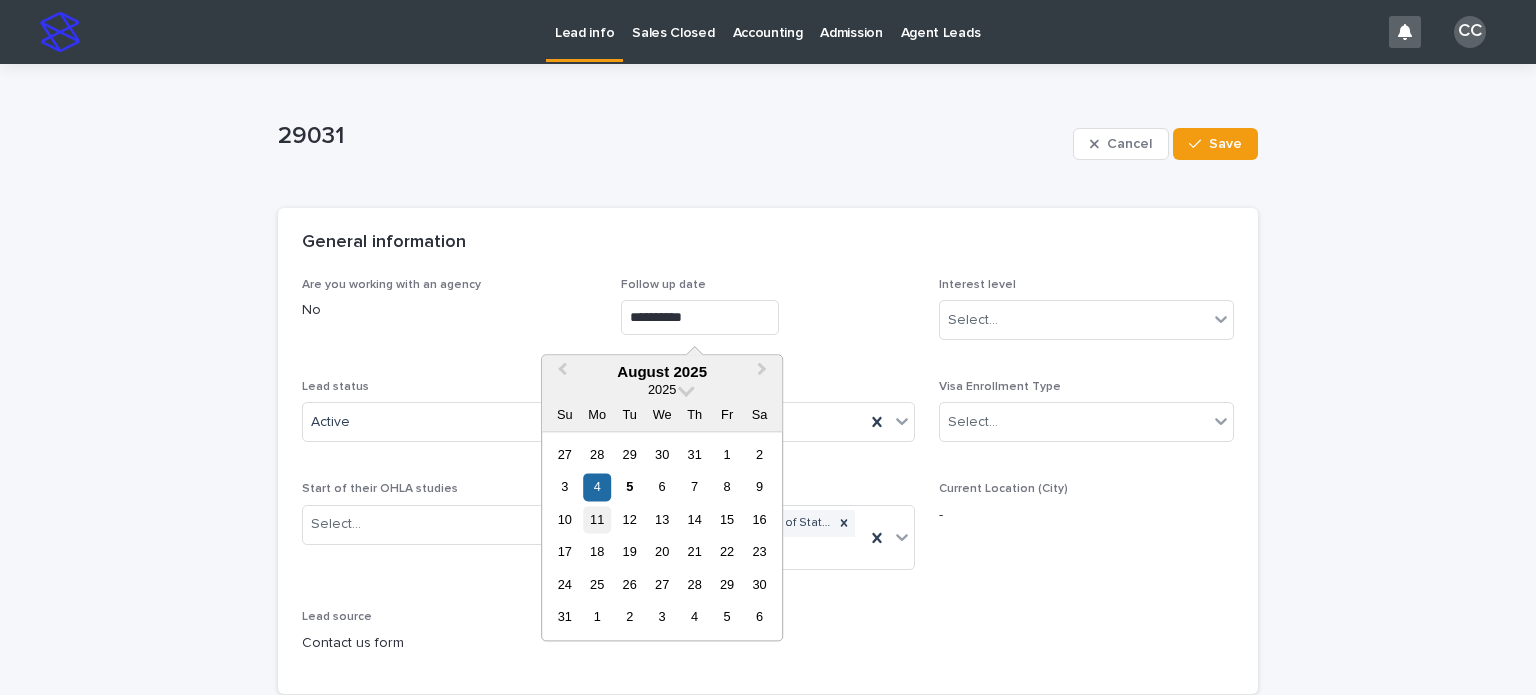 click on "11" at bounding box center [597, 519] 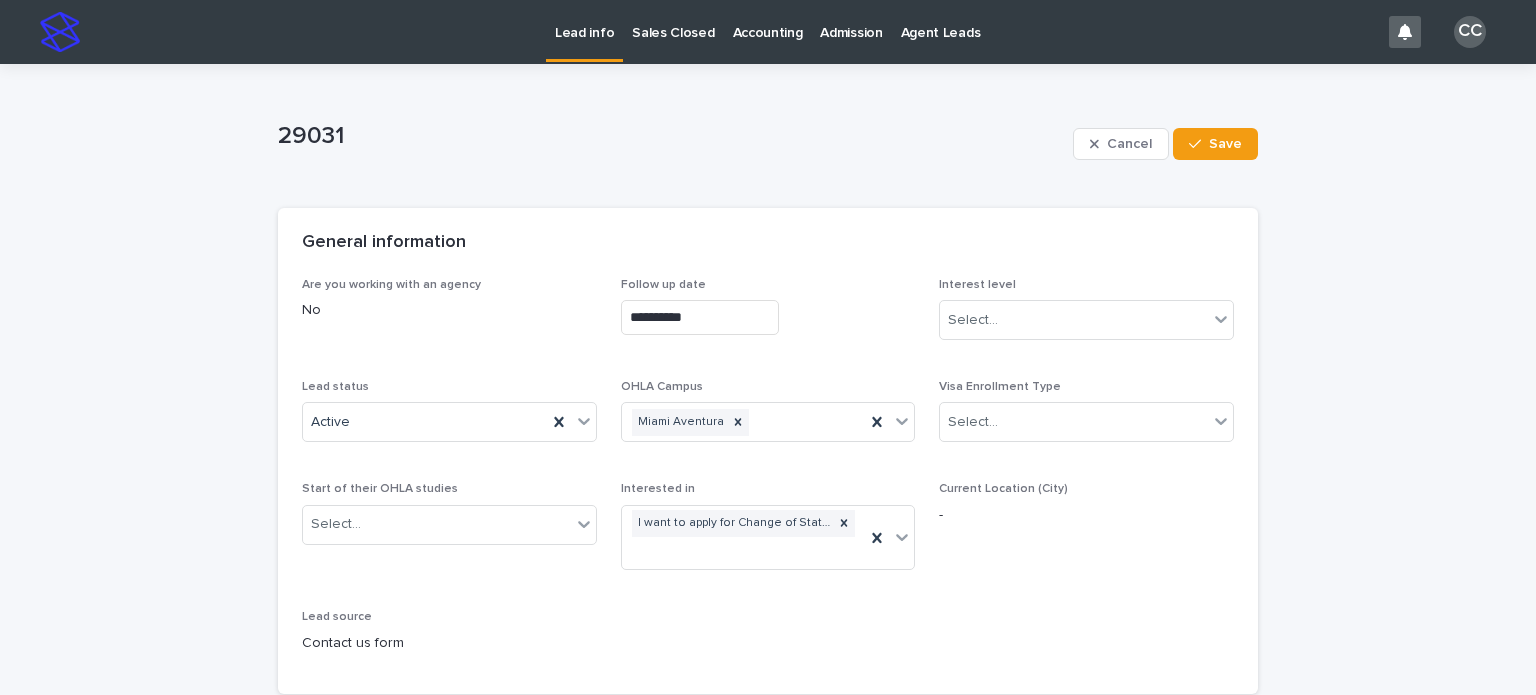 type on "**********" 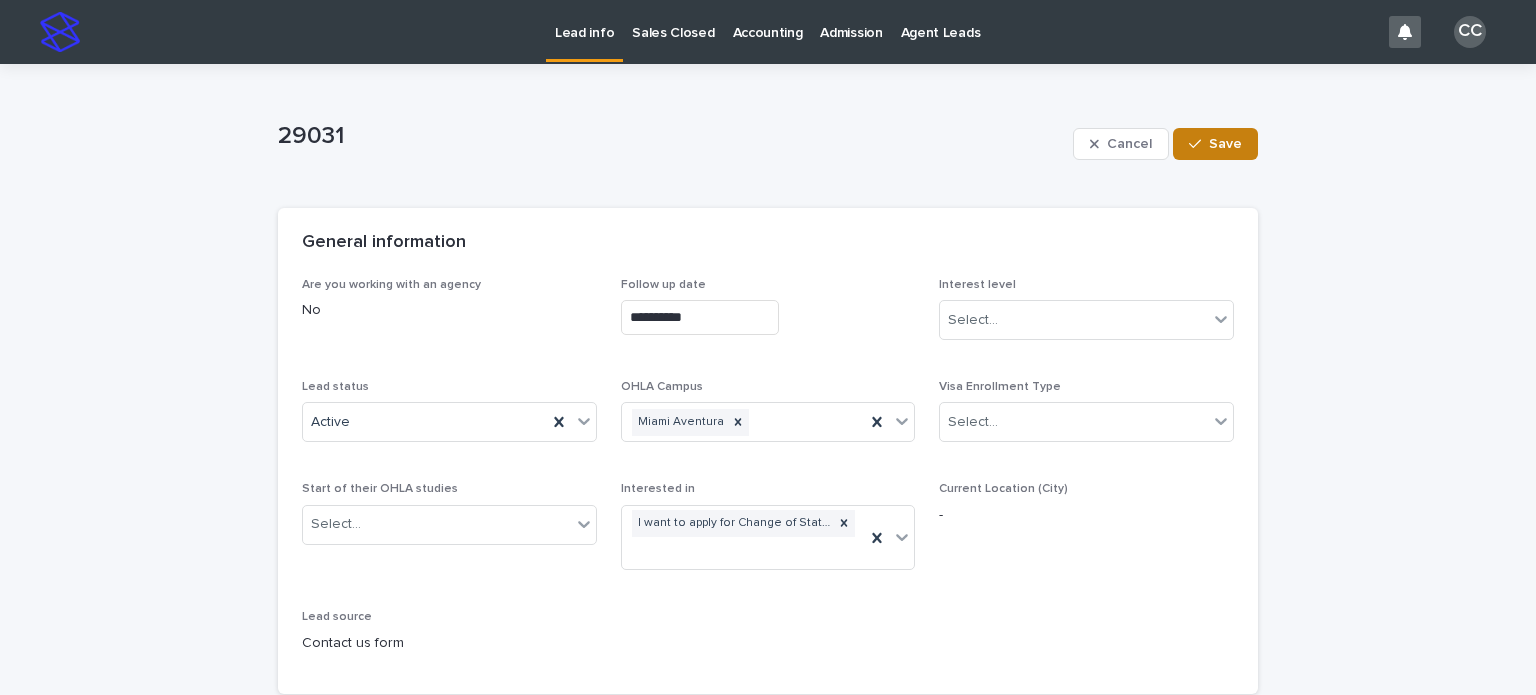 click on "Save" at bounding box center (1225, 144) 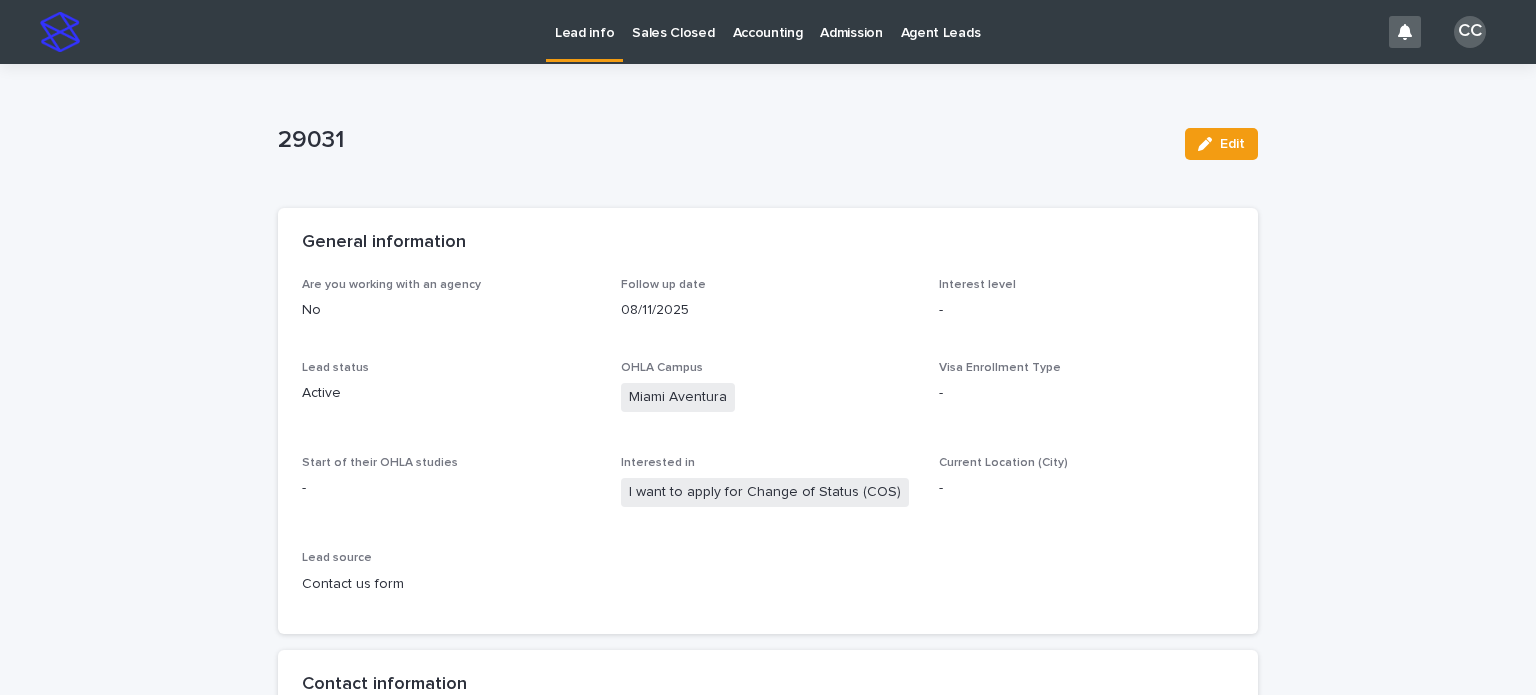 click on "Lead info" at bounding box center [584, 21] 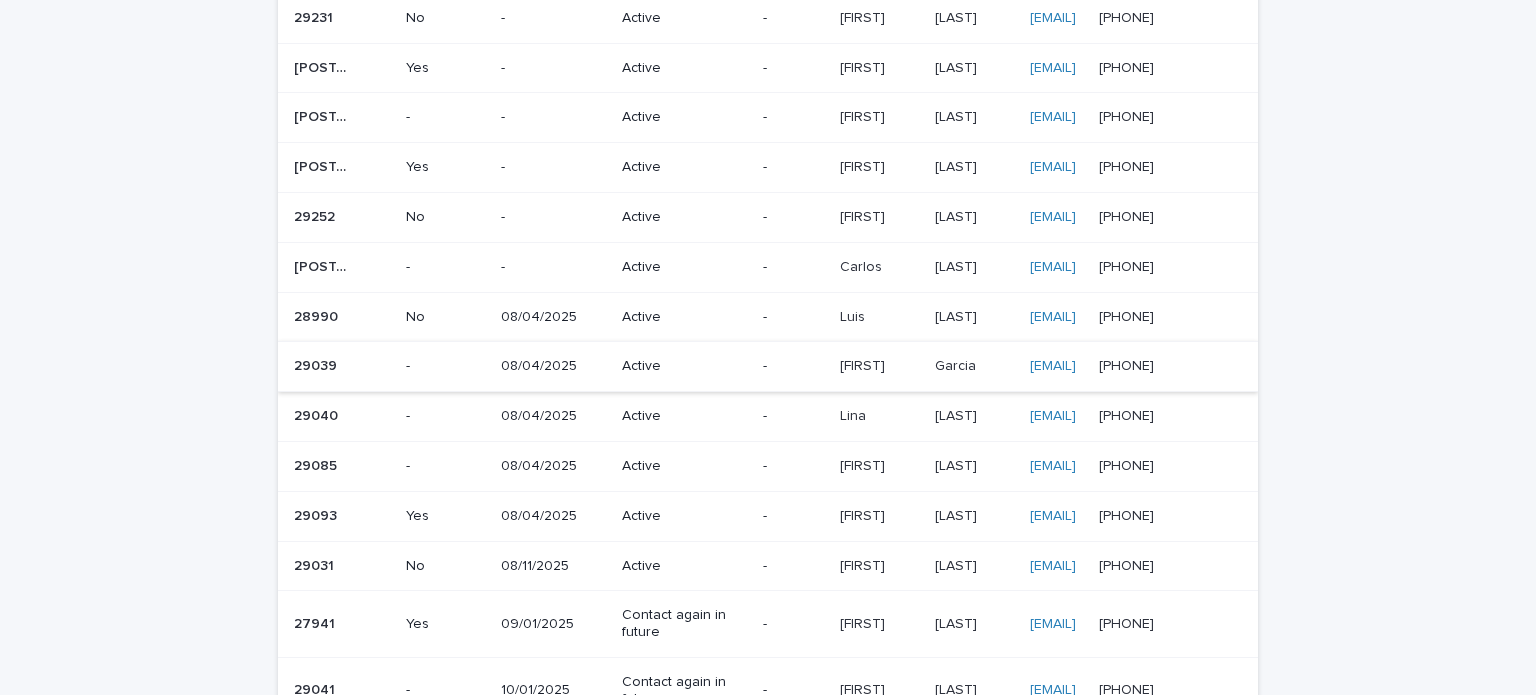 scroll, scrollTop: 700, scrollLeft: 0, axis: vertical 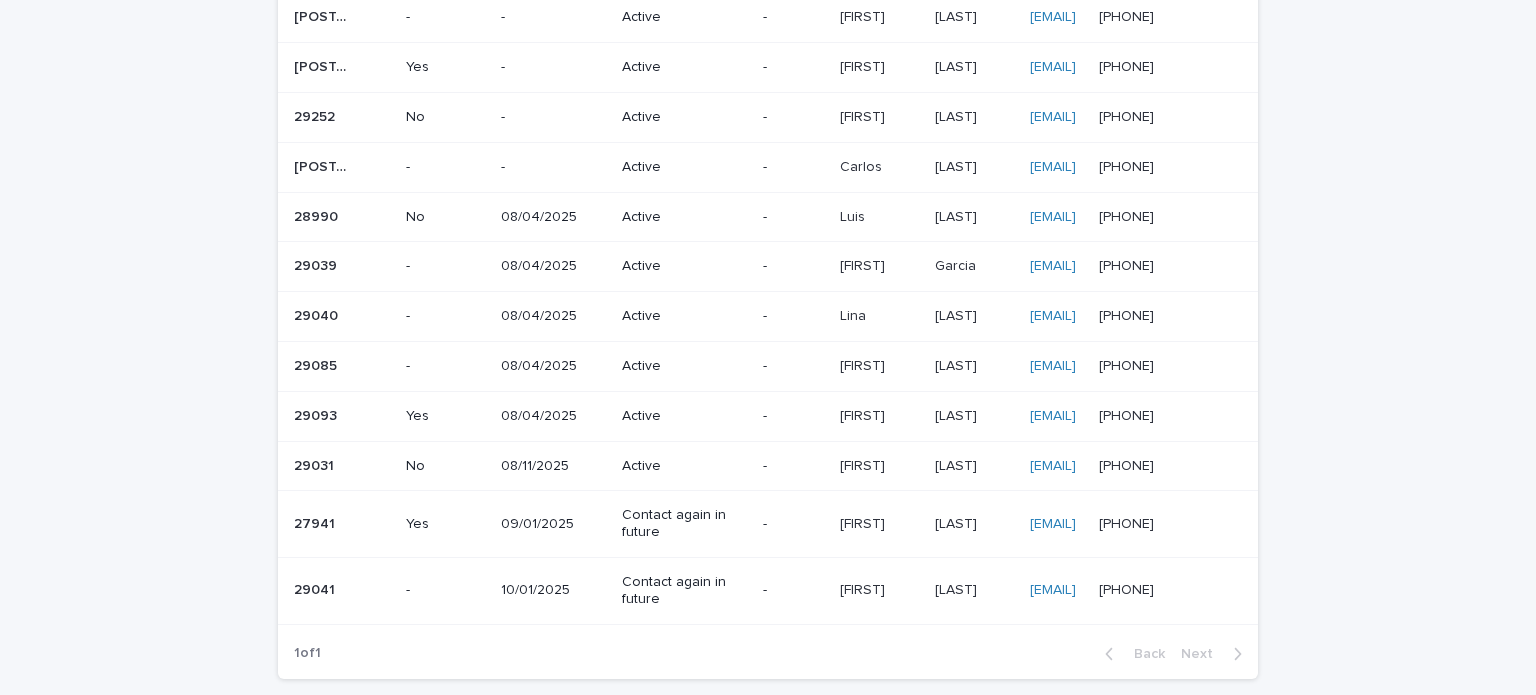 click on "Active" at bounding box center [677, 316] 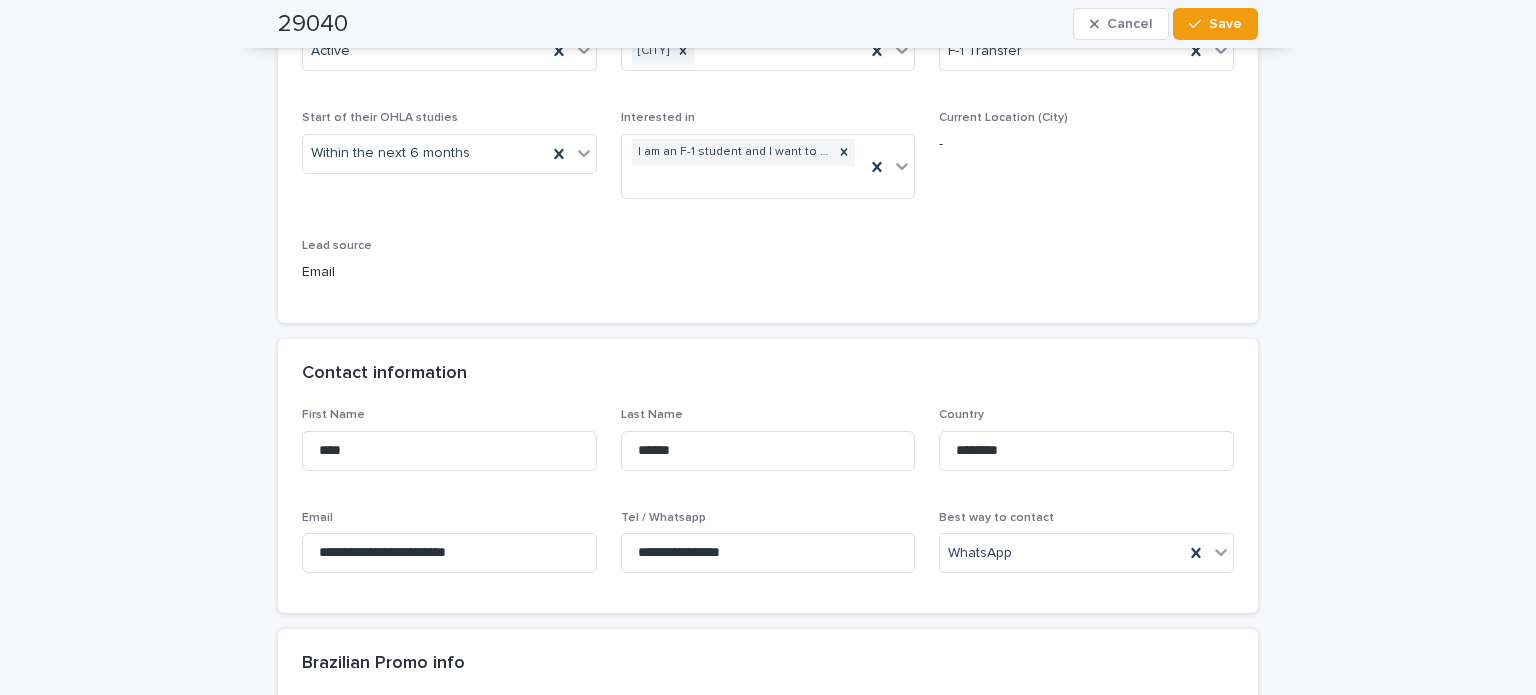scroll, scrollTop: 200, scrollLeft: 0, axis: vertical 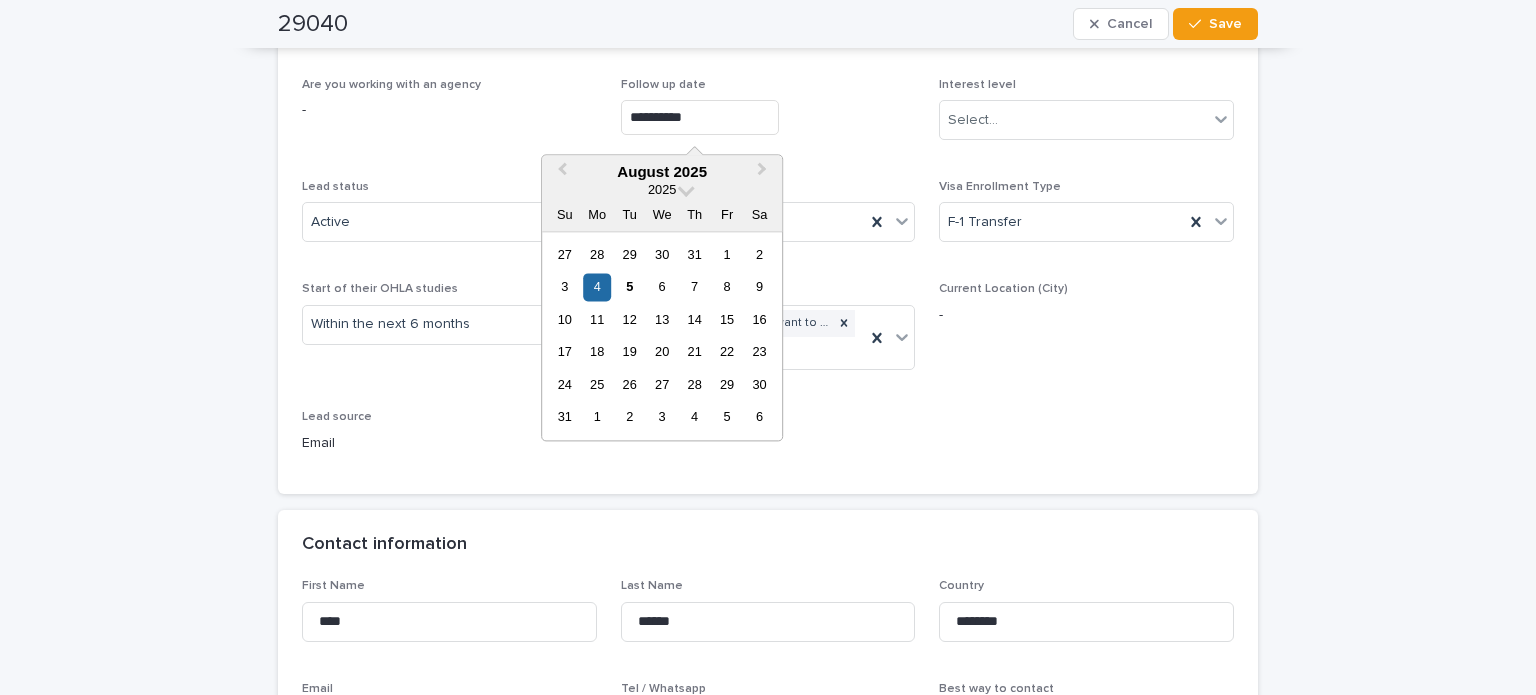 click on "**********" at bounding box center (700, 117) 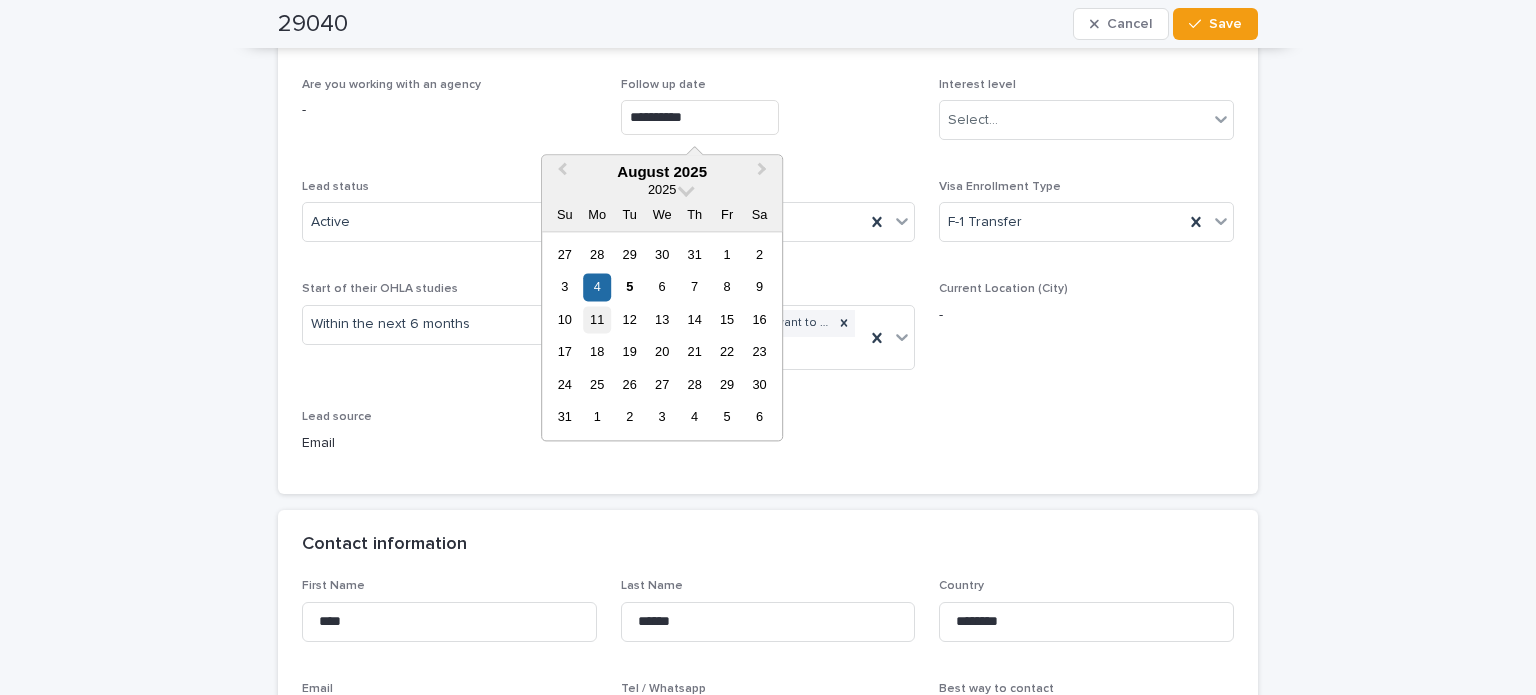 click on "11" at bounding box center [597, 319] 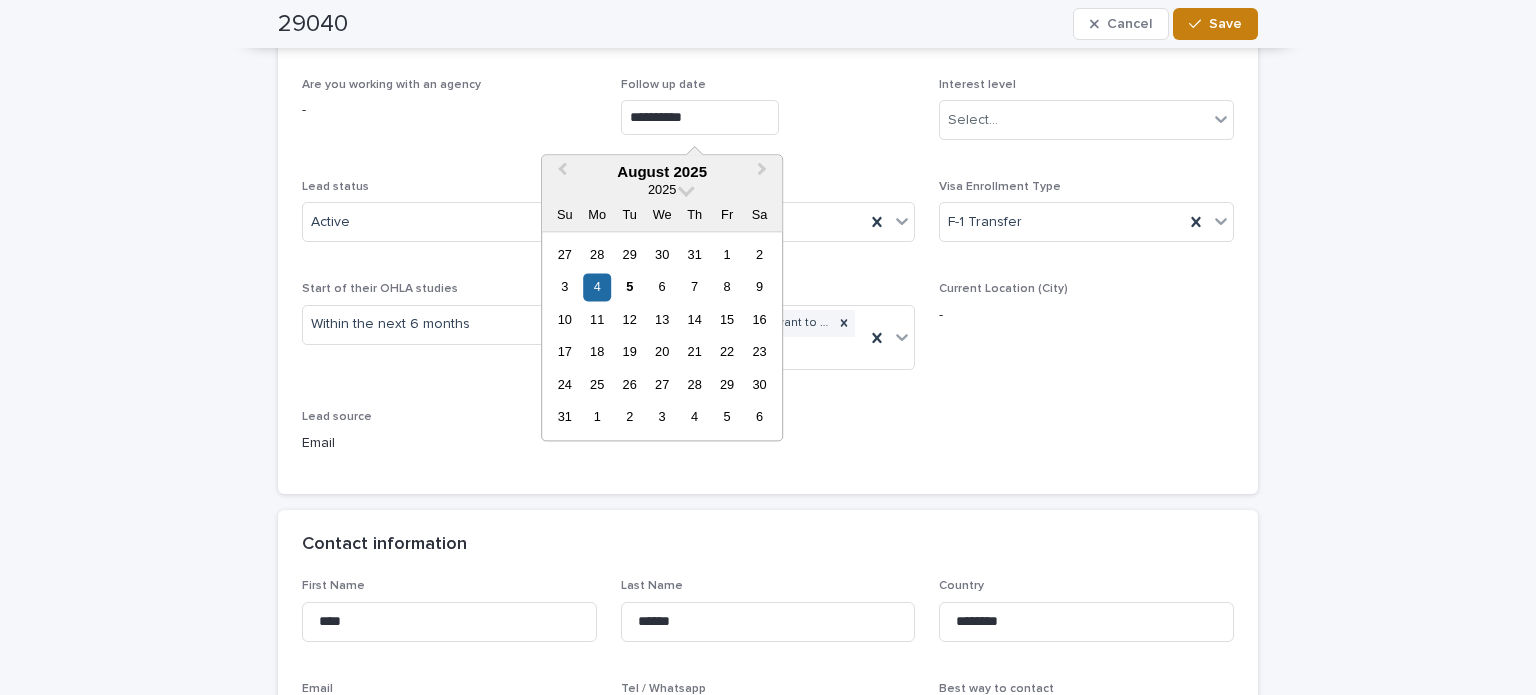 type on "**********" 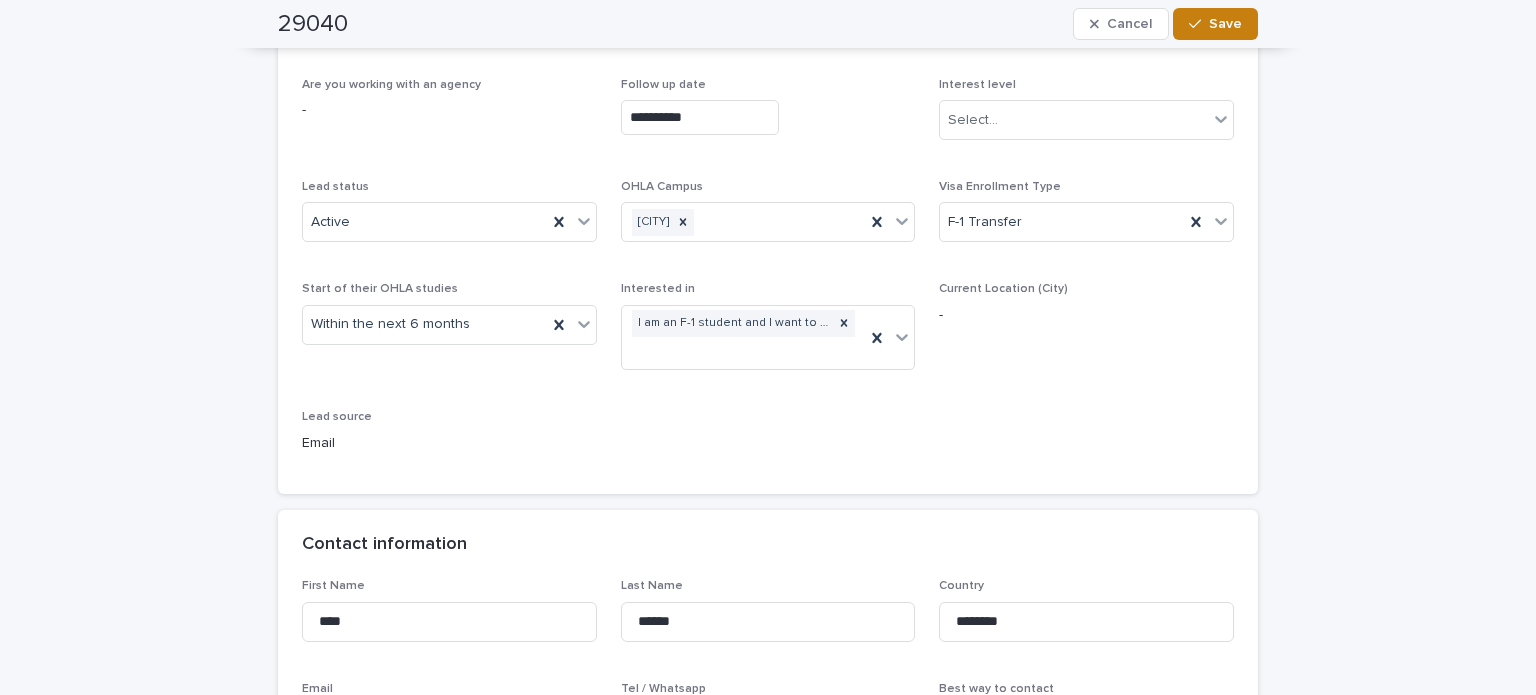 click on "Save" at bounding box center (1225, 24) 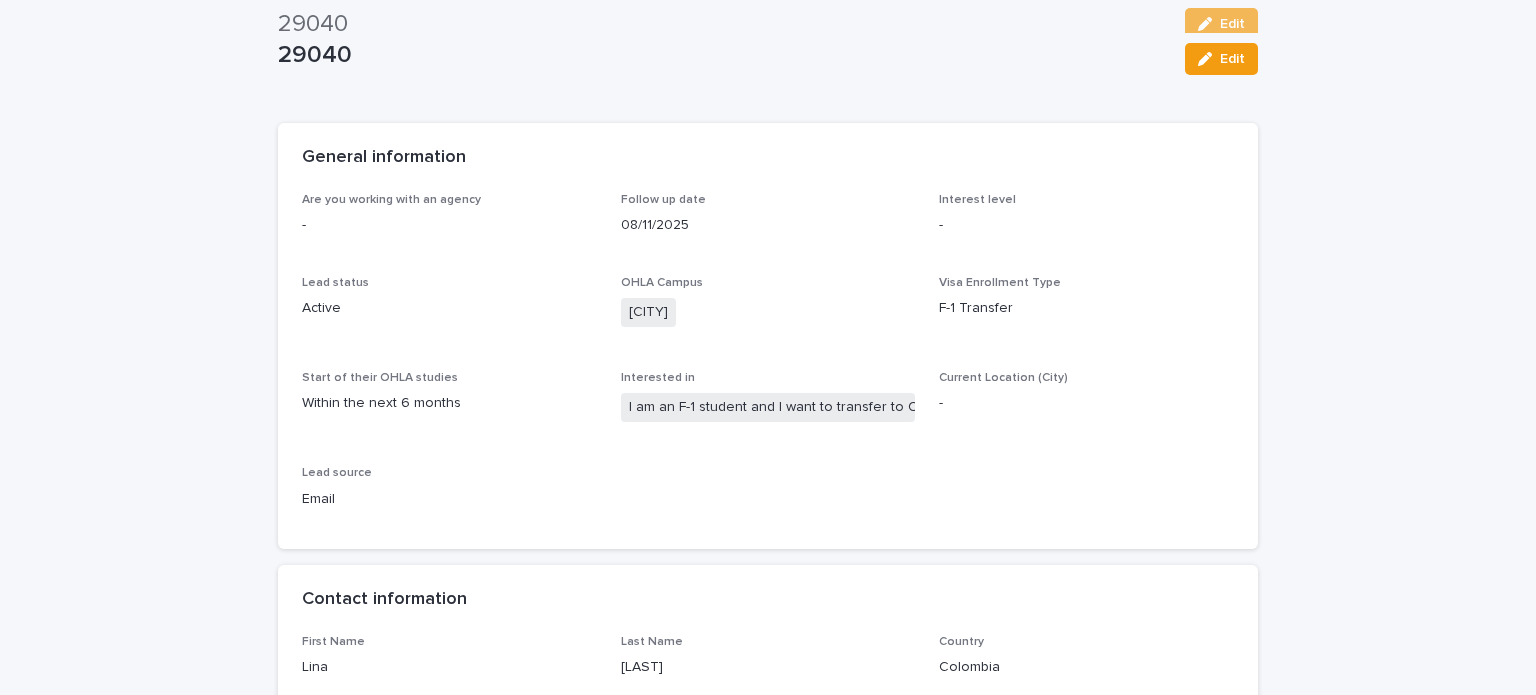 scroll, scrollTop: 0, scrollLeft: 0, axis: both 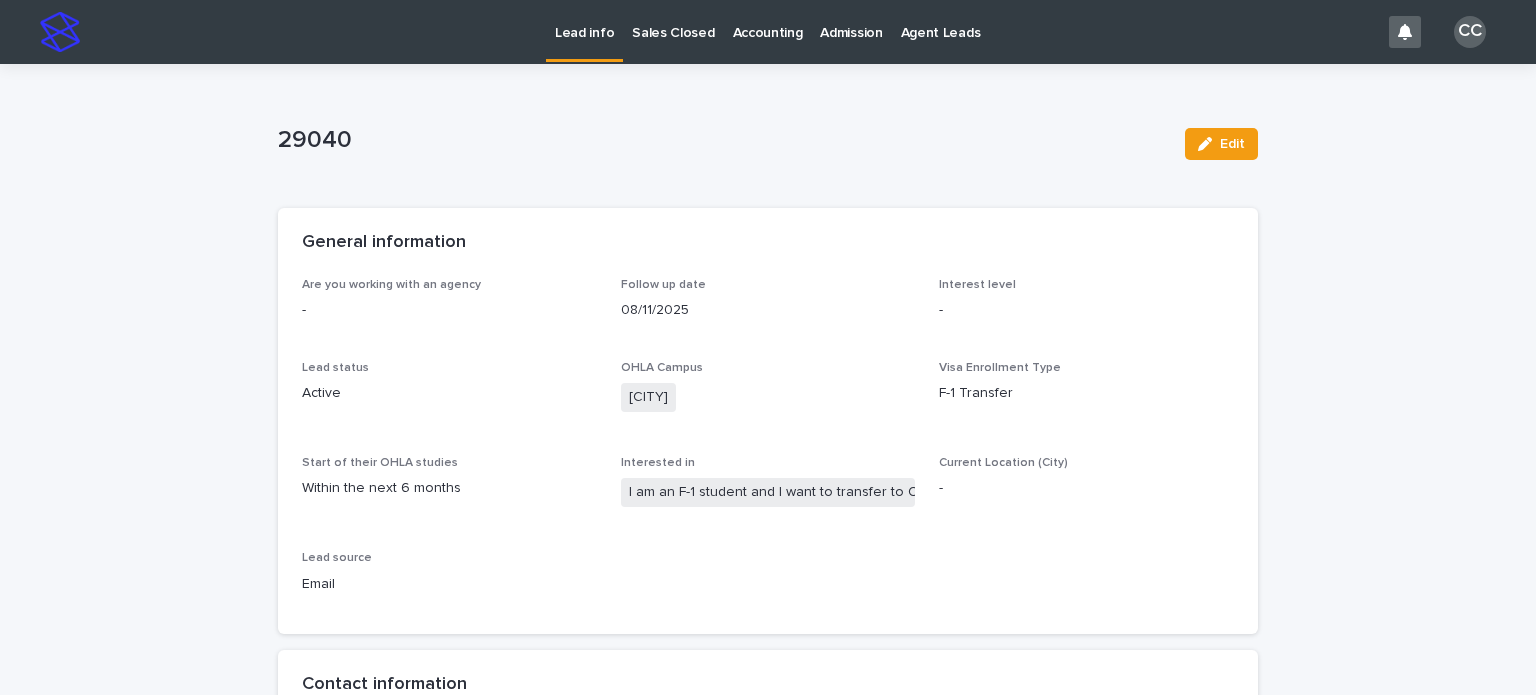 click on "Lead info" at bounding box center (584, 21) 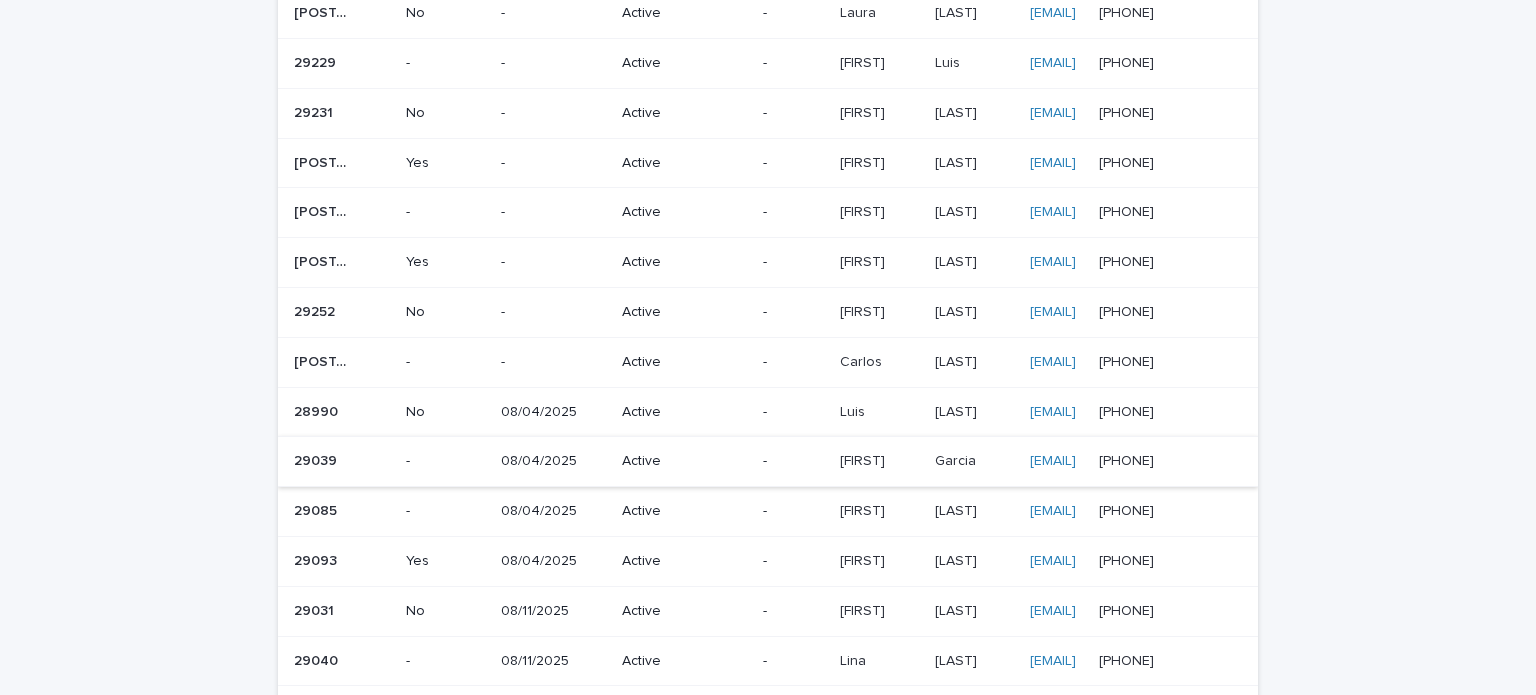 scroll, scrollTop: 600, scrollLeft: 0, axis: vertical 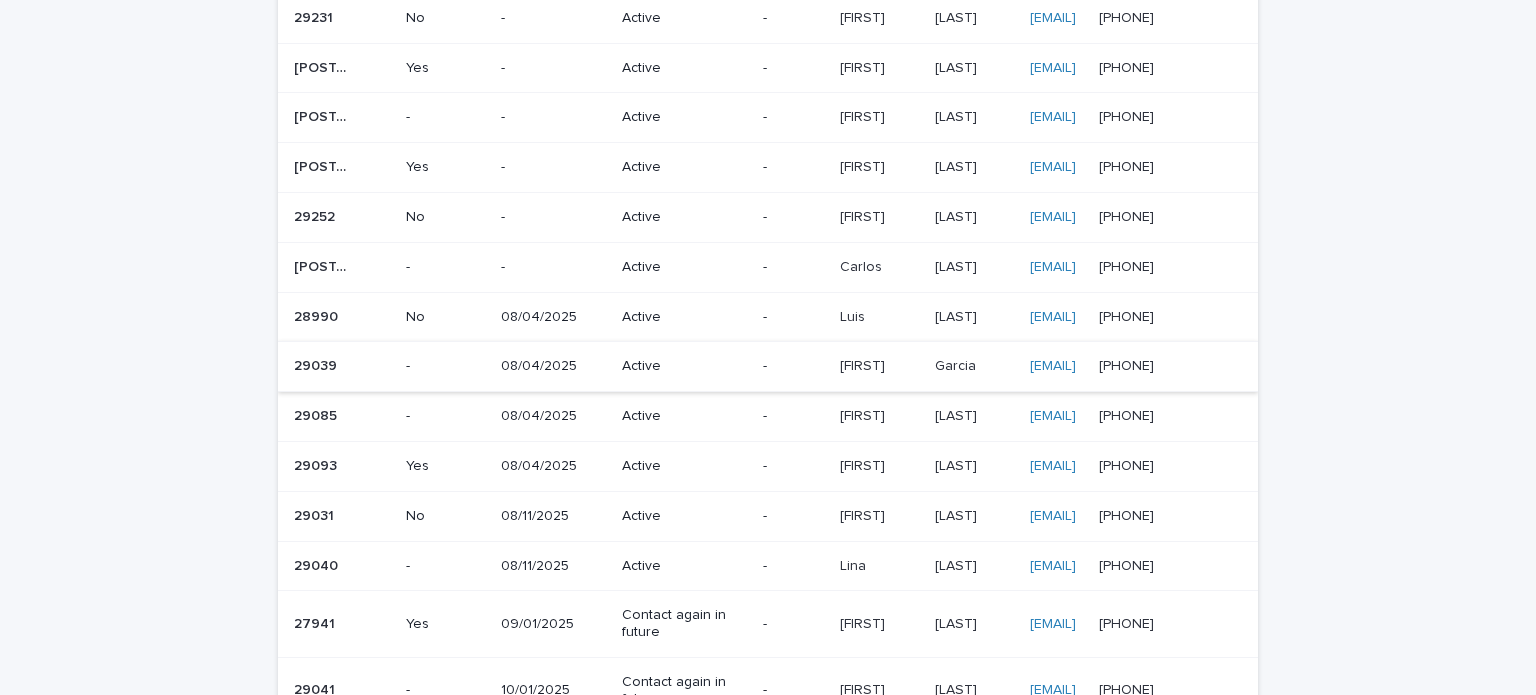 click on "Active" at bounding box center (677, 414) 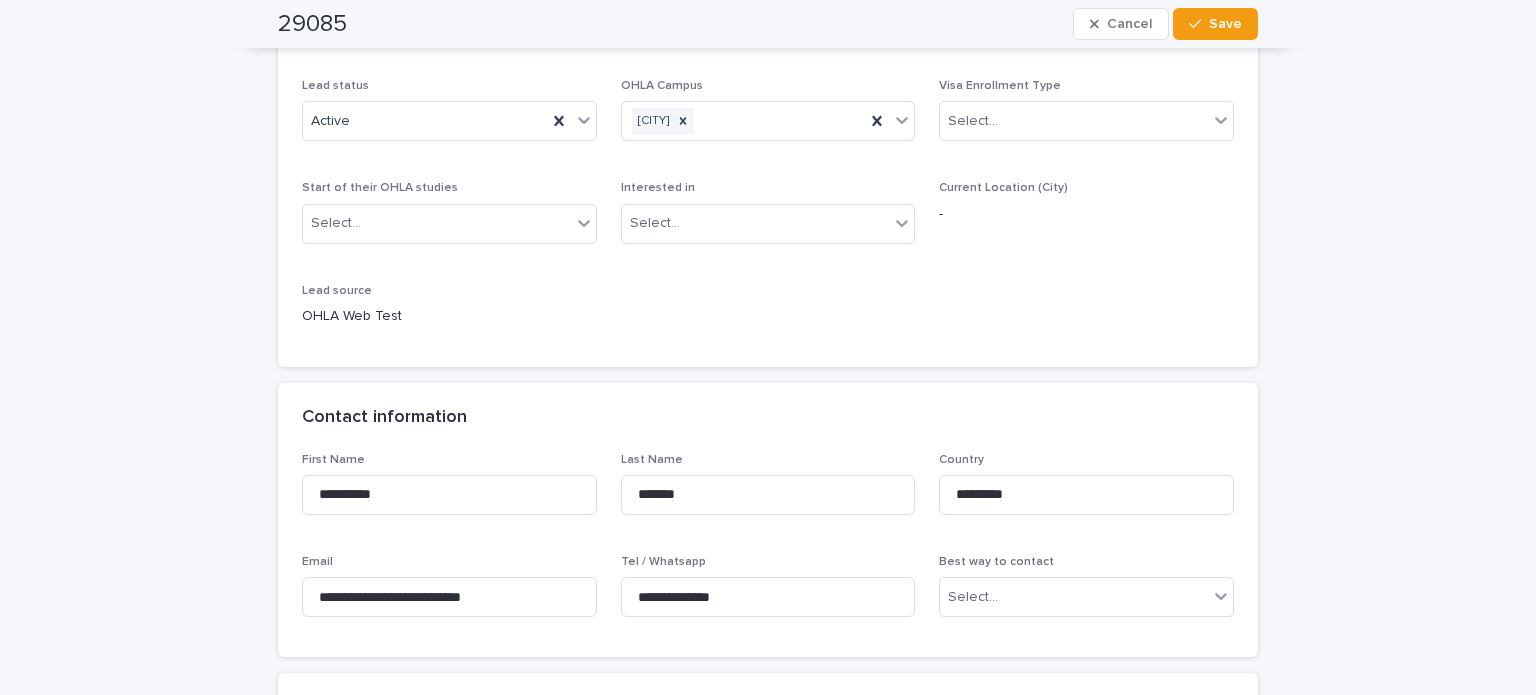 scroll, scrollTop: 0, scrollLeft: 0, axis: both 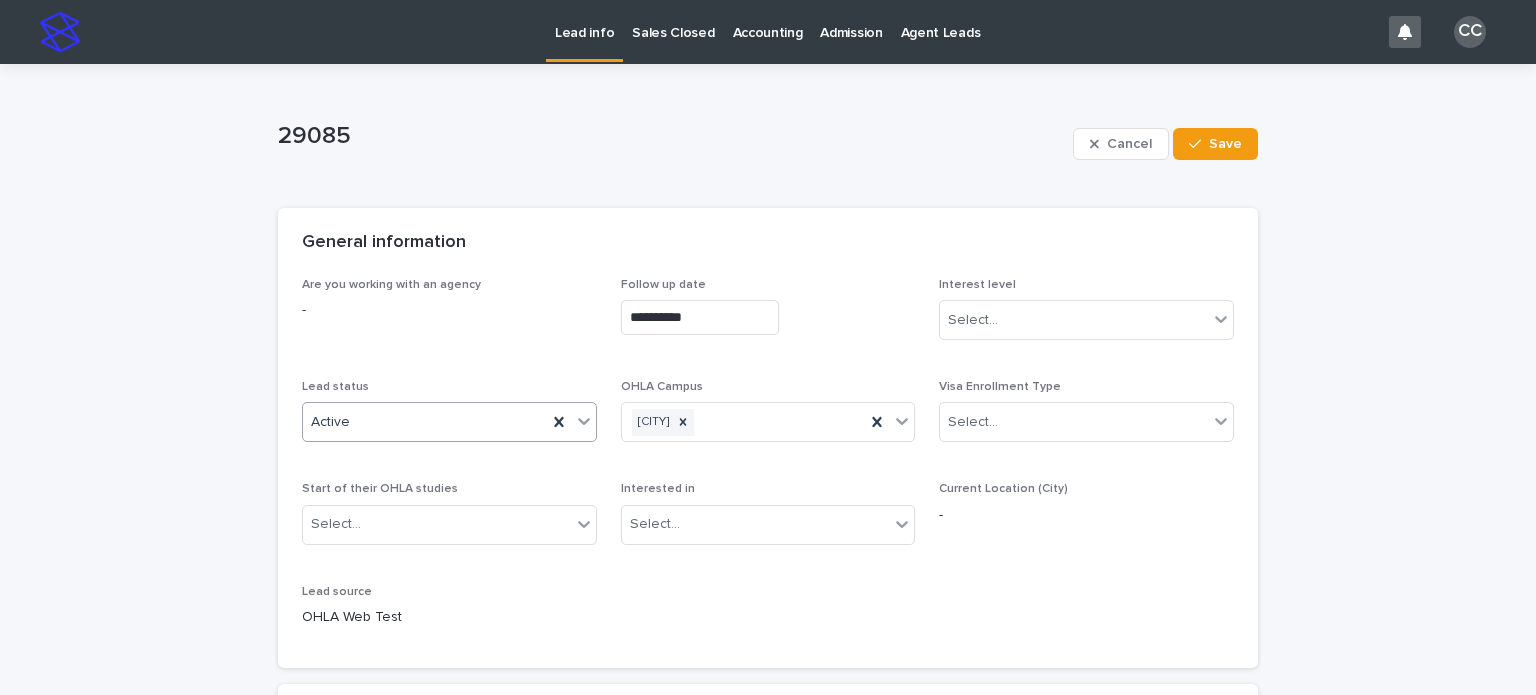 click on "Active" at bounding box center [425, 422] 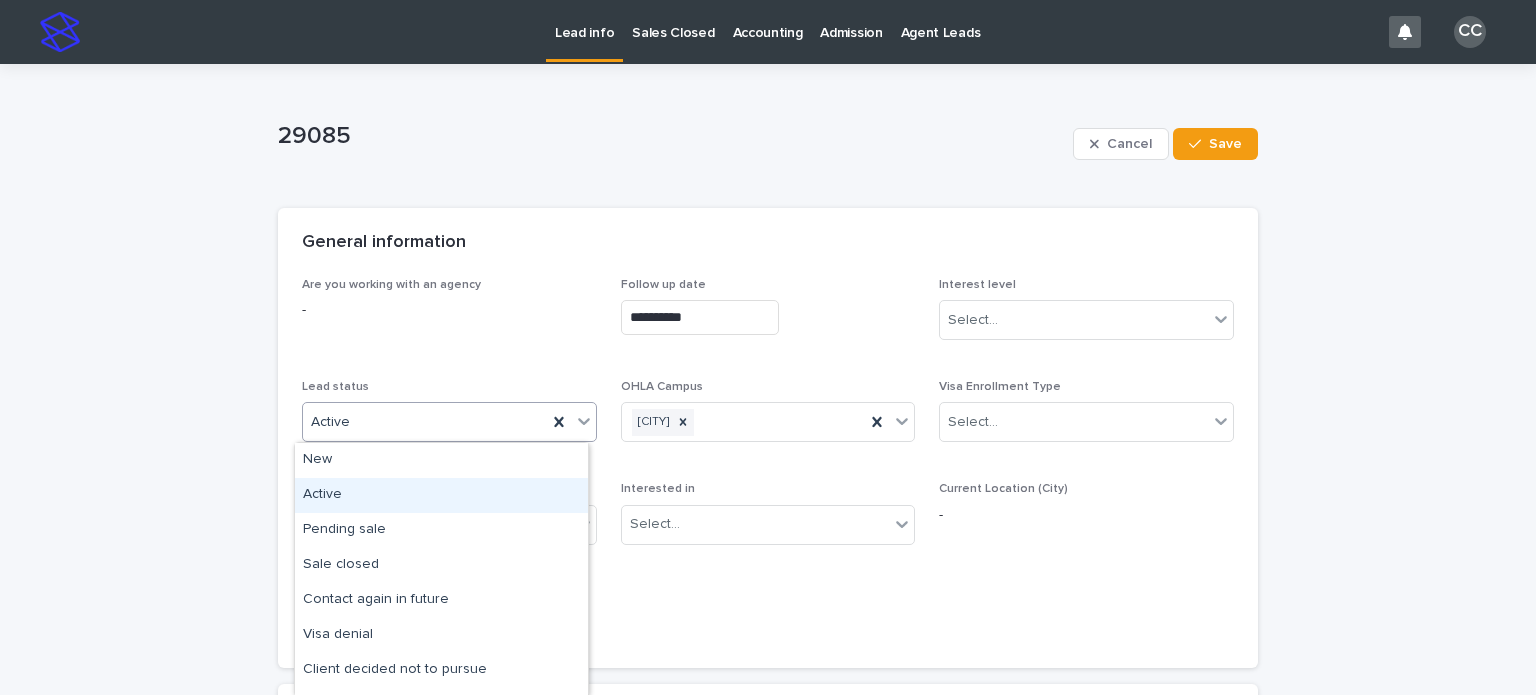 scroll, scrollTop: 100, scrollLeft: 0, axis: vertical 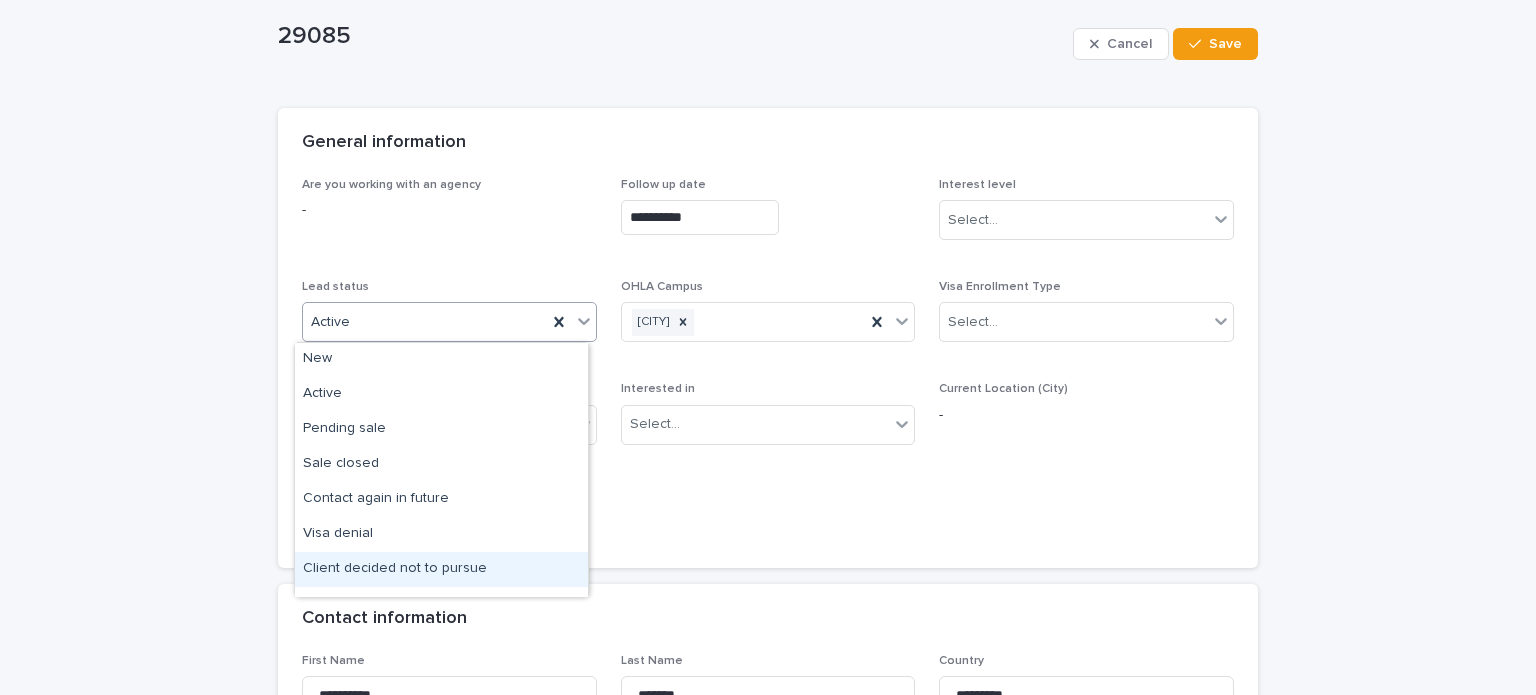 click on "Client decided not to pursue" at bounding box center (441, 569) 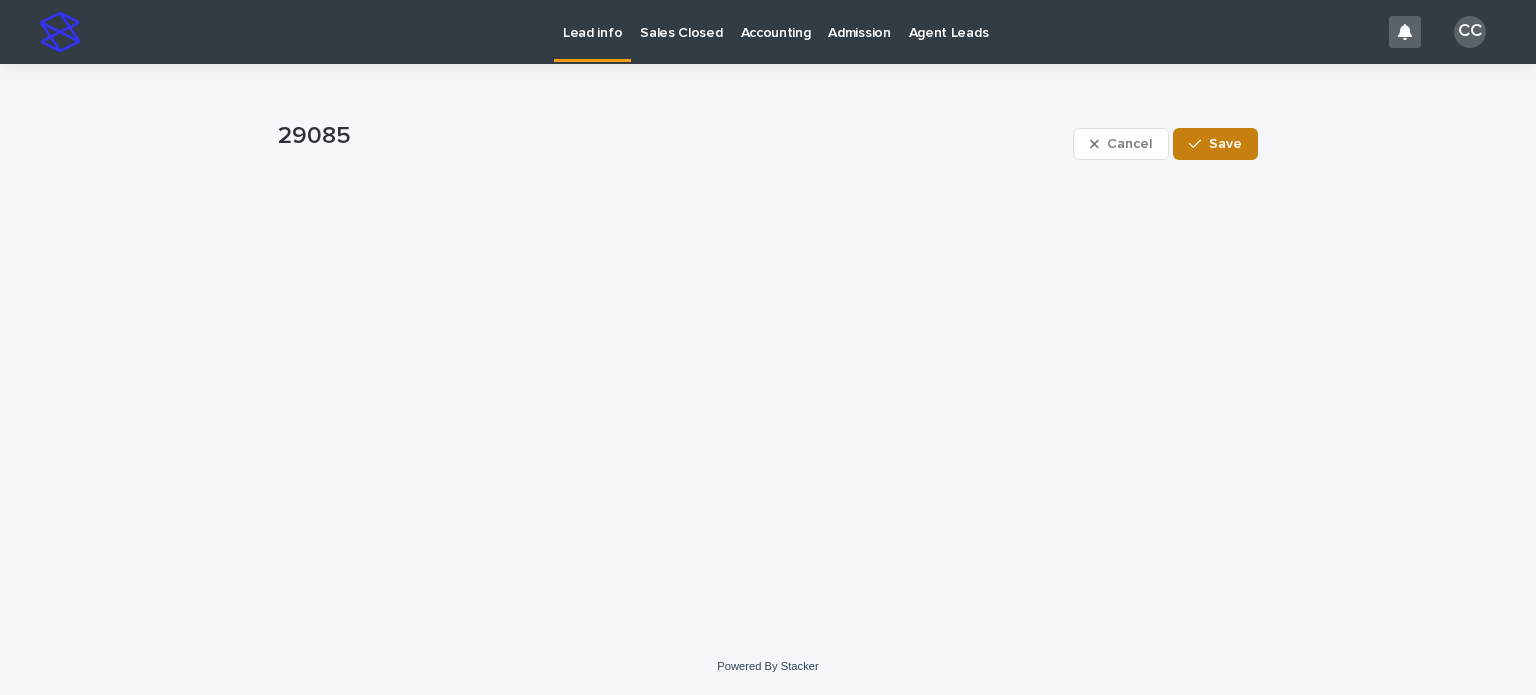 scroll, scrollTop: 0, scrollLeft: 0, axis: both 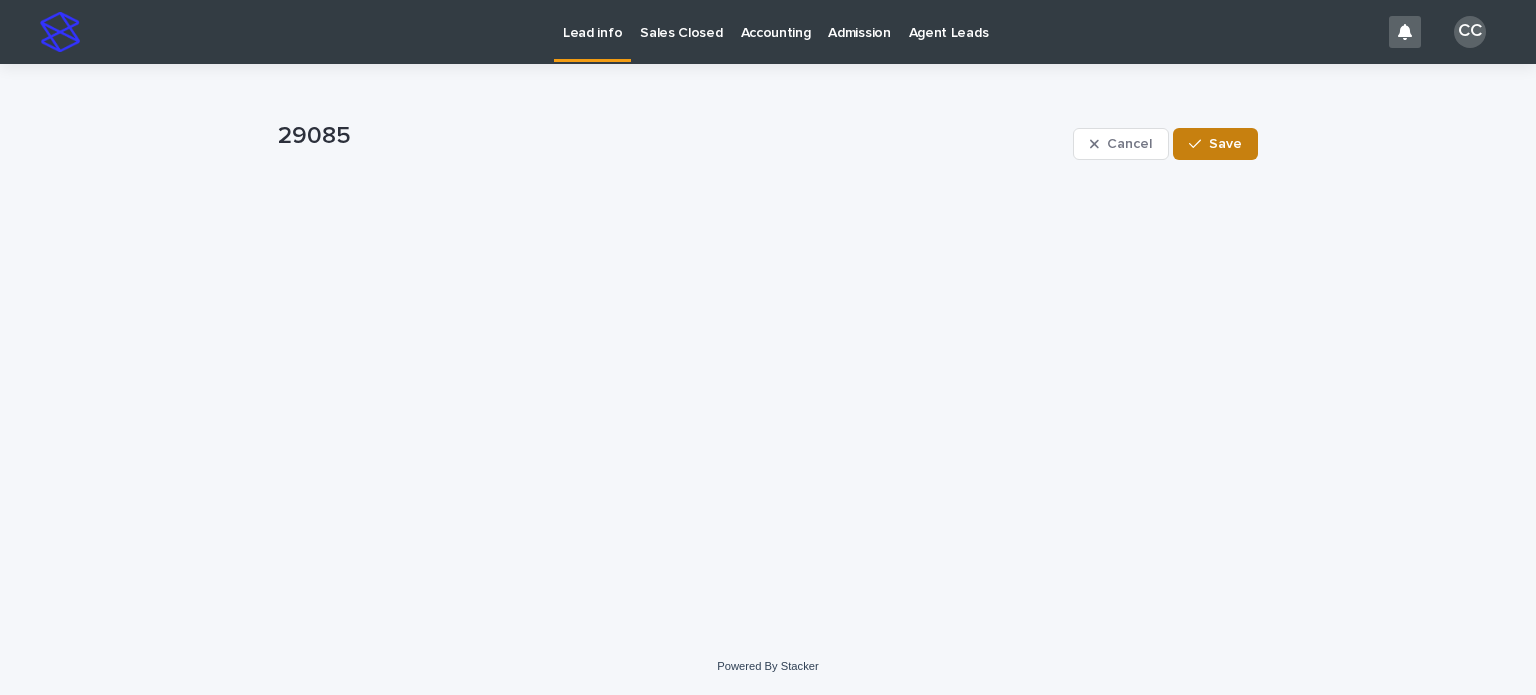 click 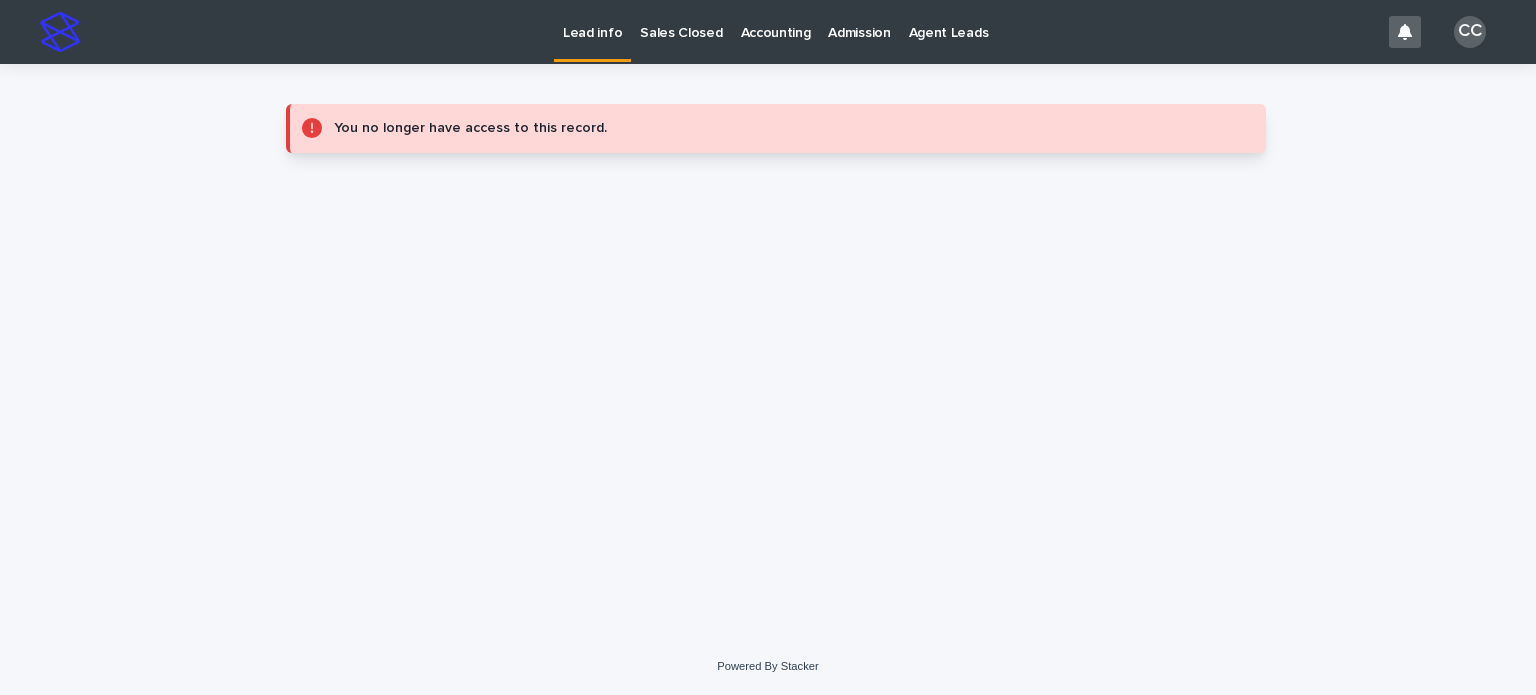 click on "Lead info" at bounding box center [592, 21] 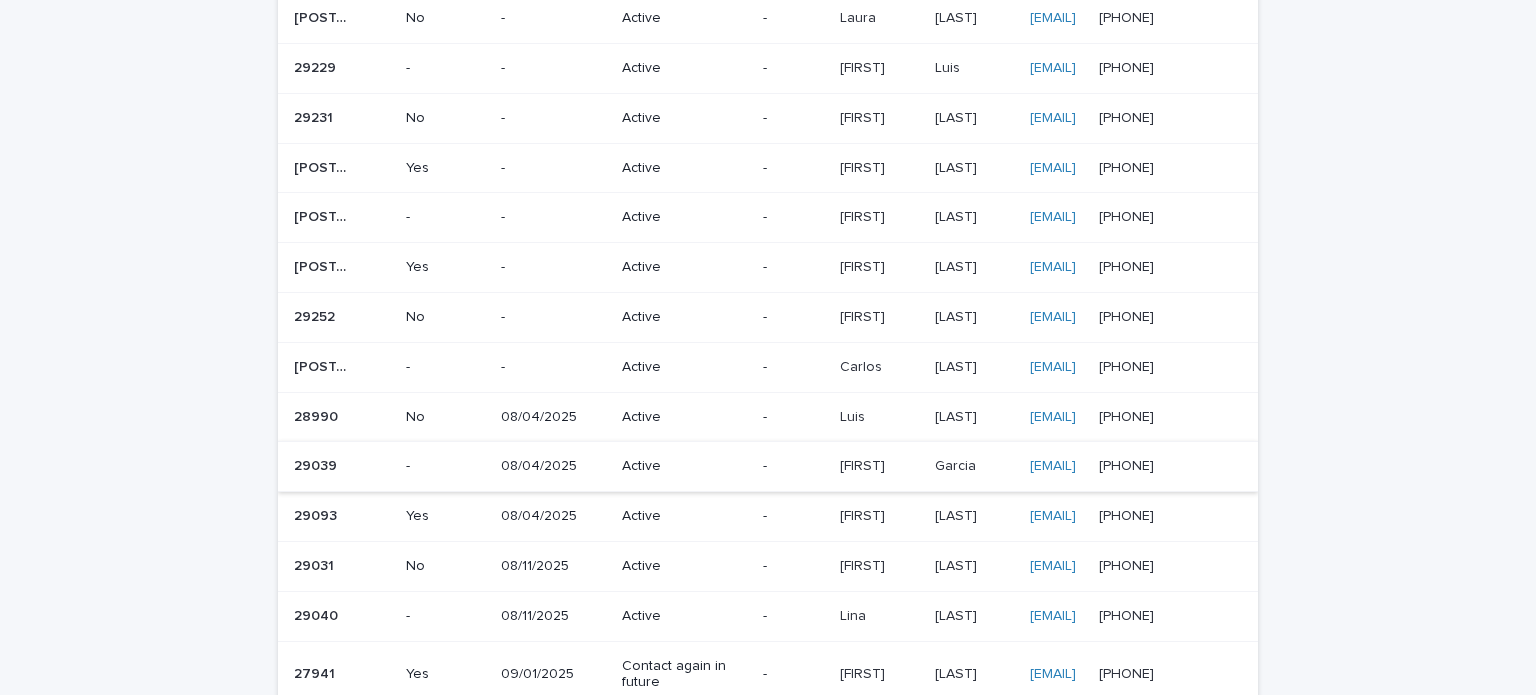 scroll, scrollTop: 700, scrollLeft: 0, axis: vertical 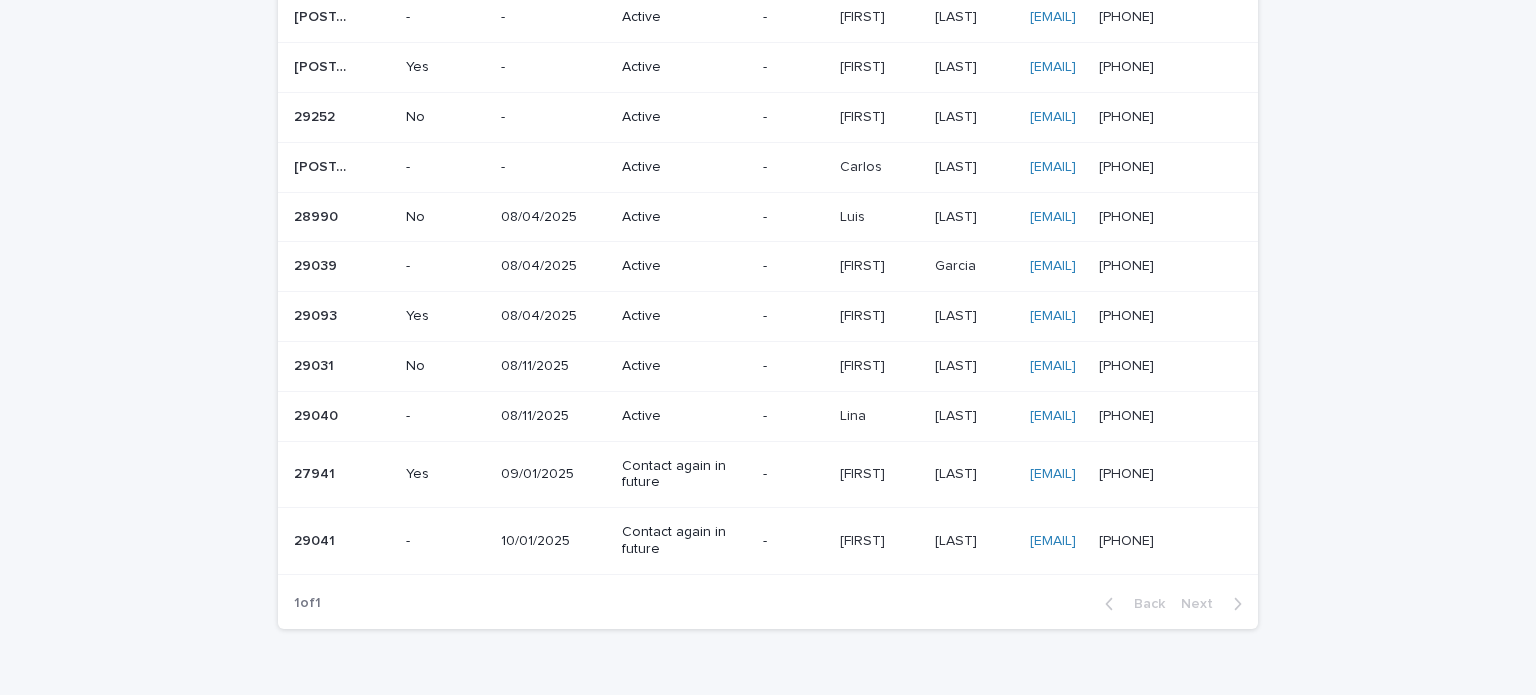 click on "Active" at bounding box center (677, 316) 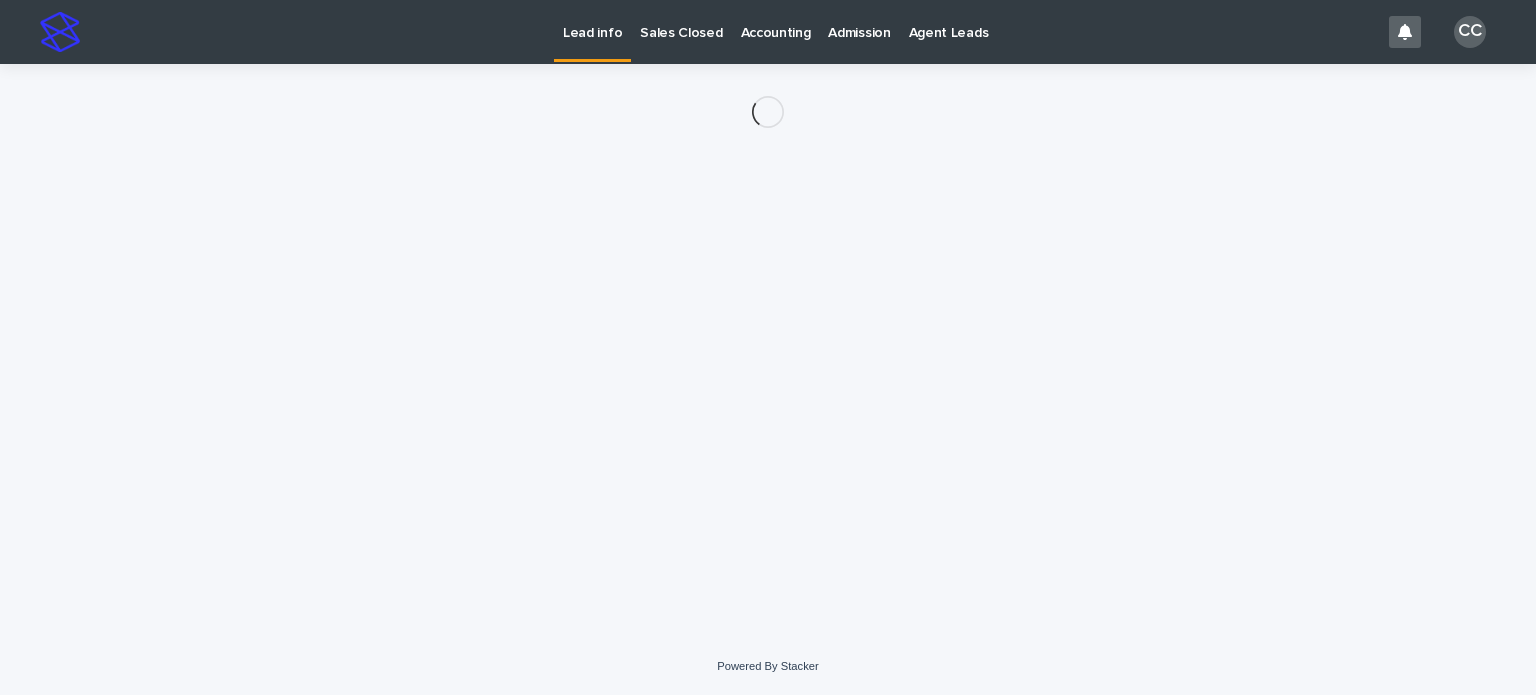 scroll, scrollTop: 0, scrollLeft: 0, axis: both 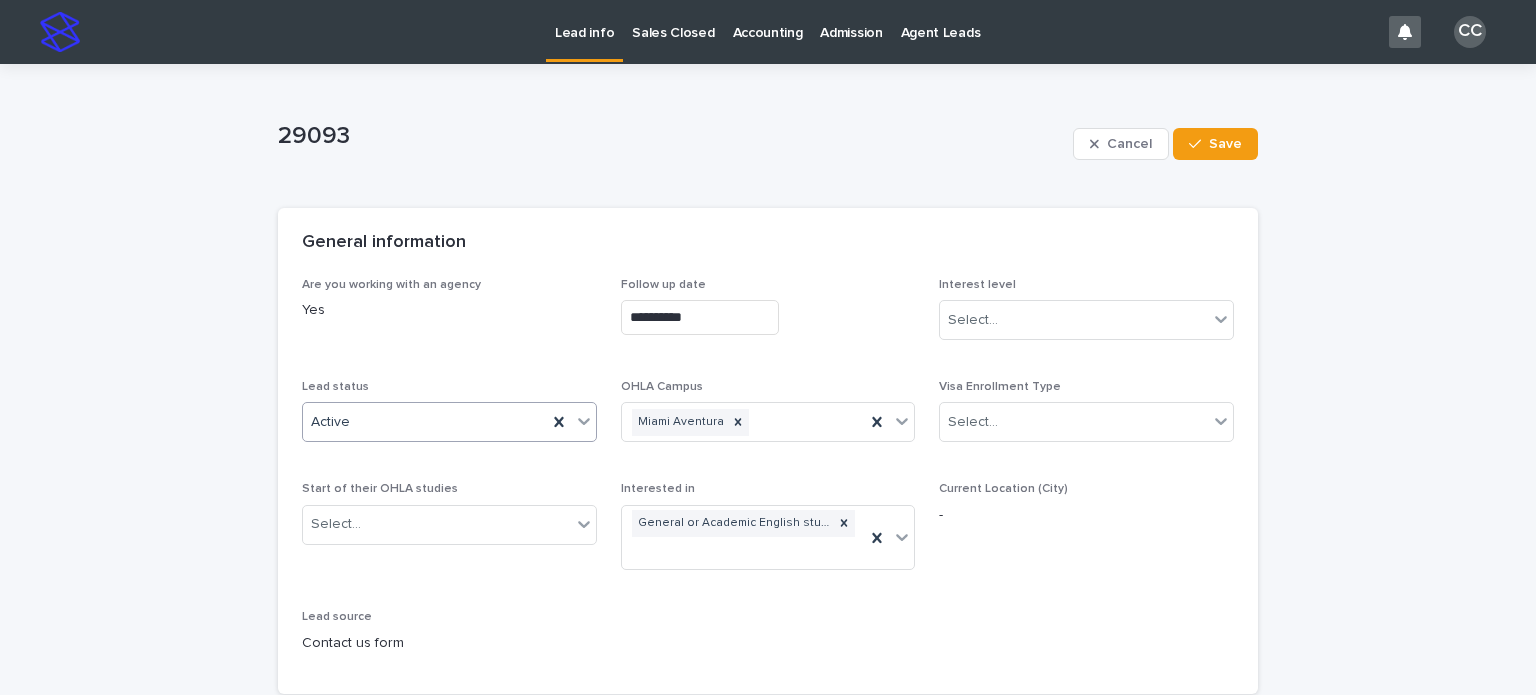 click on "Active" at bounding box center (425, 422) 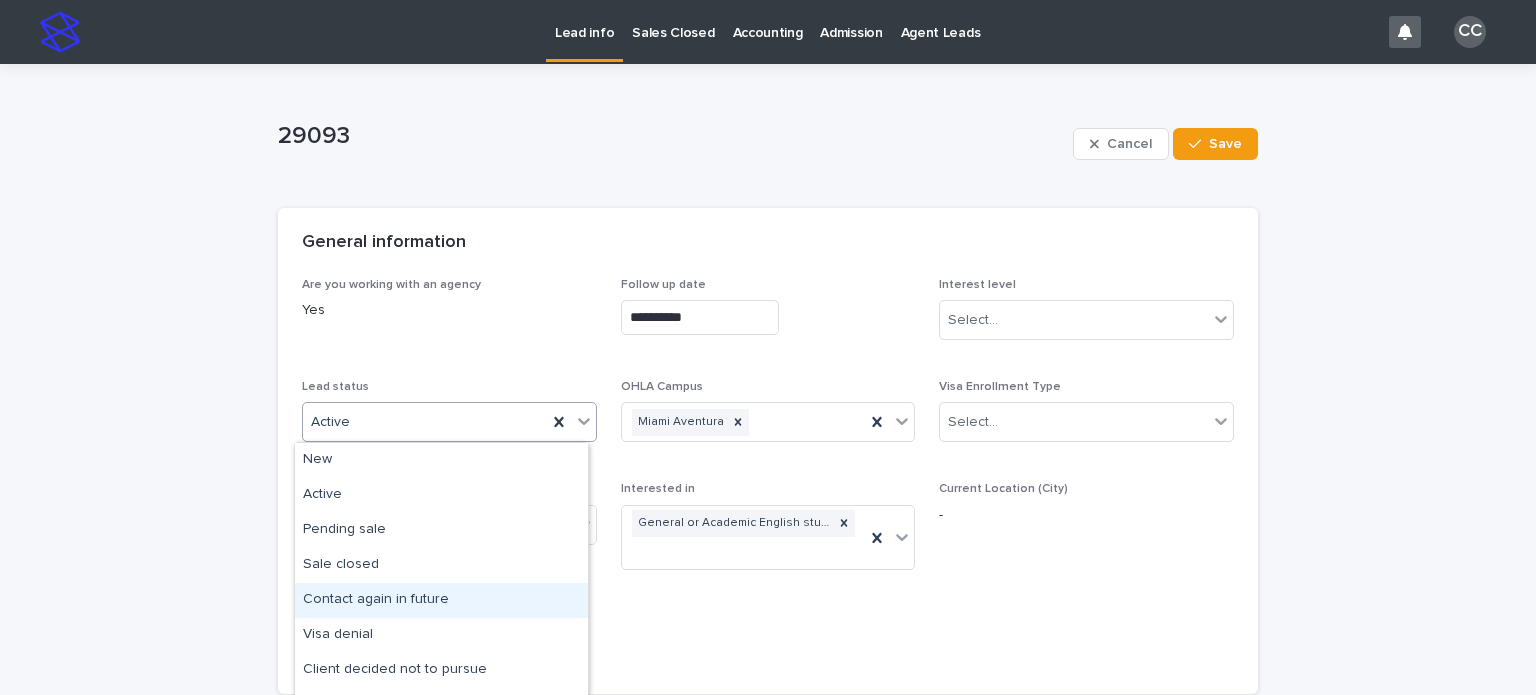 click on "Contact again in future" at bounding box center [441, 600] 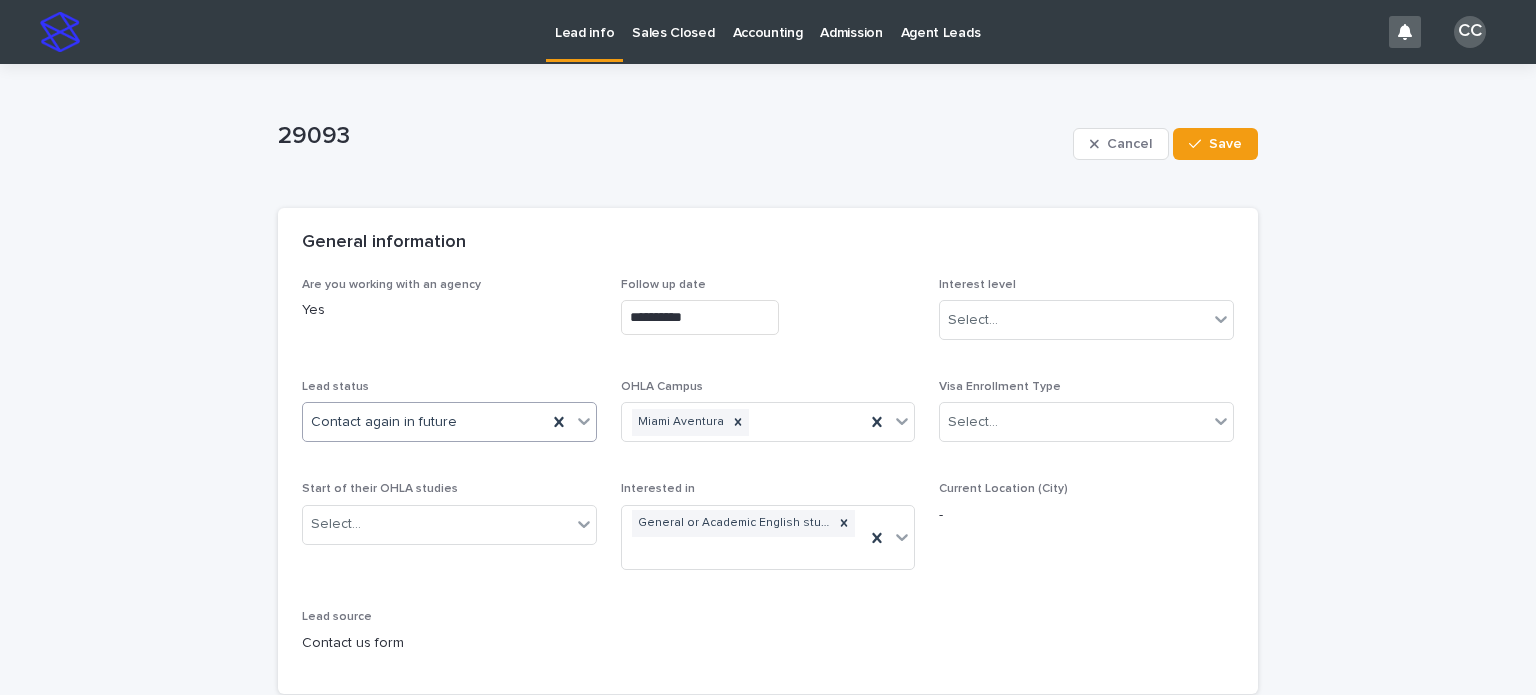 click on "**********" at bounding box center [700, 317] 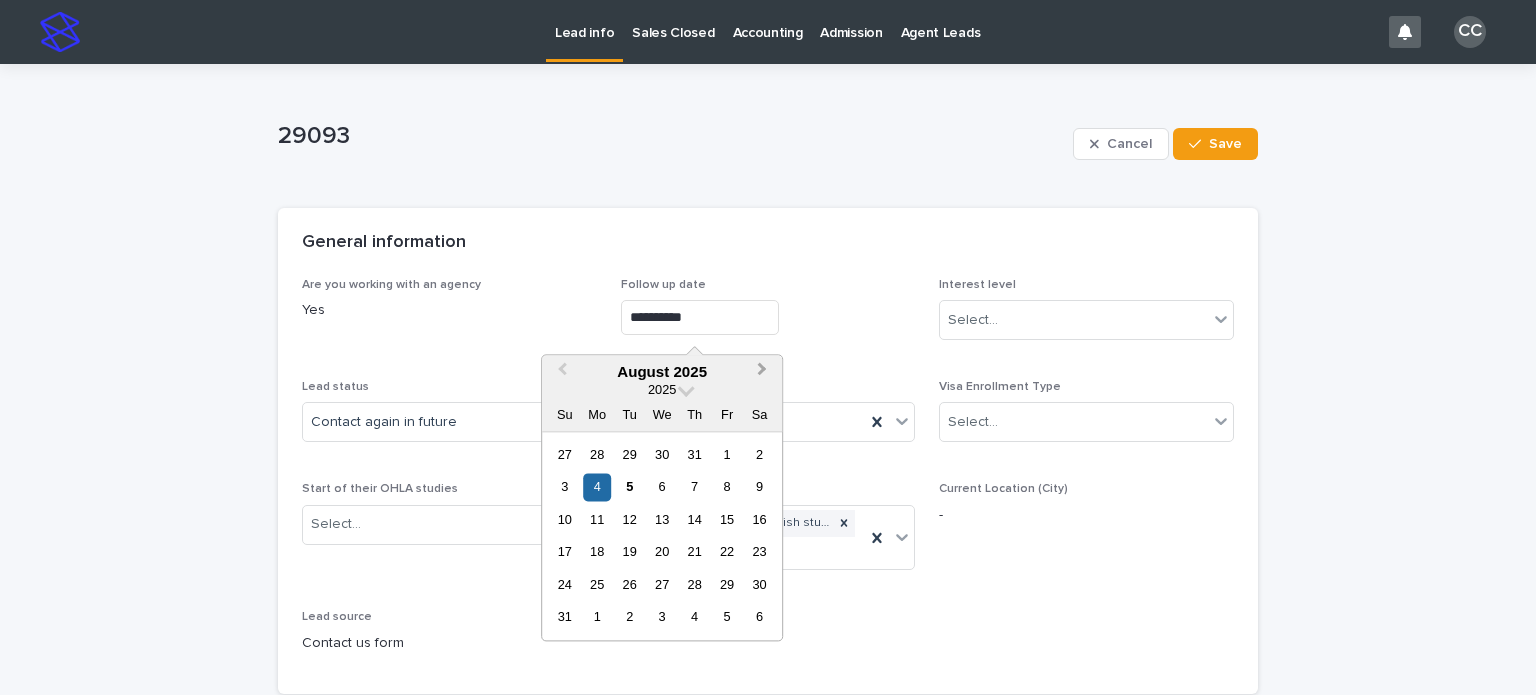 click on "Next Month" at bounding box center [762, 372] 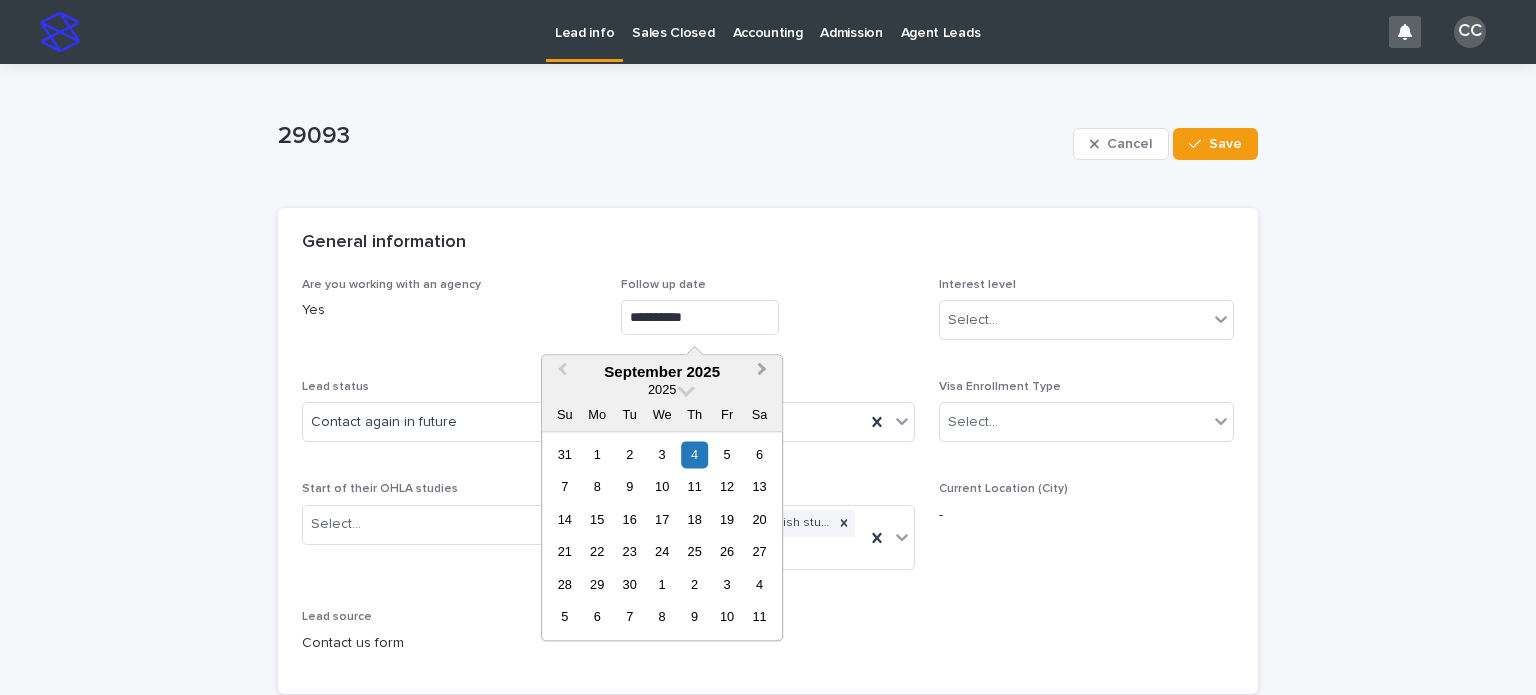 click on "Next Month" at bounding box center [762, 372] 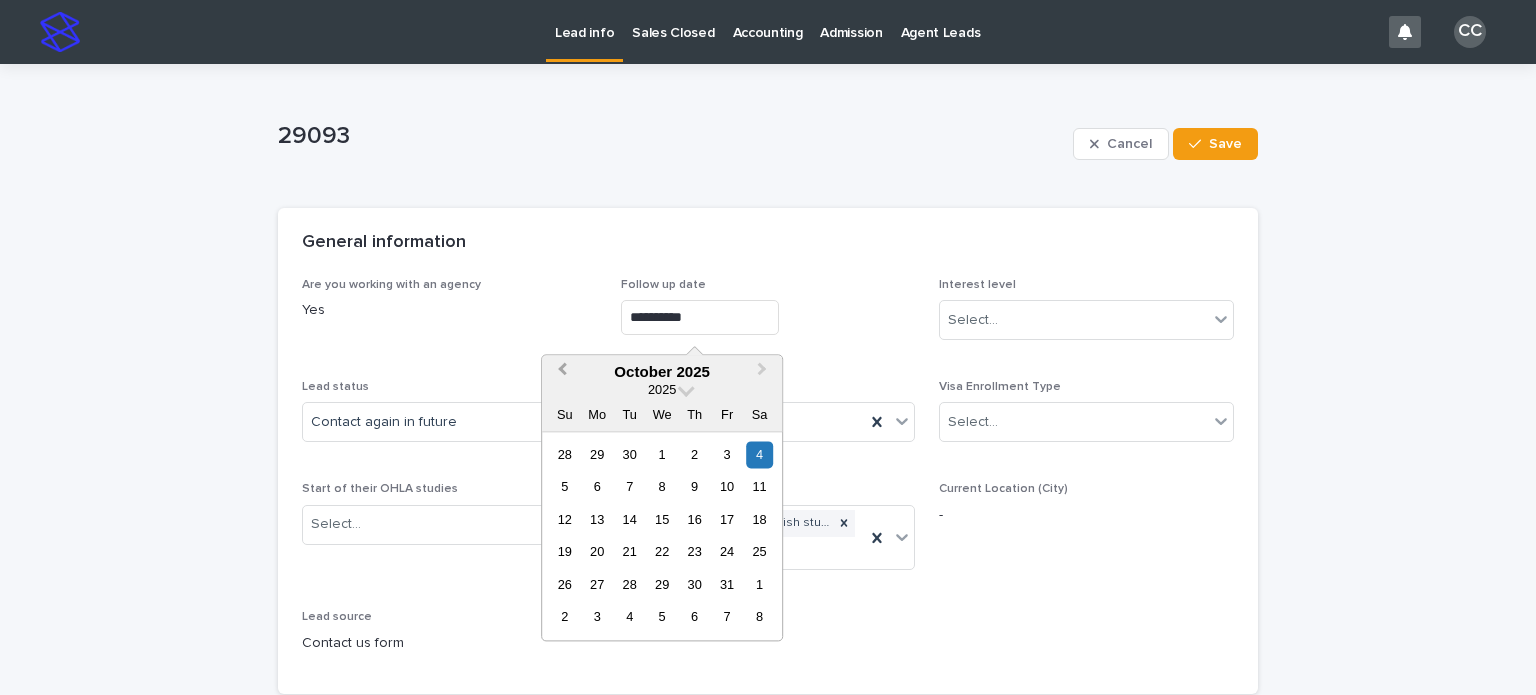 click on "Previous Month" at bounding box center [560, 373] 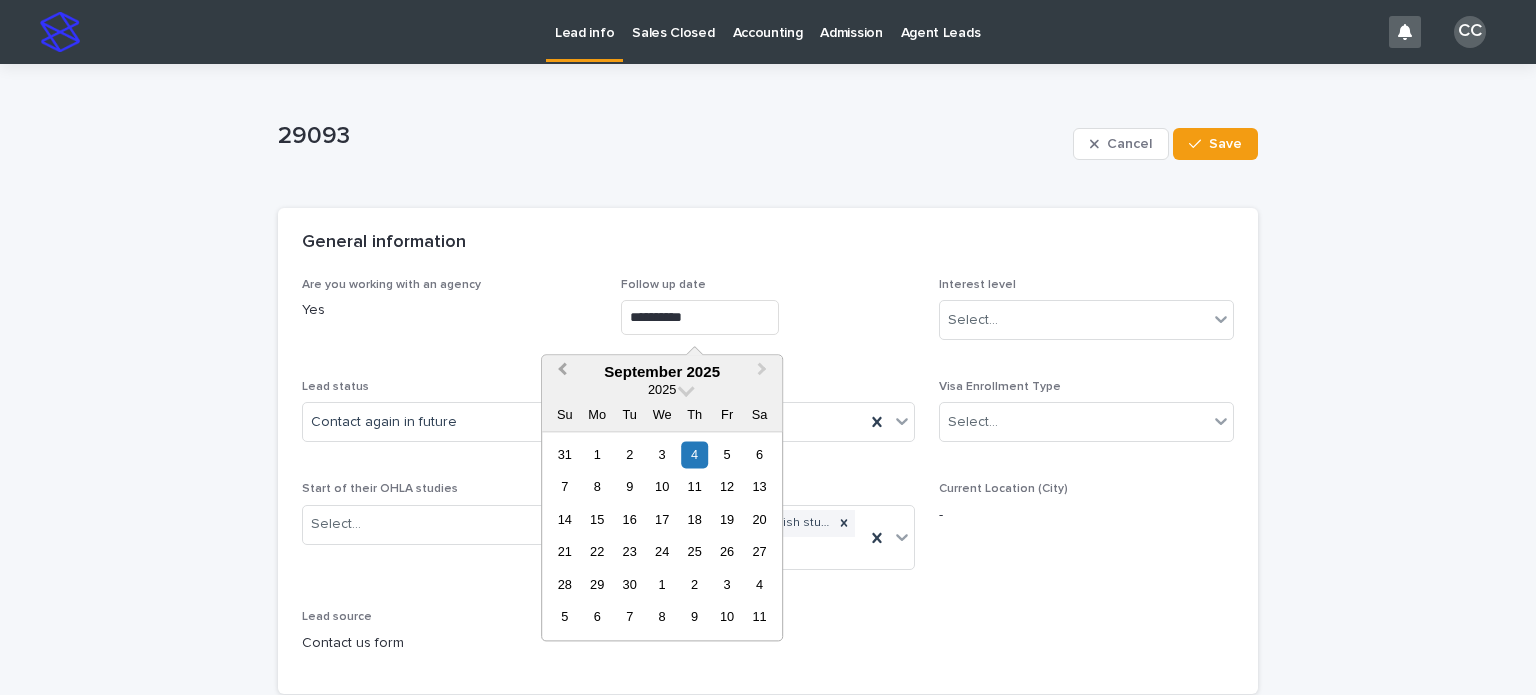 click on "Previous Month" at bounding box center (562, 372) 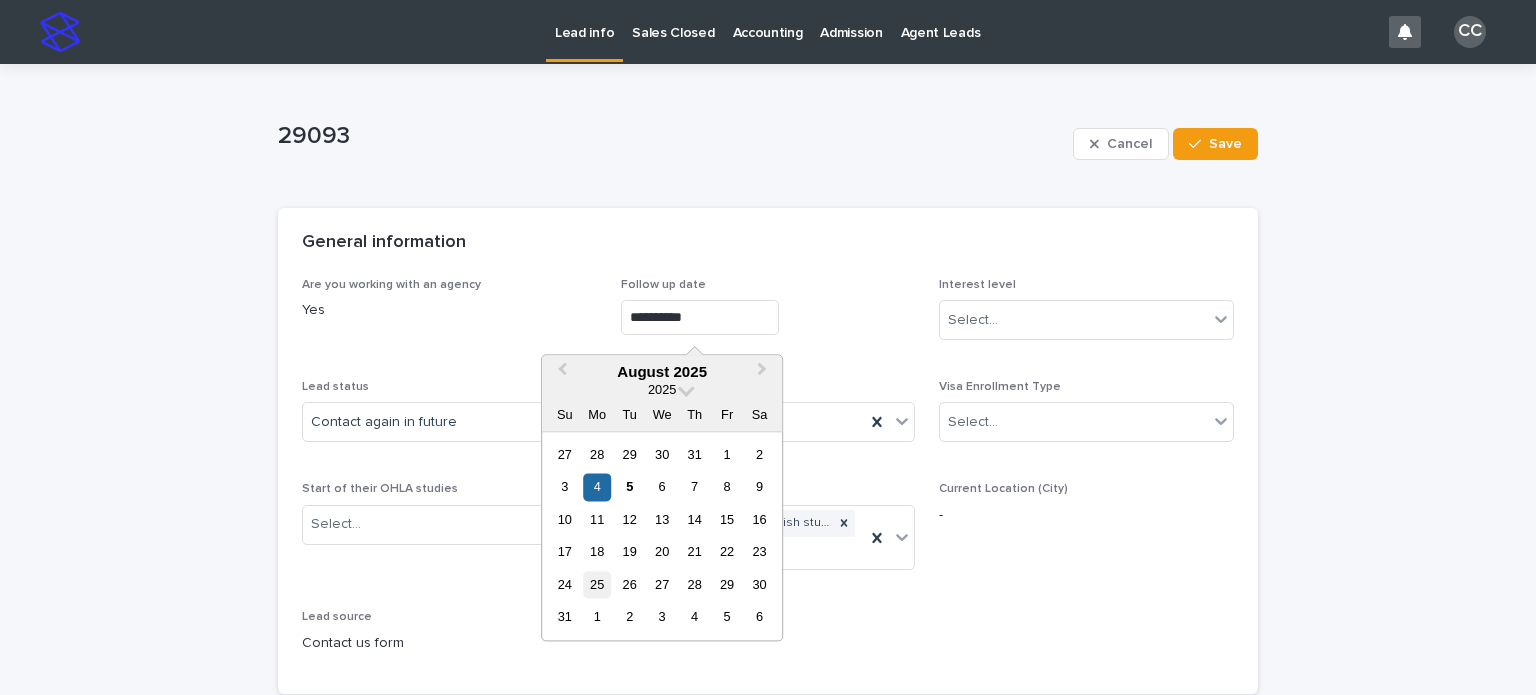 click on "25" at bounding box center [597, 584] 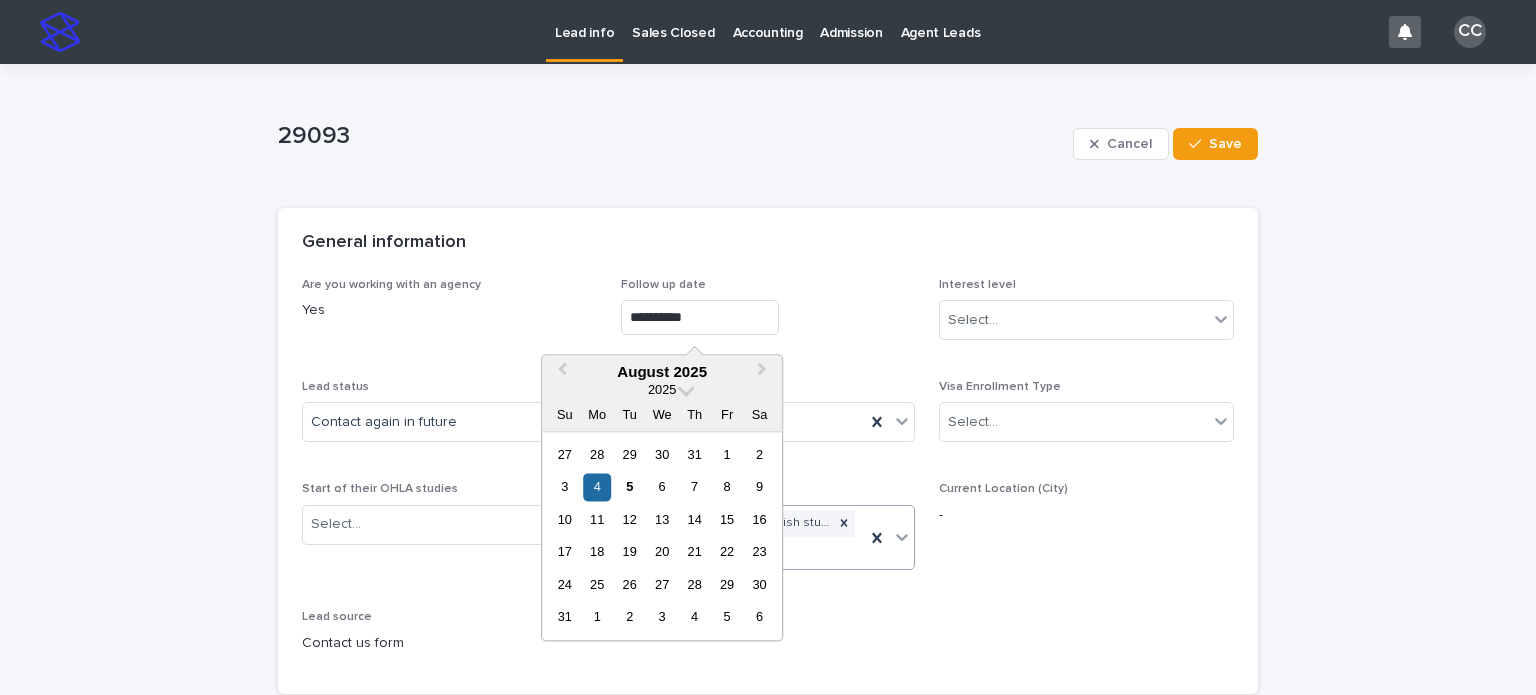 type on "**********" 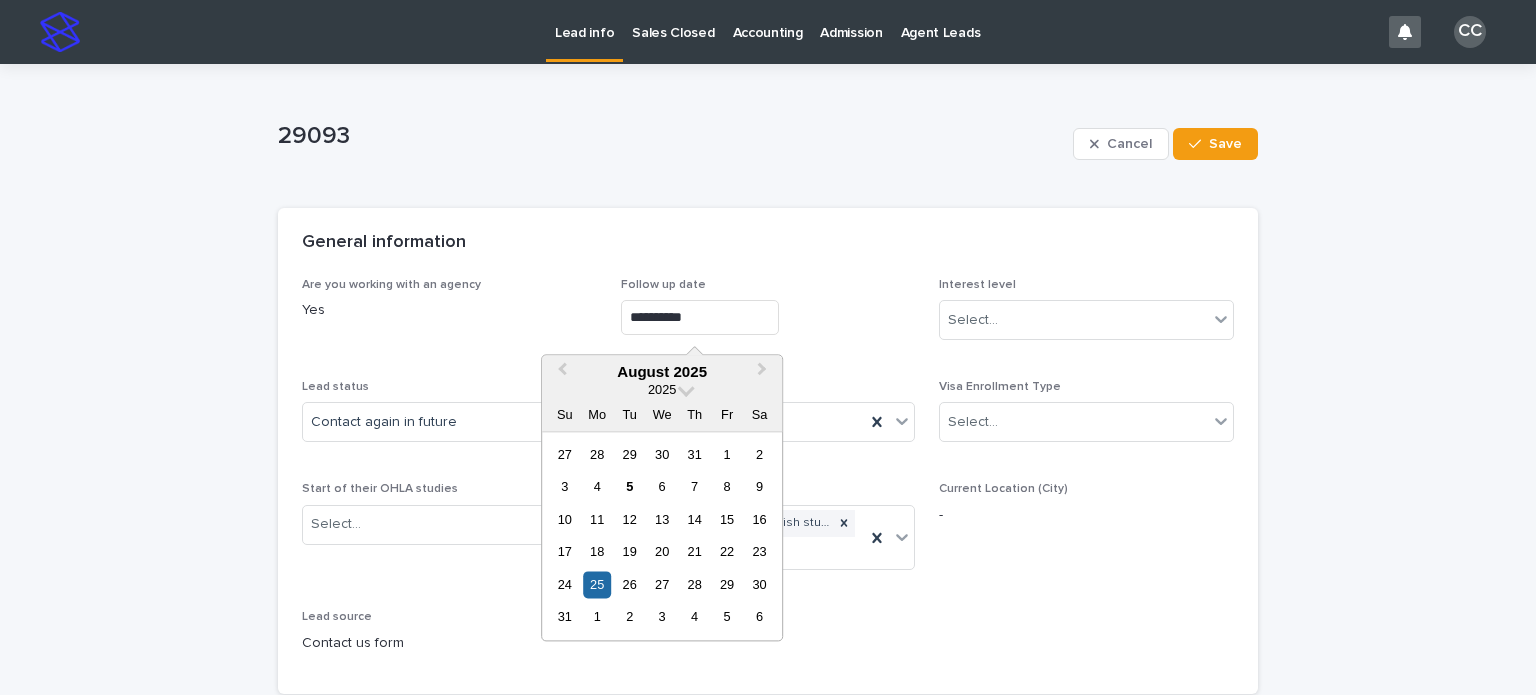 drag, startPoint x: 713, startPoint y: 320, endPoint x: 566, endPoint y: 318, distance: 147.01361 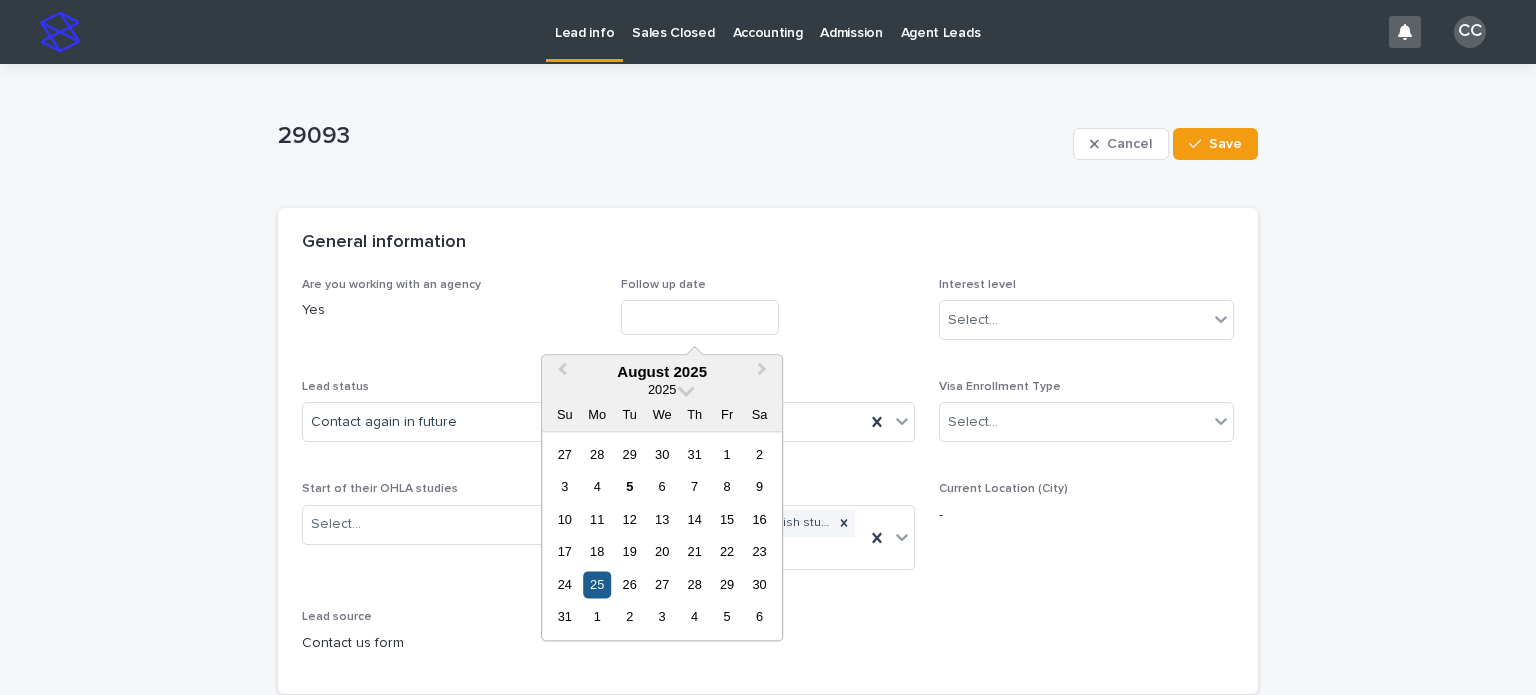 click on "25" at bounding box center [597, 584] 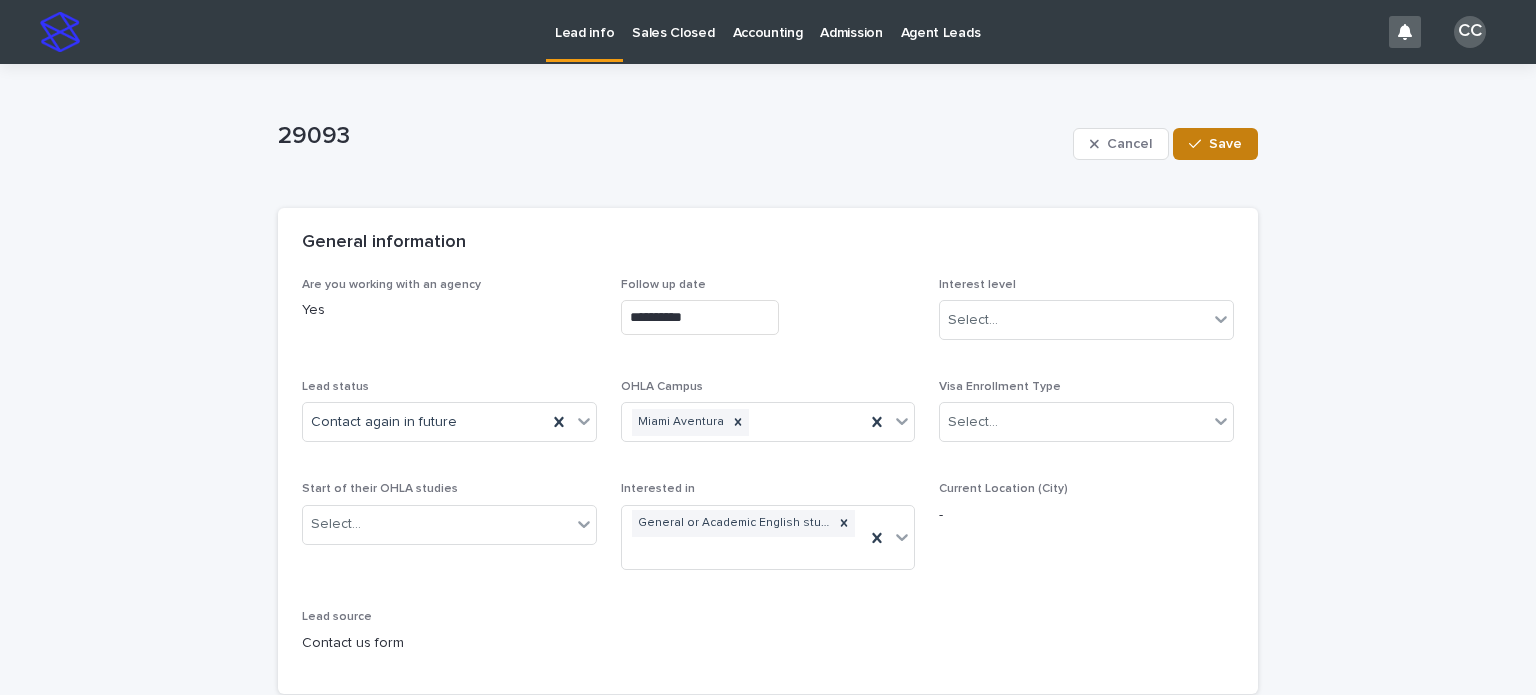 click at bounding box center (1199, 144) 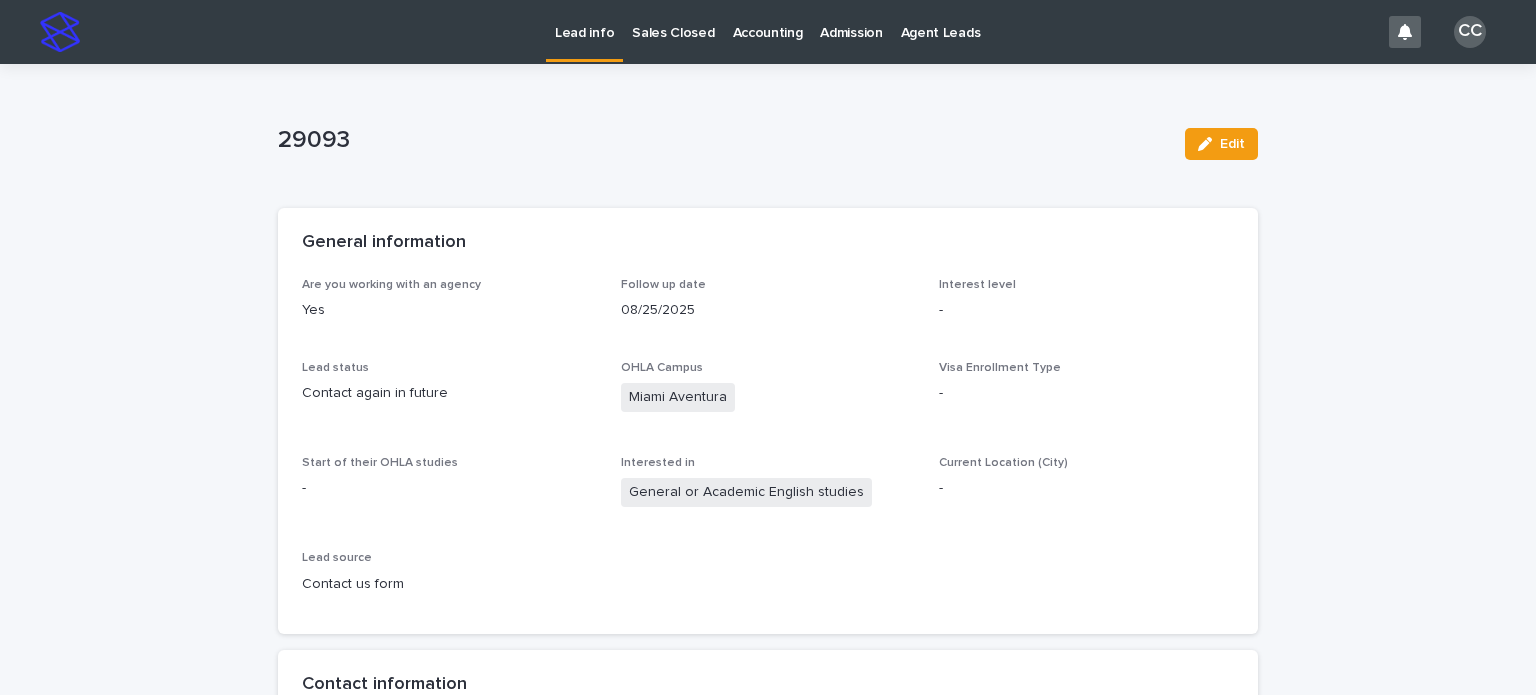 click on "Lead info" at bounding box center [584, 21] 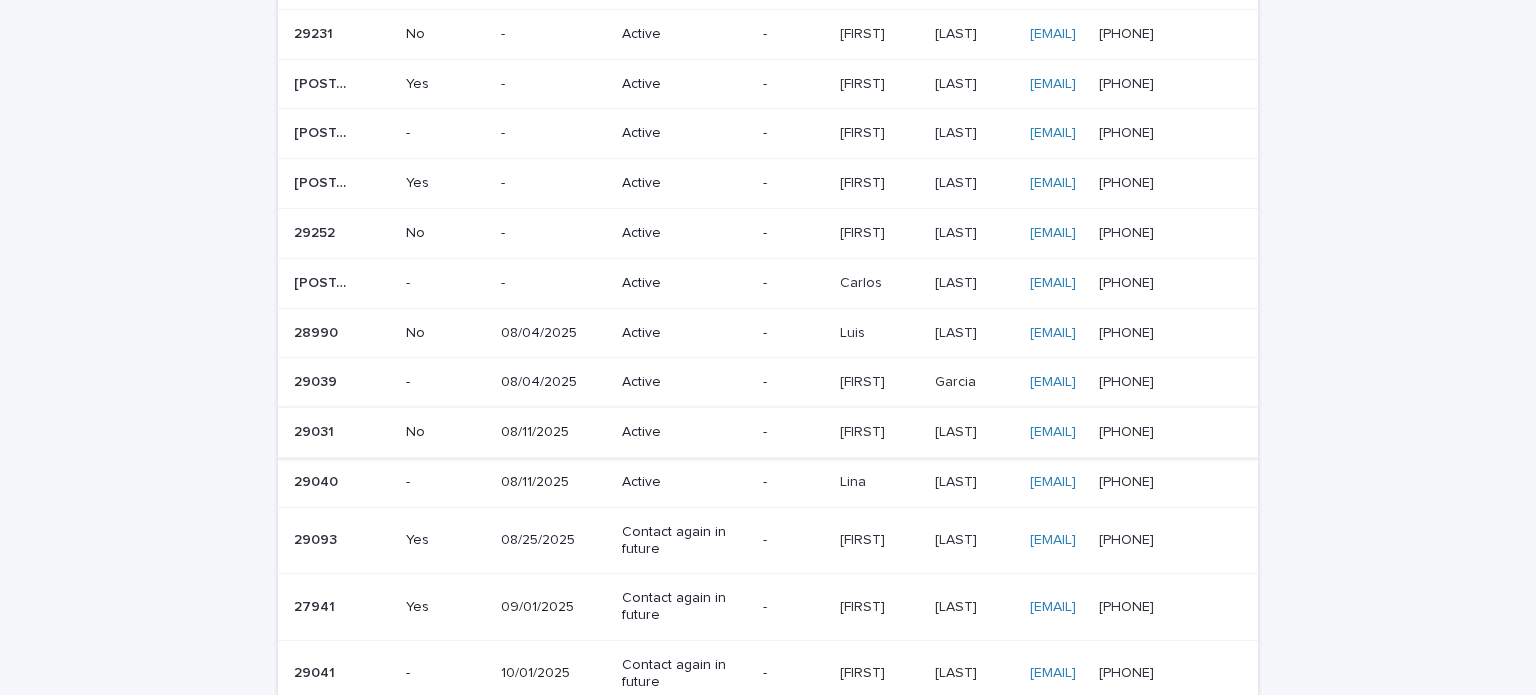 scroll, scrollTop: 619, scrollLeft: 0, axis: vertical 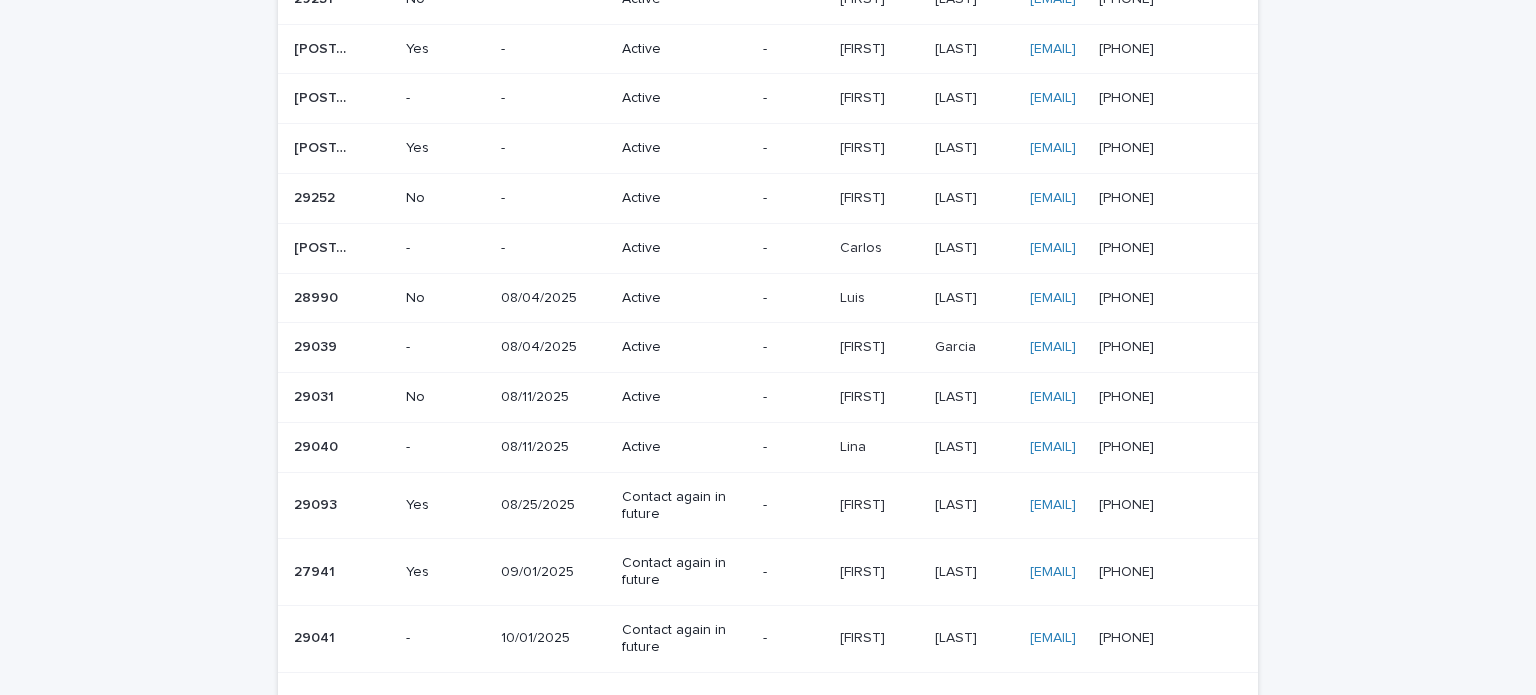 click on "Active" at bounding box center [677, 447] 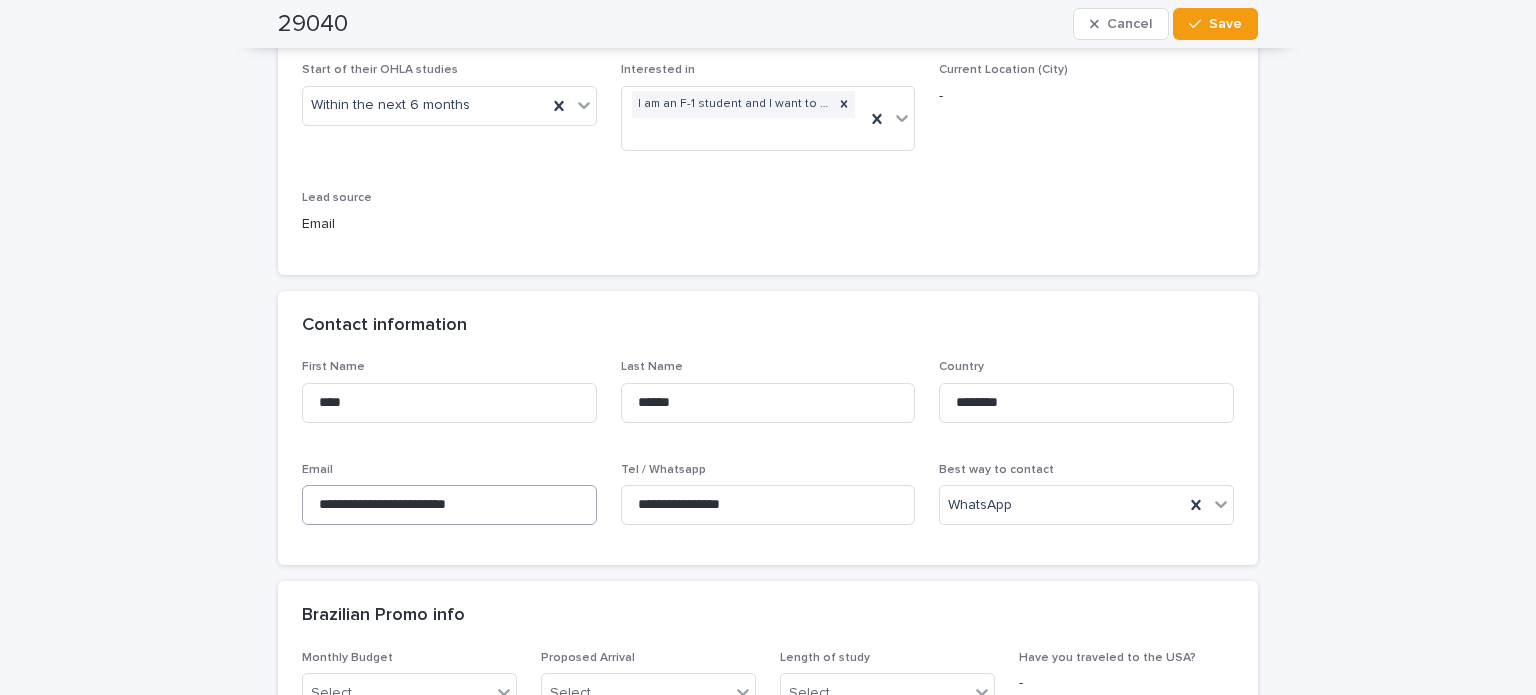 scroll, scrollTop: 119, scrollLeft: 0, axis: vertical 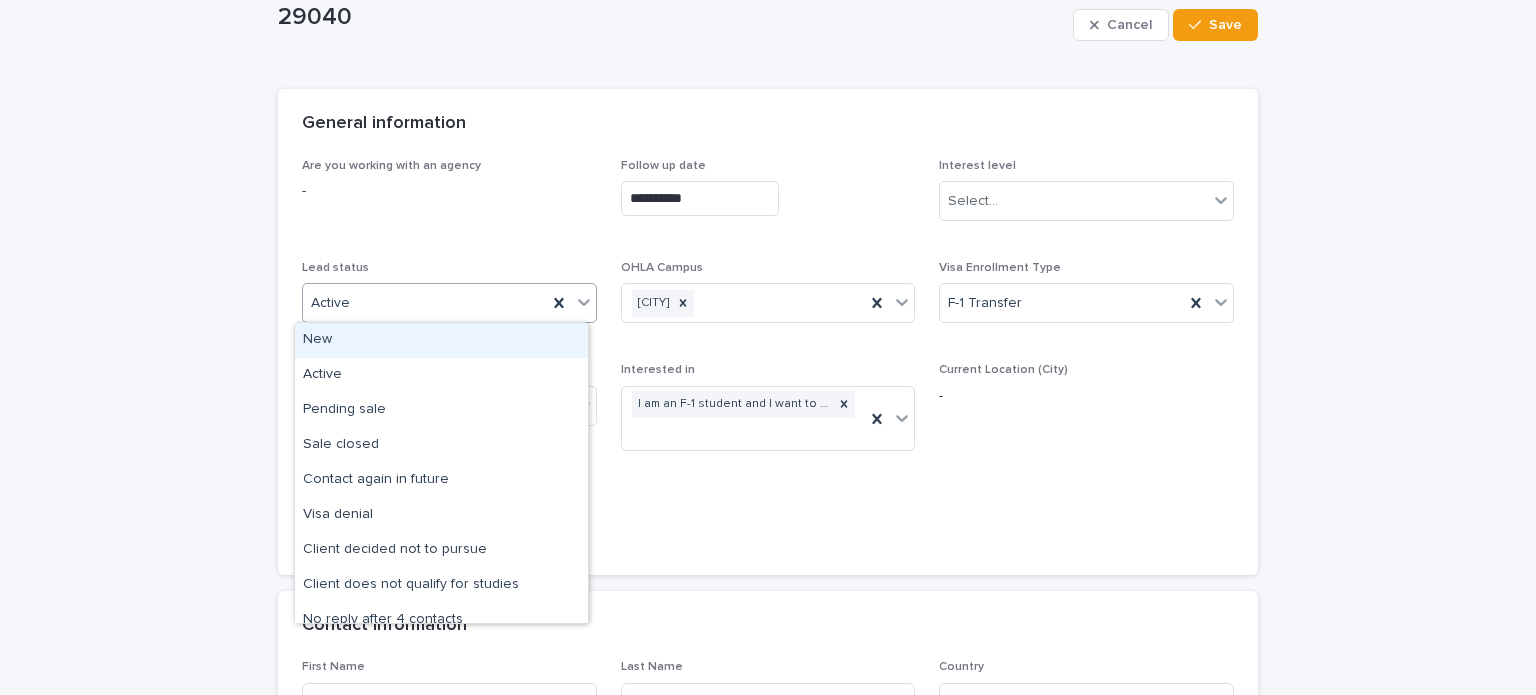 click on "Active" at bounding box center (425, 303) 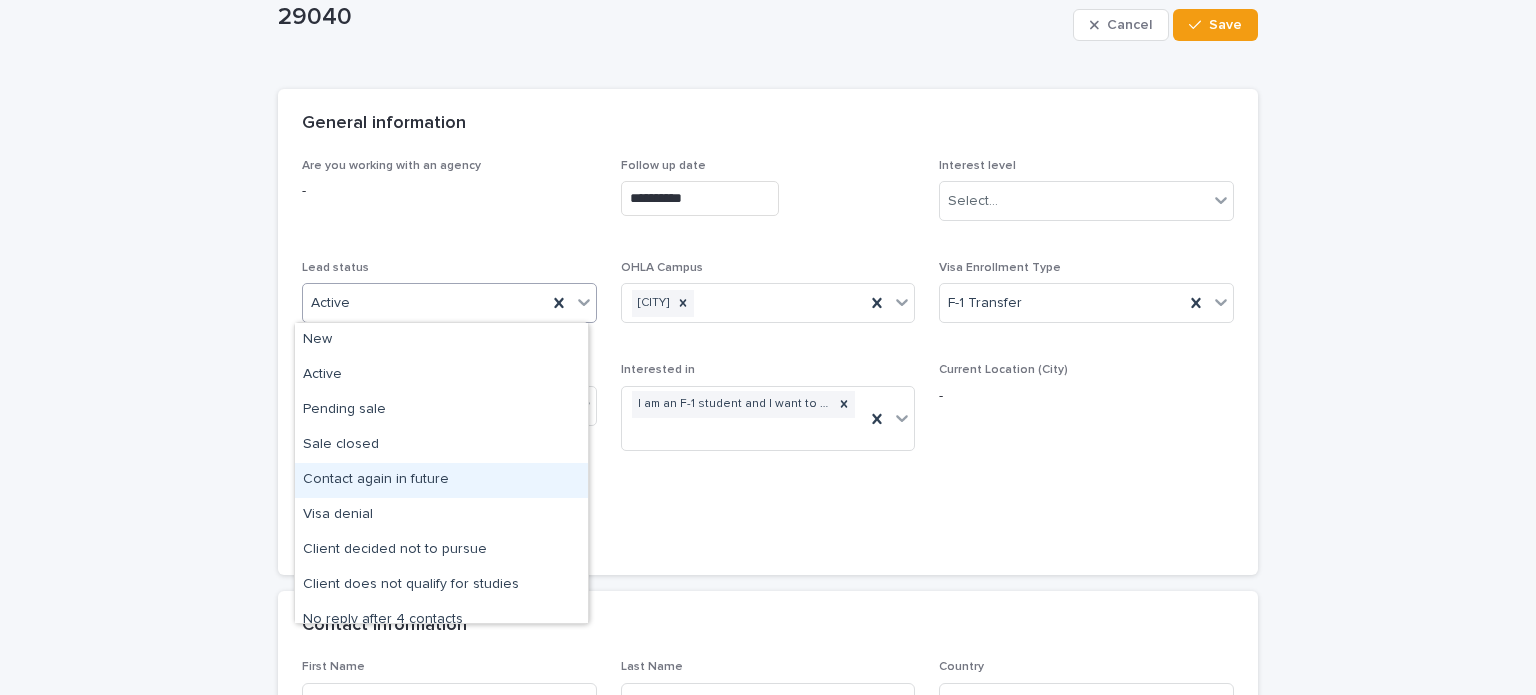 click on "Contact again in future" at bounding box center (441, 480) 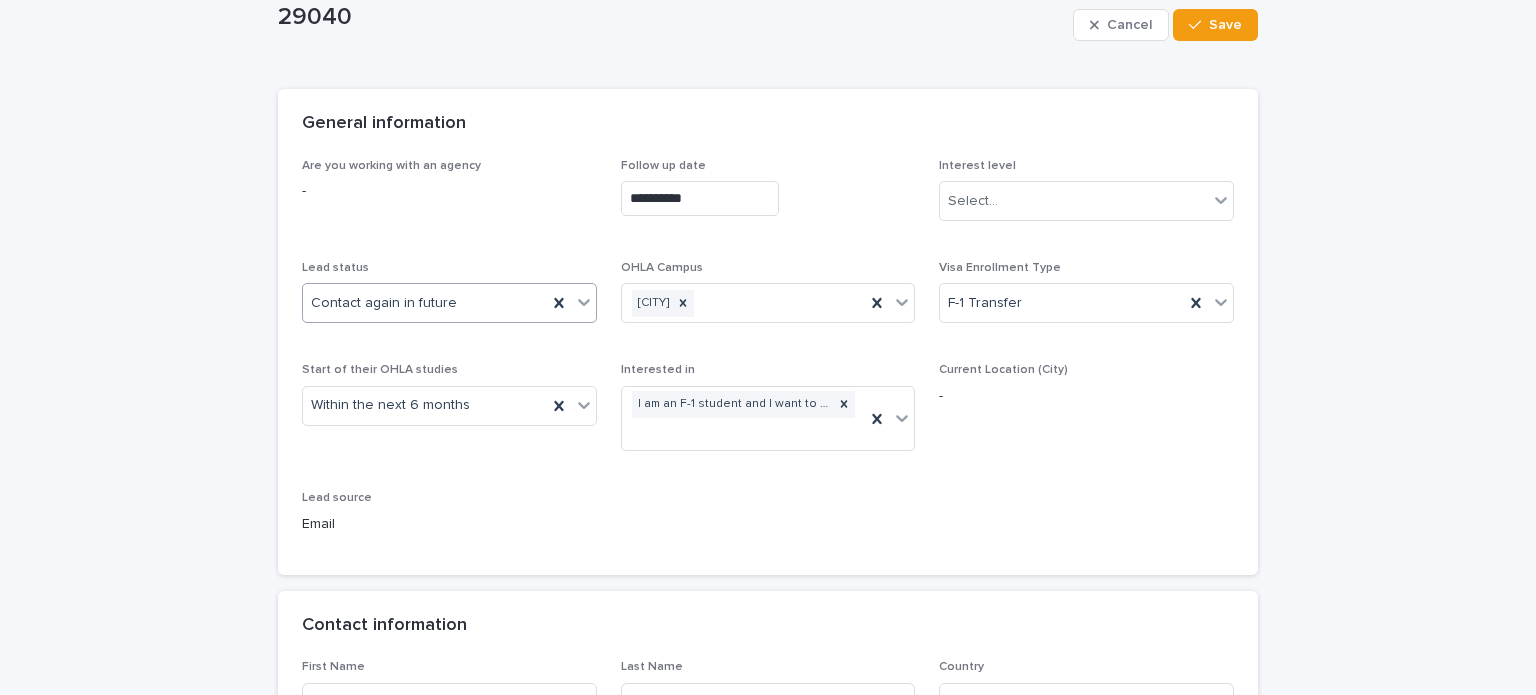 click on "**********" at bounding box center [768, 195] 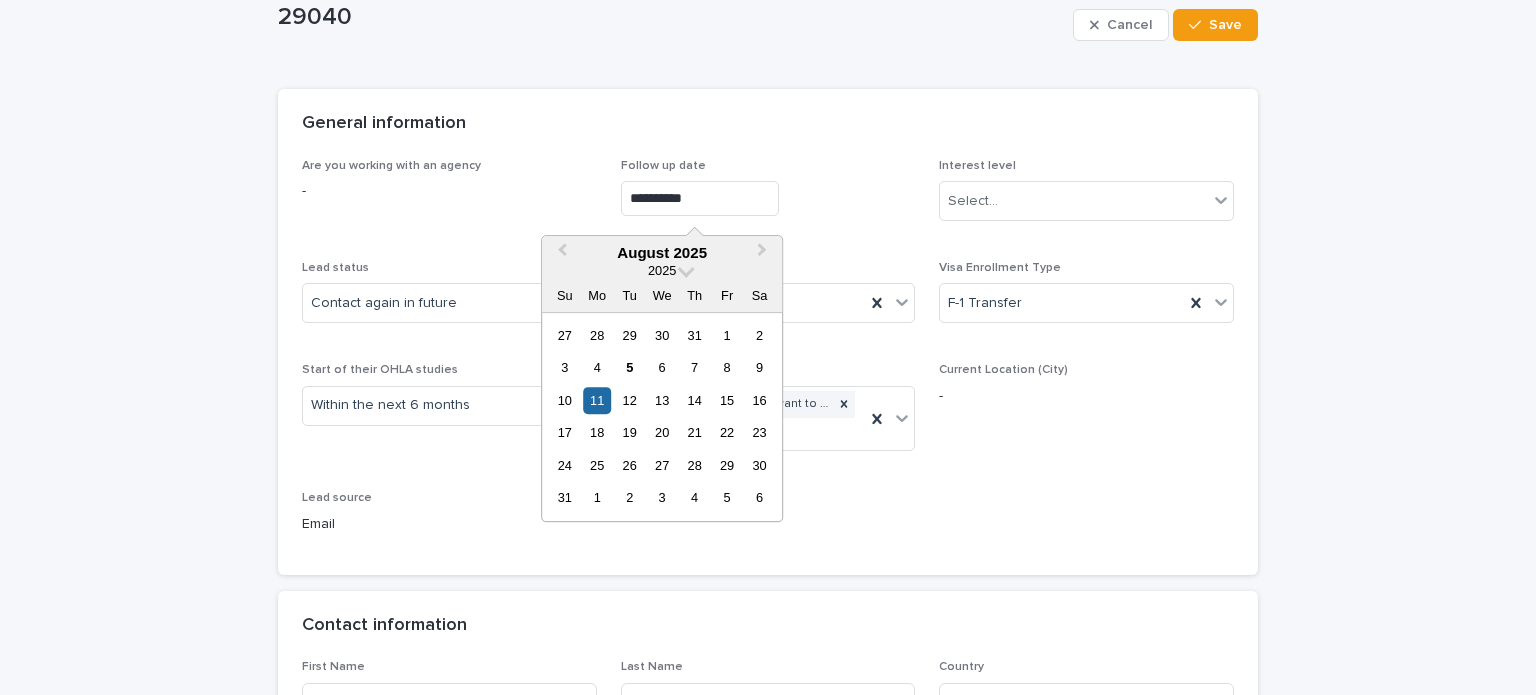 click on "**********" at bounding box center [700, 198] 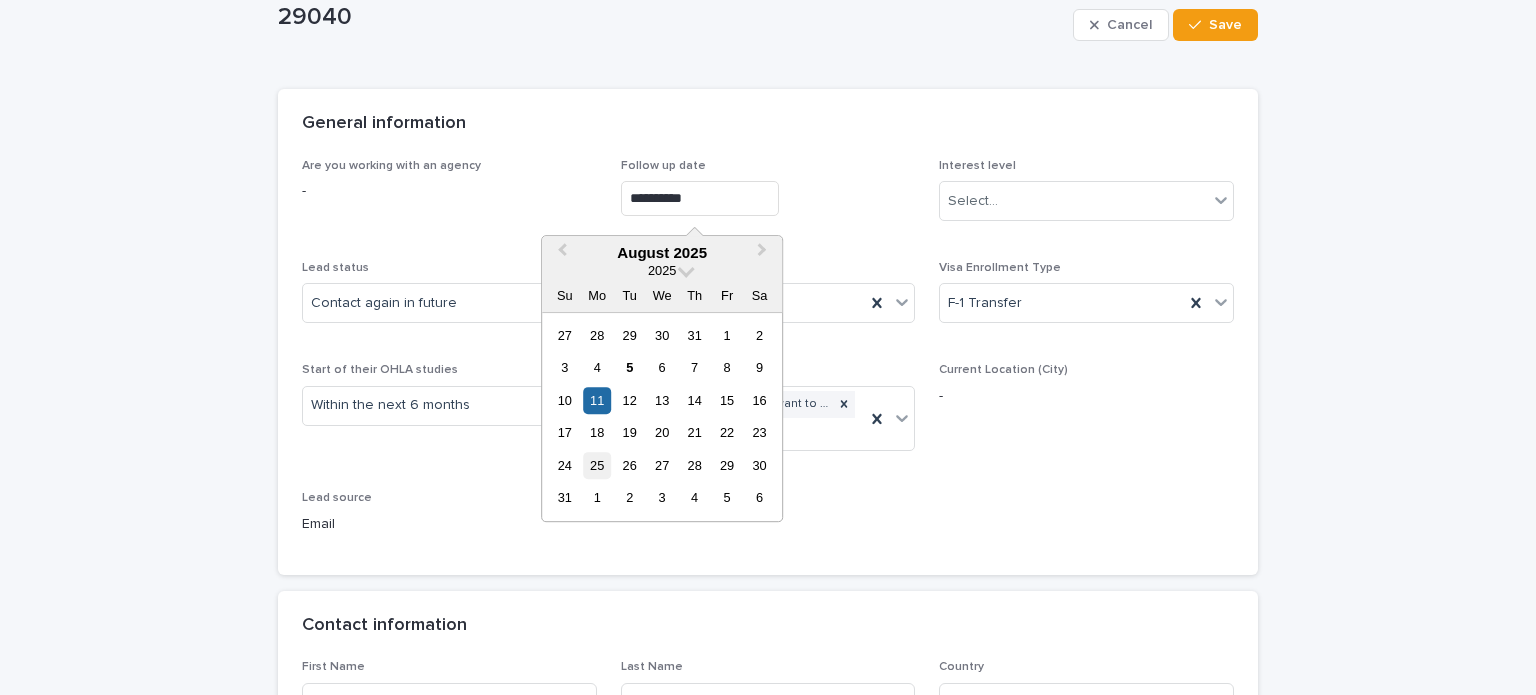 click on "25" at bounding box center (597, 465) 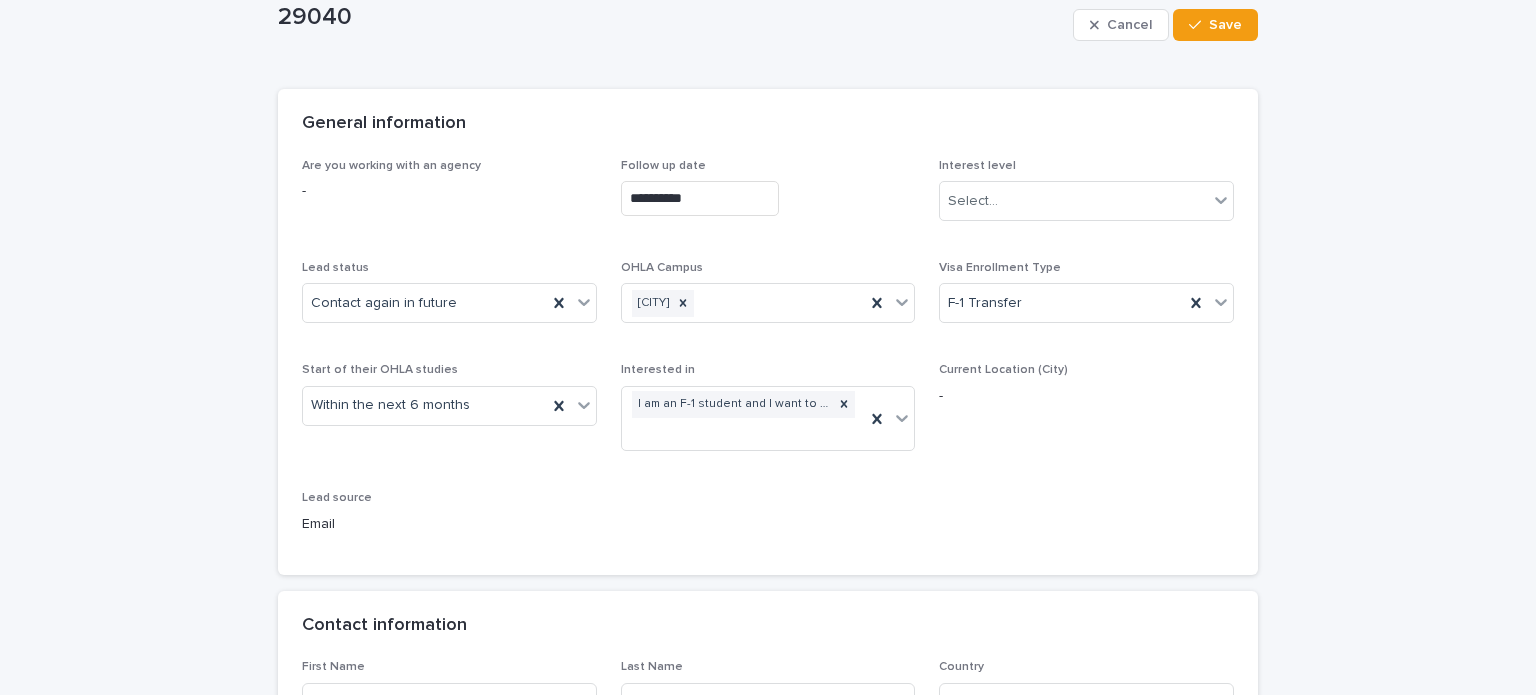 type on "**********" 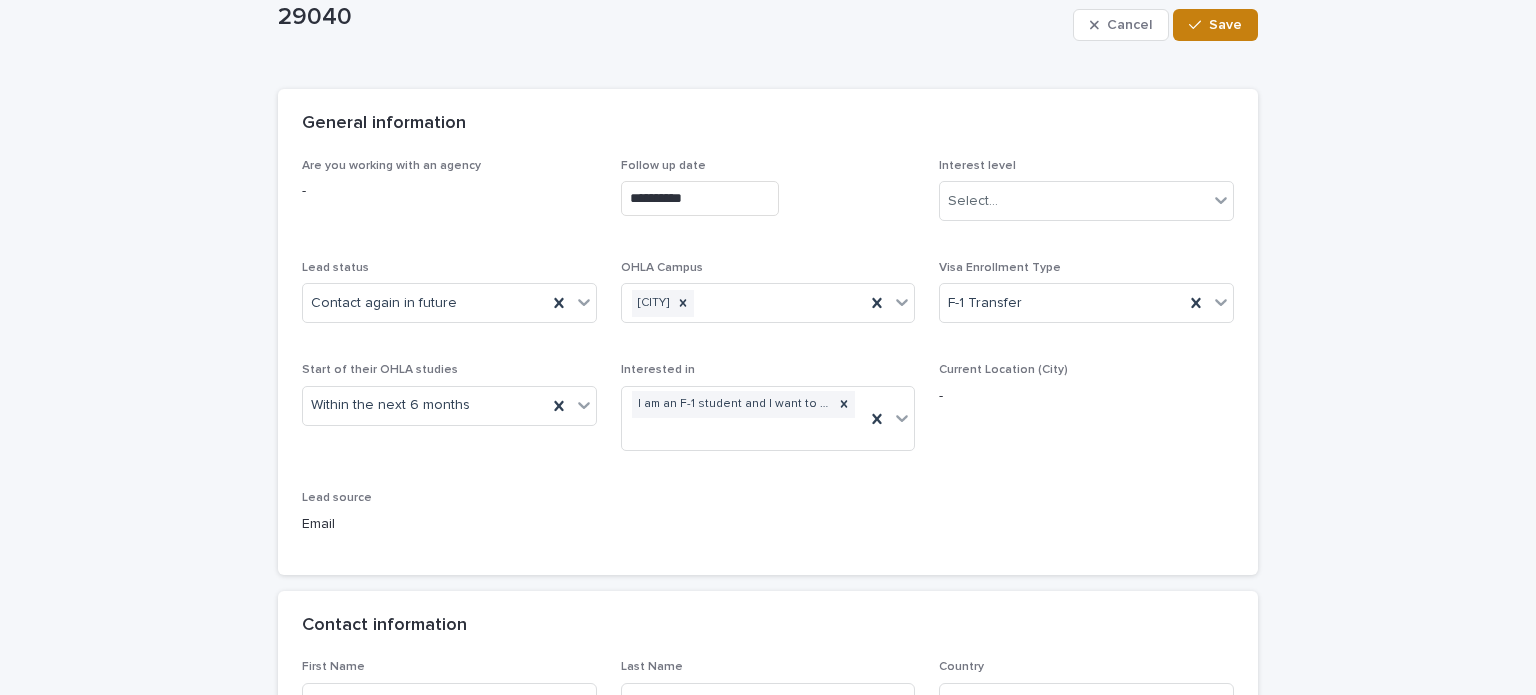 click at bounding box center [1199, 25] 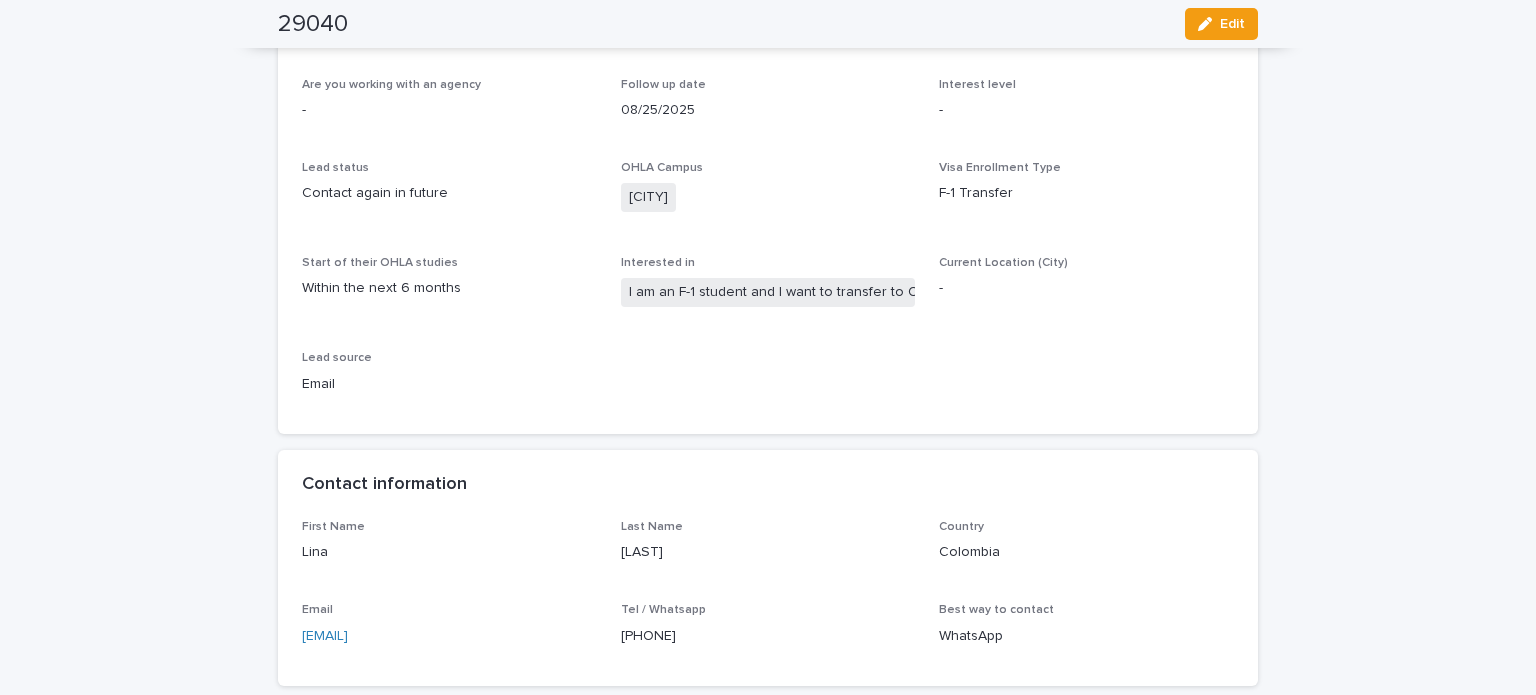 scroll, scrollTop: 0, scrollLeft: 0, axis: both 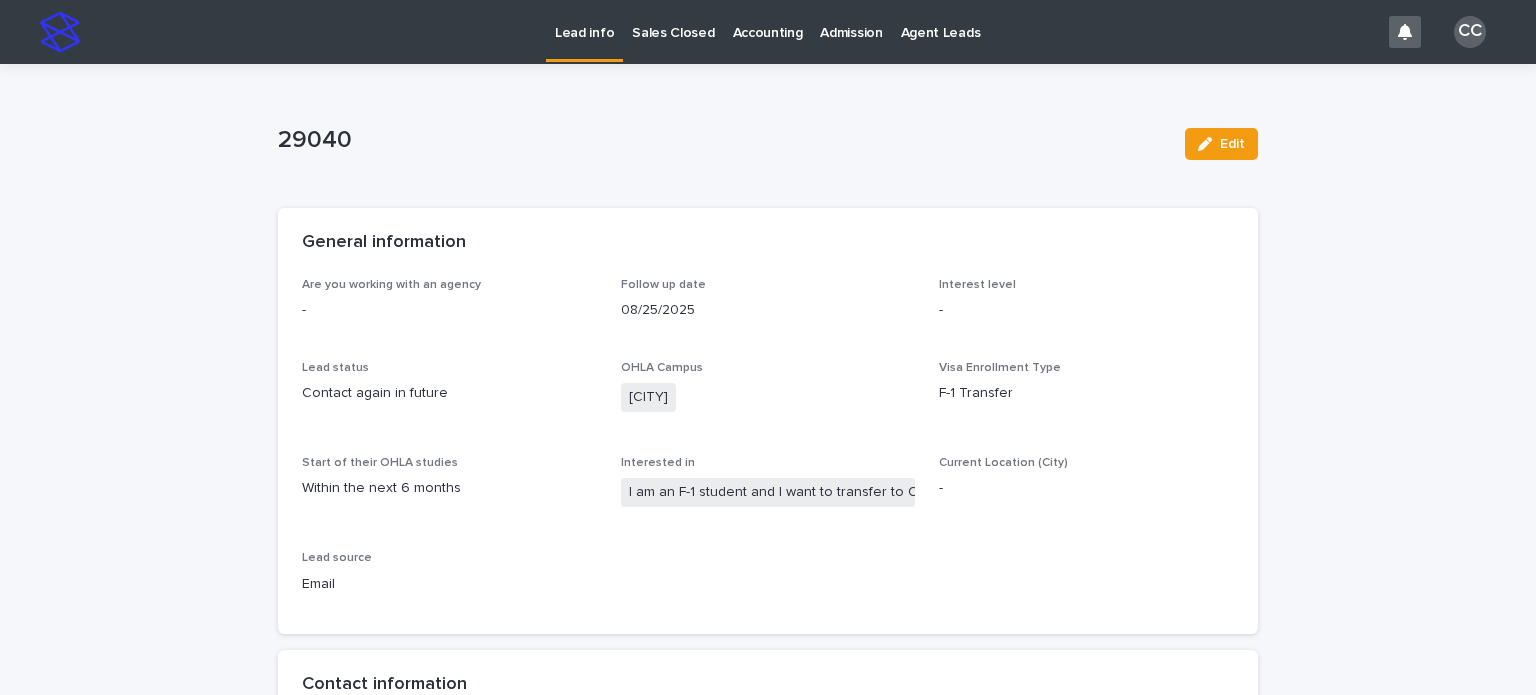 click on "Lead info" at bounding box center [584, 29] 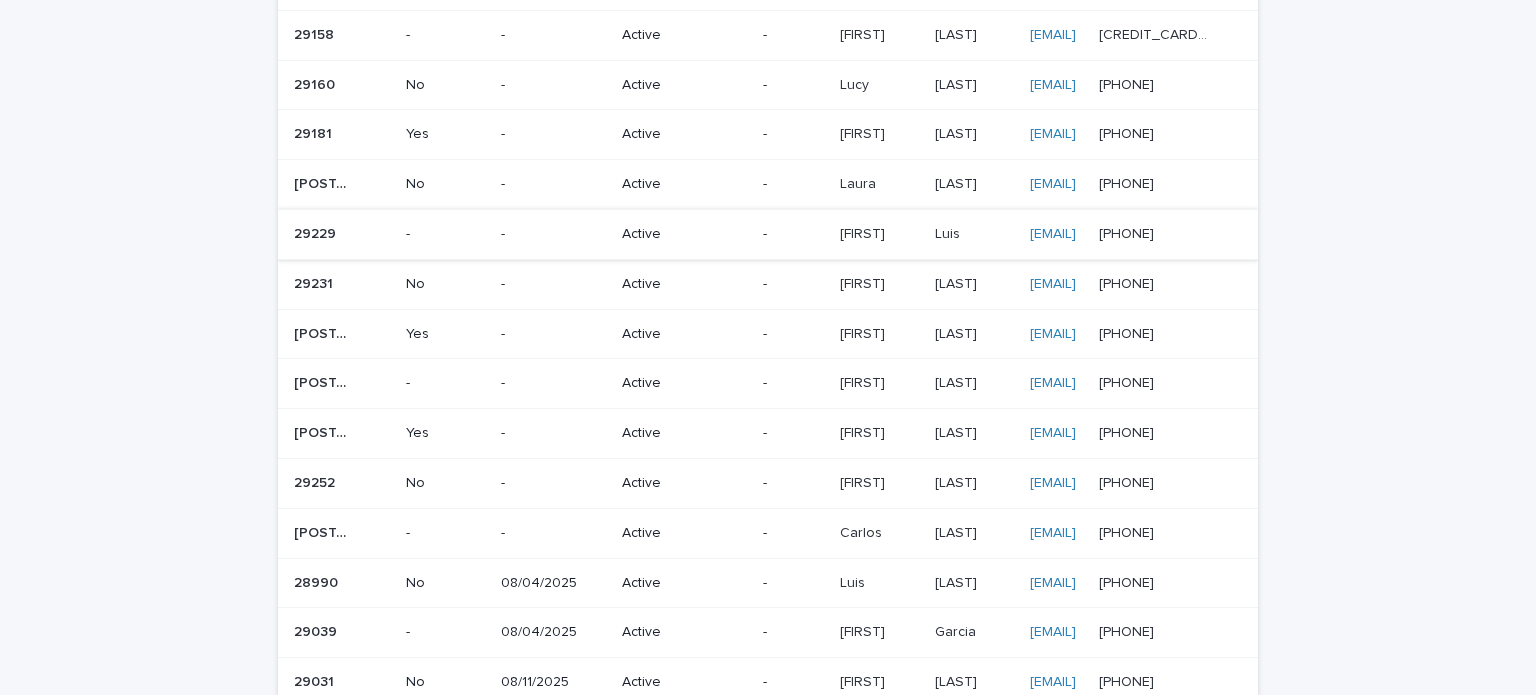 scroll, scrollTop: 300, scrollLeft: 0, axis: vertical 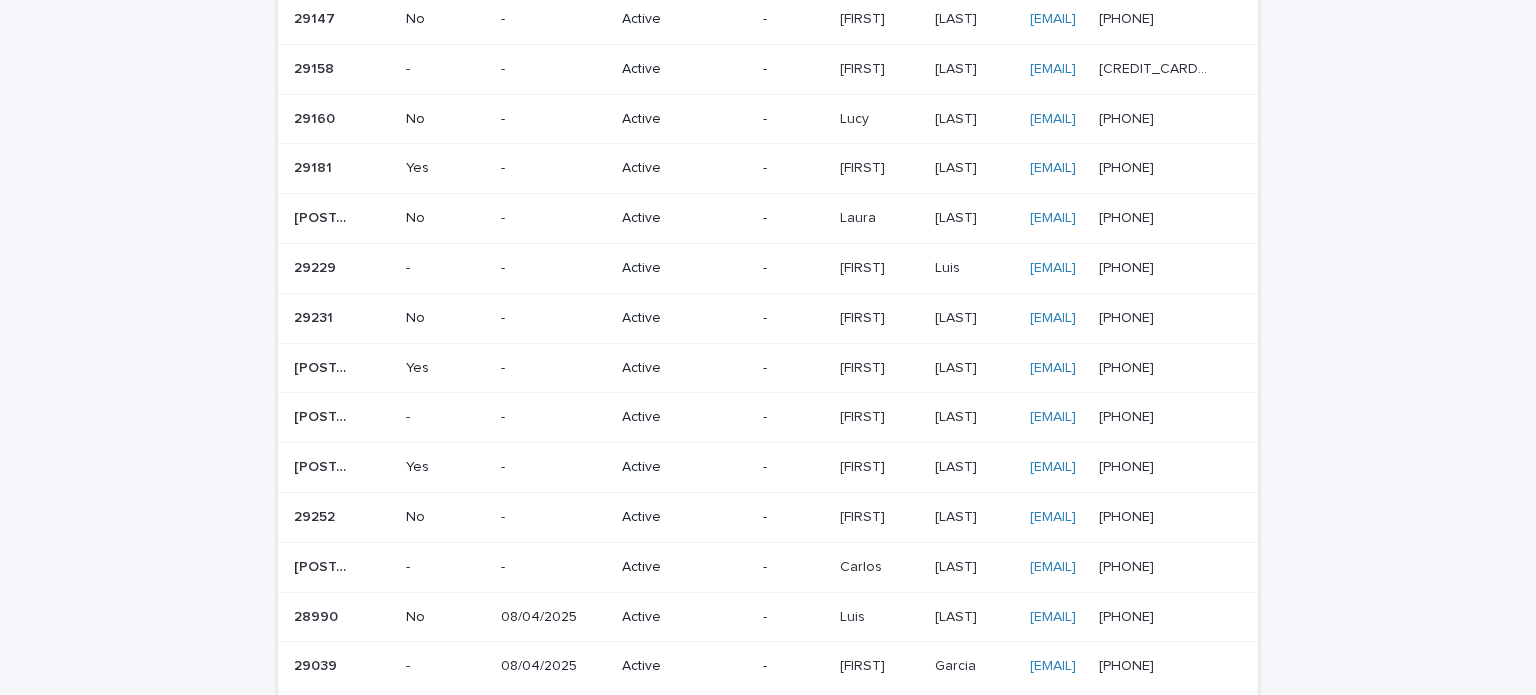click on "-" at bounding box center (553, 268) 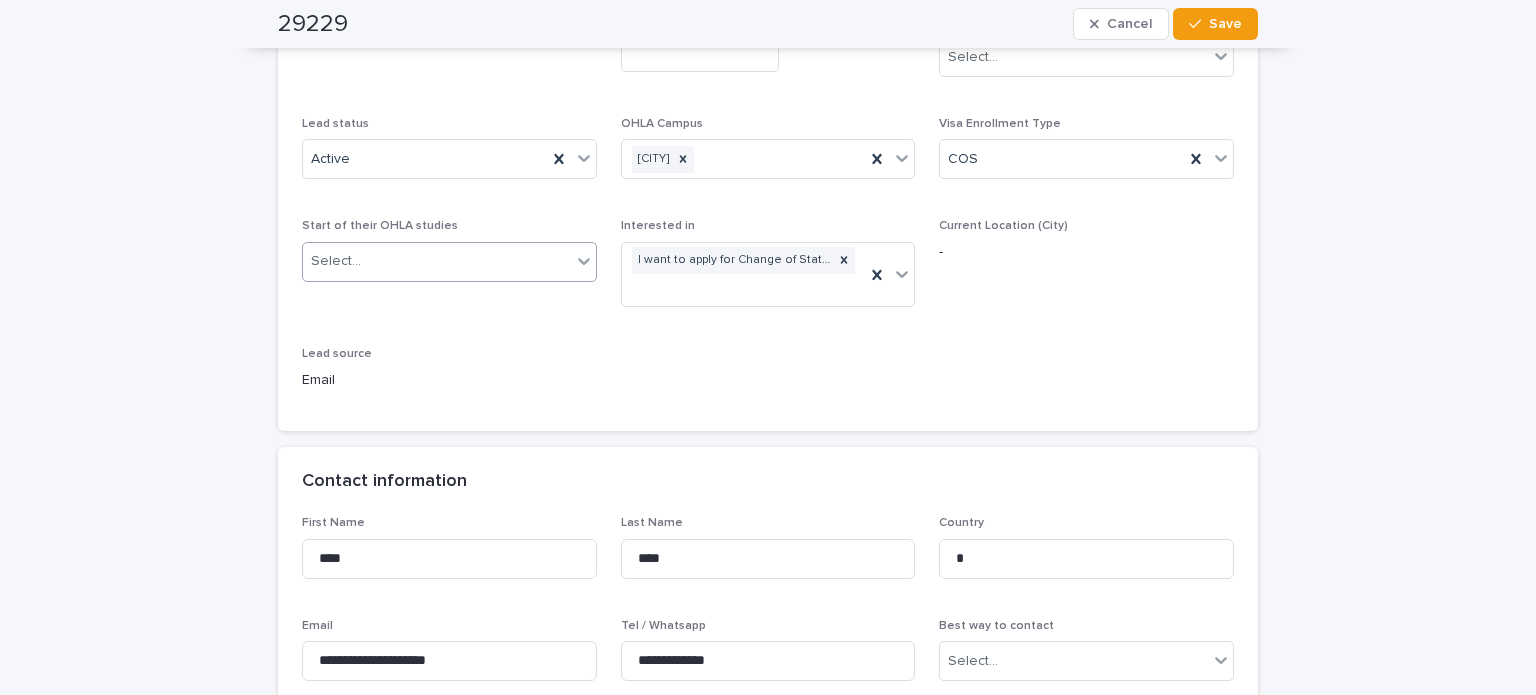 scroll, scrollTop: 200, scrollLeft: 0, axis: vertical 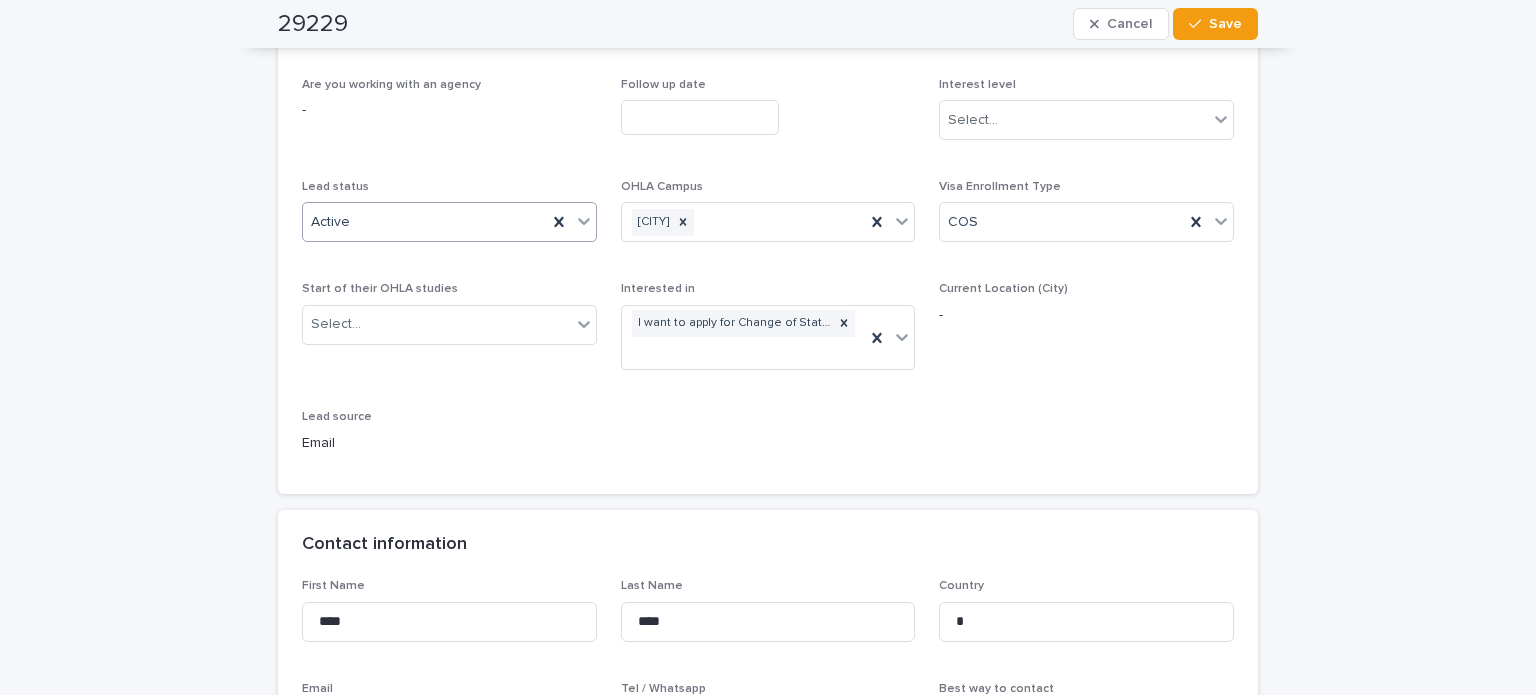 click on "Active" at bounding box center [425, 222] 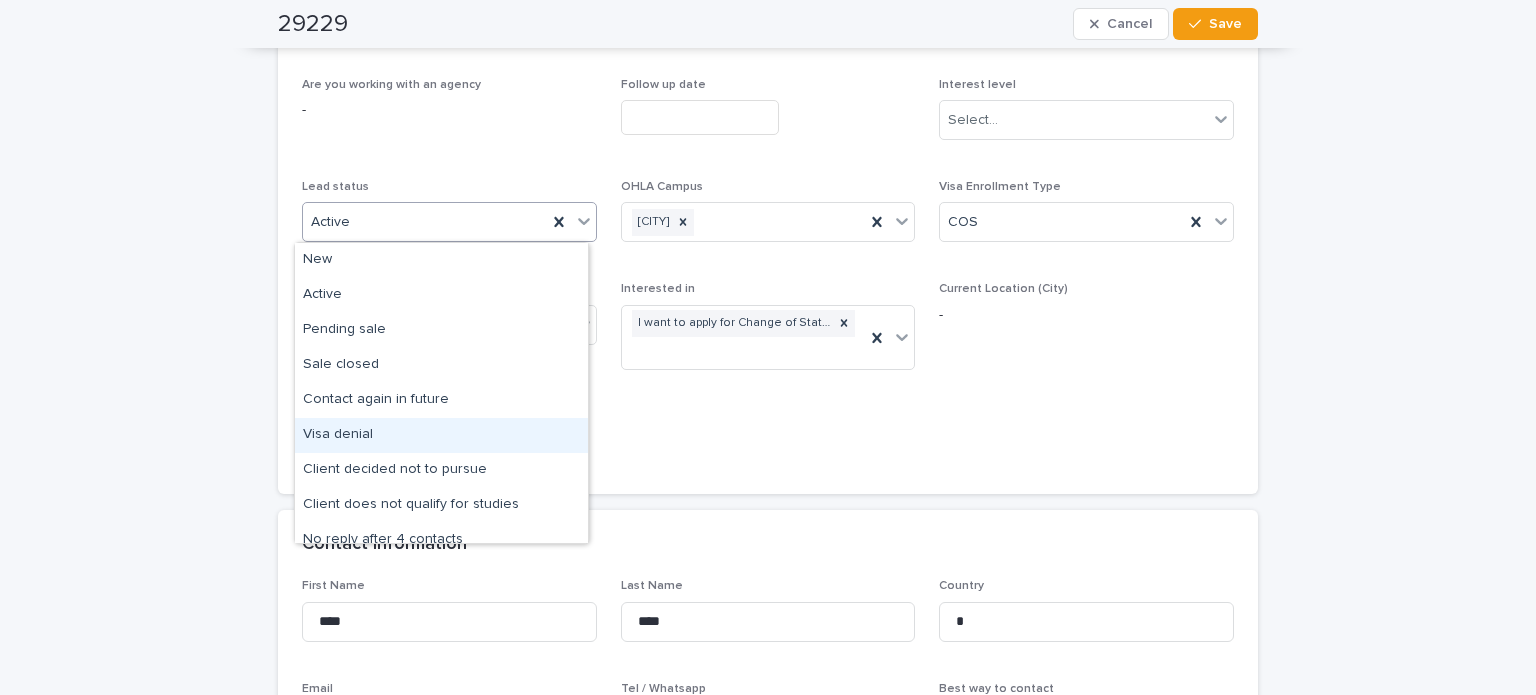 click on "Are you working with an agency - Follow up date Interest level Select... Lead status      option Visa denial focused, 6 of 13. 13 results available. Use Up and Down to choose options, press Enter to select the currently focused option, press Escape to exit the menu, press Tab to select the option and exit the menu. Active OHLA Campus Boca Raton Visa Enrollment Type COS Start of their OHLA studies Select... Interested in I want to apply for Change of Status (COS) Current Location (City) - Lead source Email" at bounding box center (768, 274) 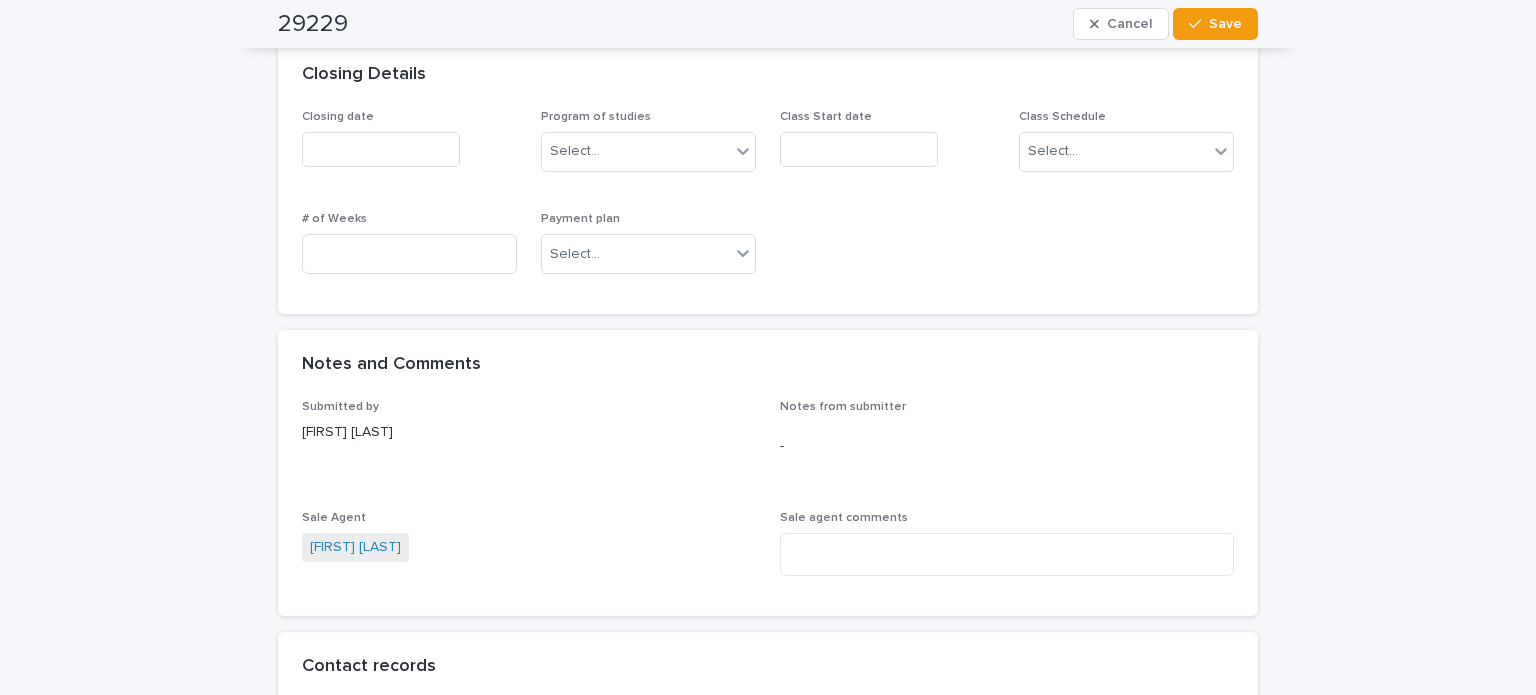 scroll, scrollTop: 1300, scrollLeft: 0, axis: vertical 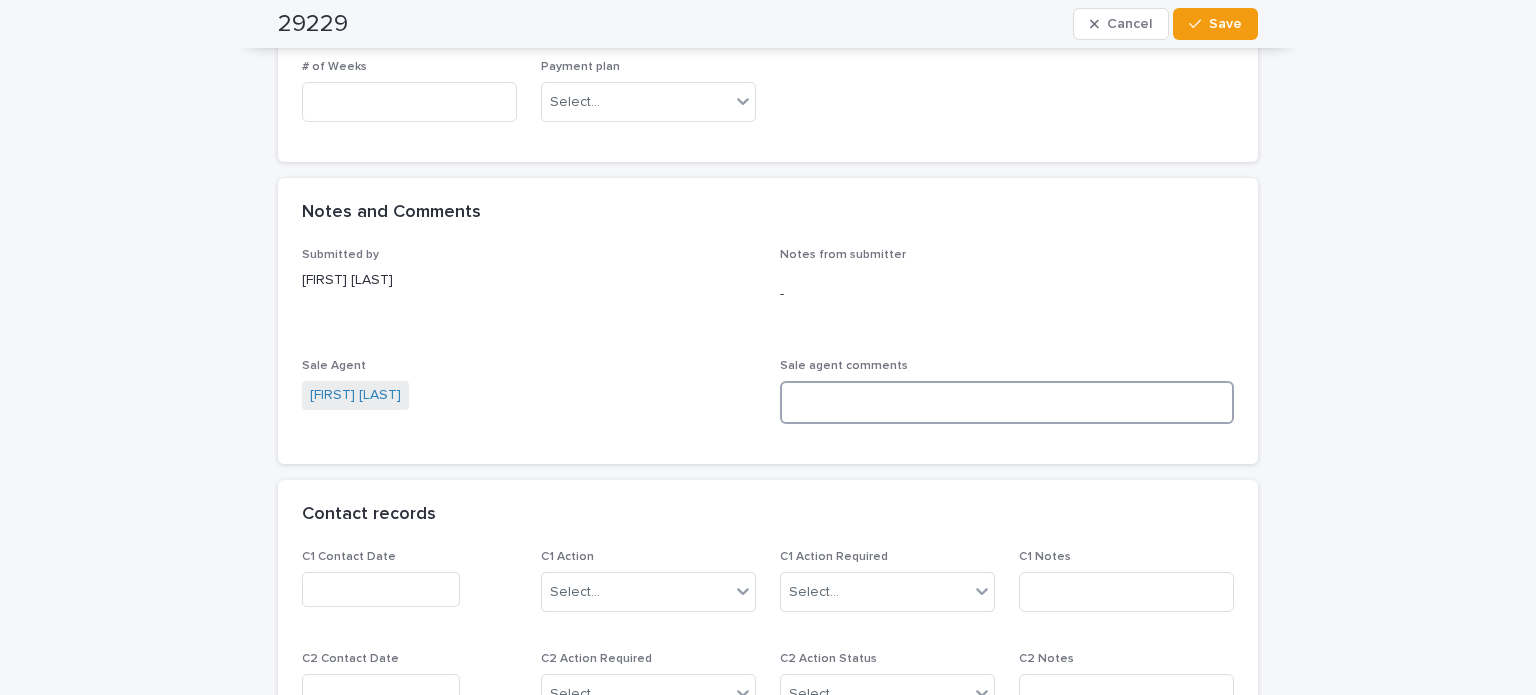 click at bounding box center [1007, 402] 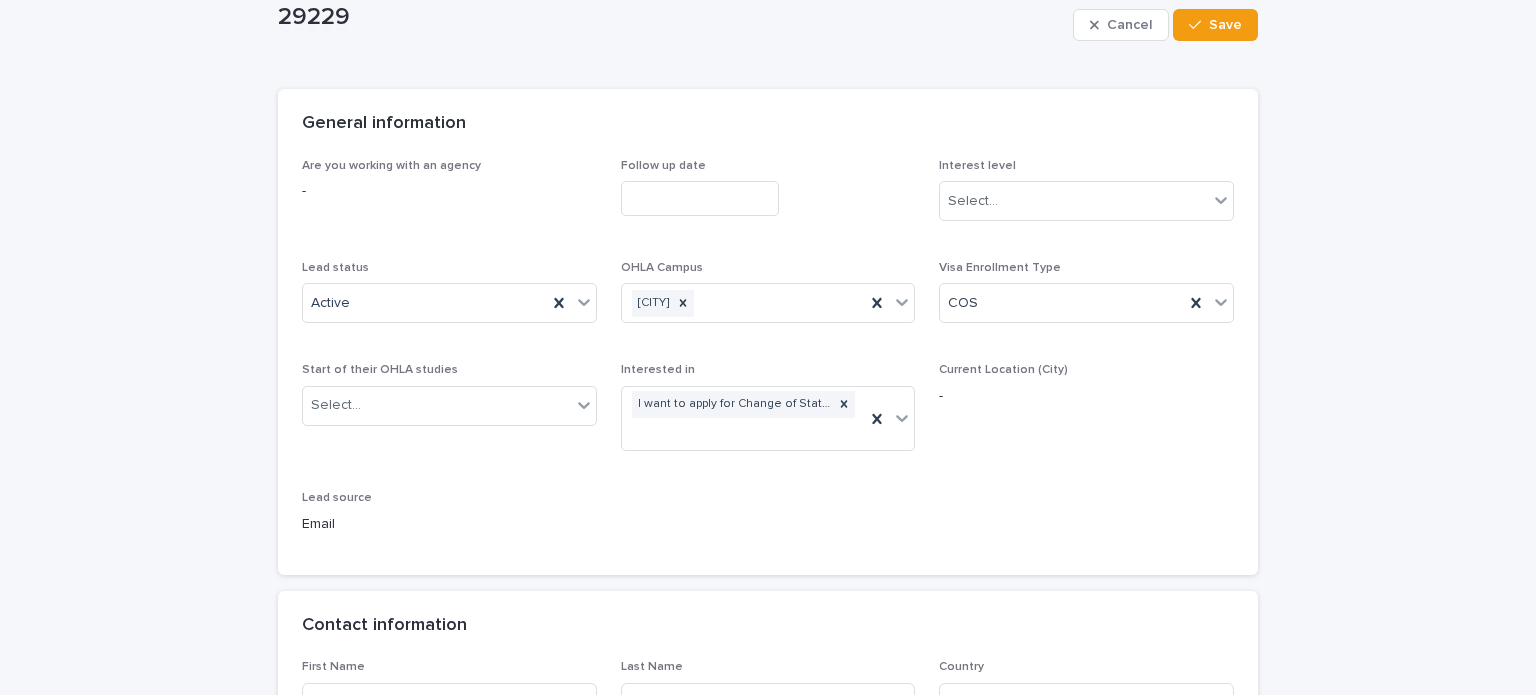scroll, scrollTop: 300, scrollLeft: 0, axis: vertical 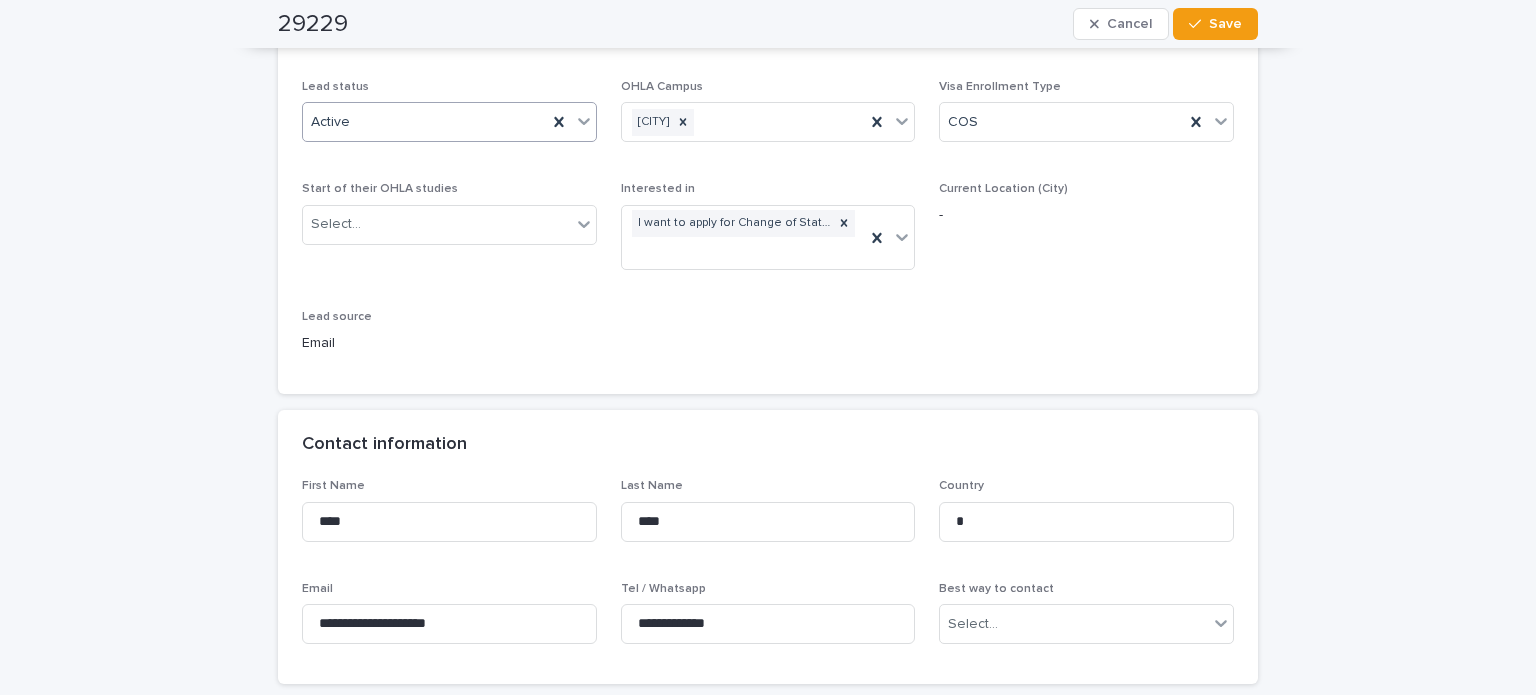 type on "**********" 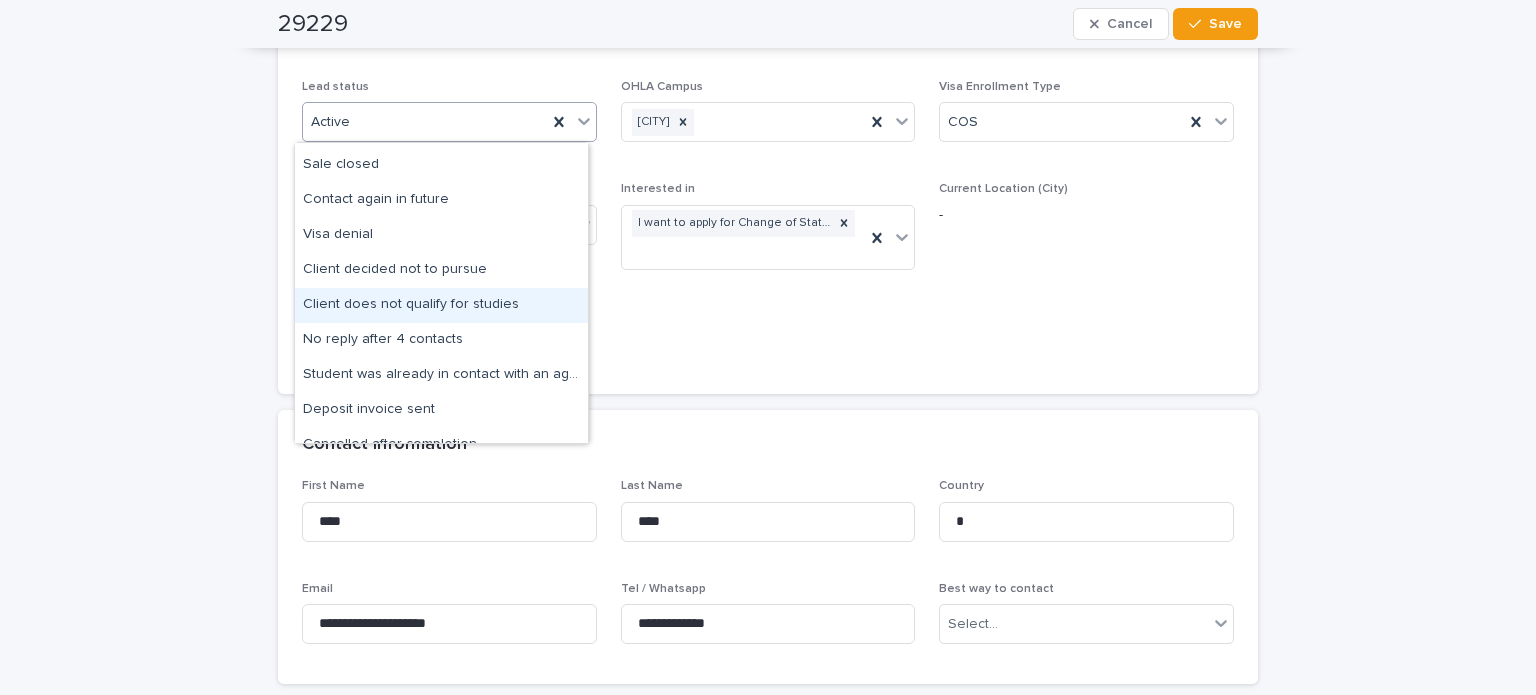 scroll, scrollTop: 155, scrollLeft: 0, axis: vertical 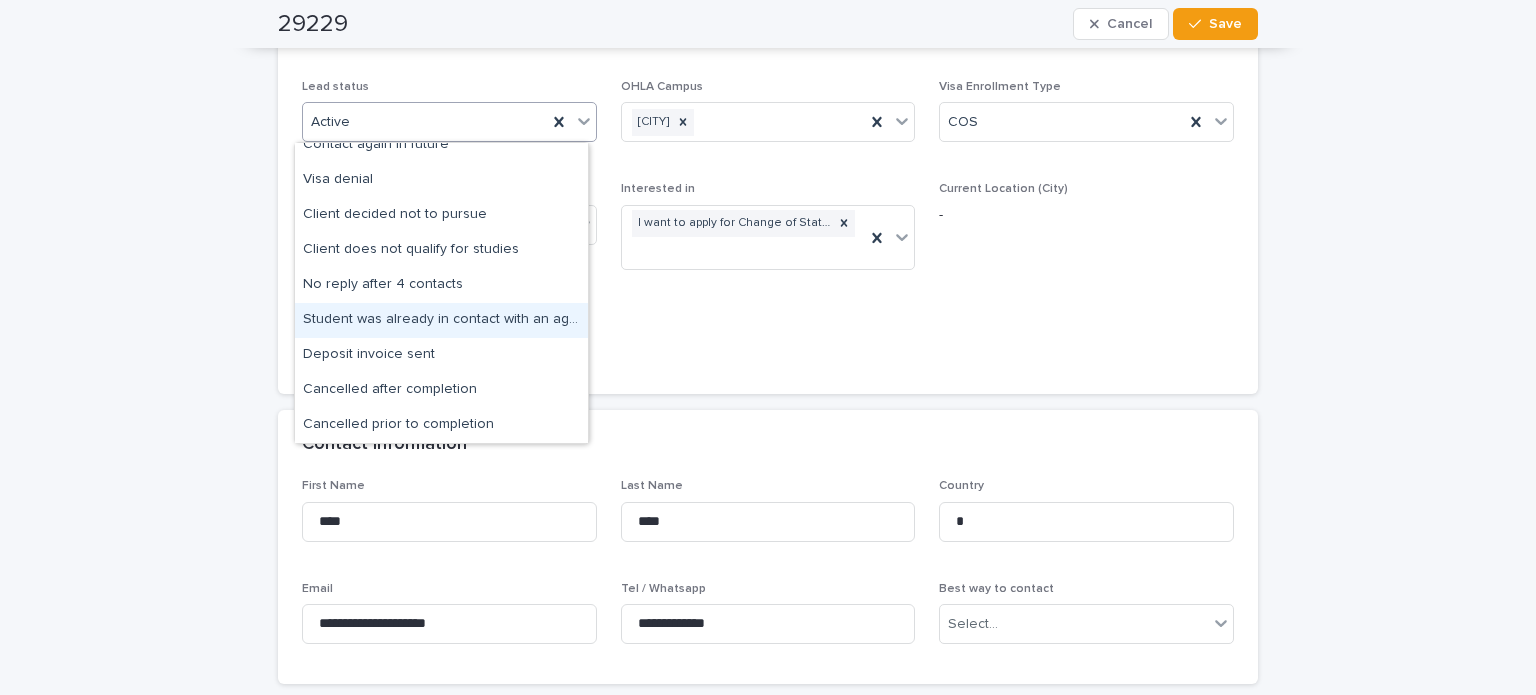 click on "Student was already in contact with an agent" at bounding box center [441, 320] 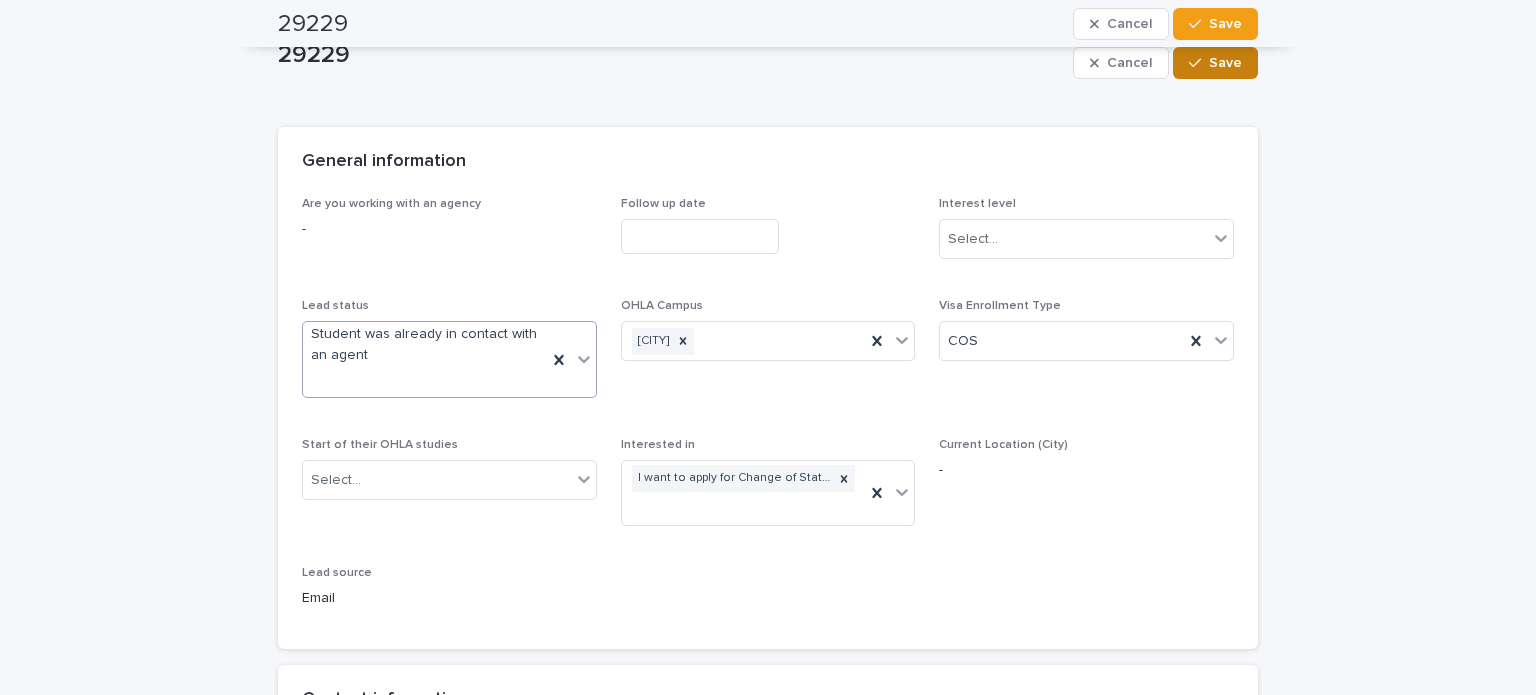 scroll, scrollTop: 0, scrollLeft: 0, axis: both 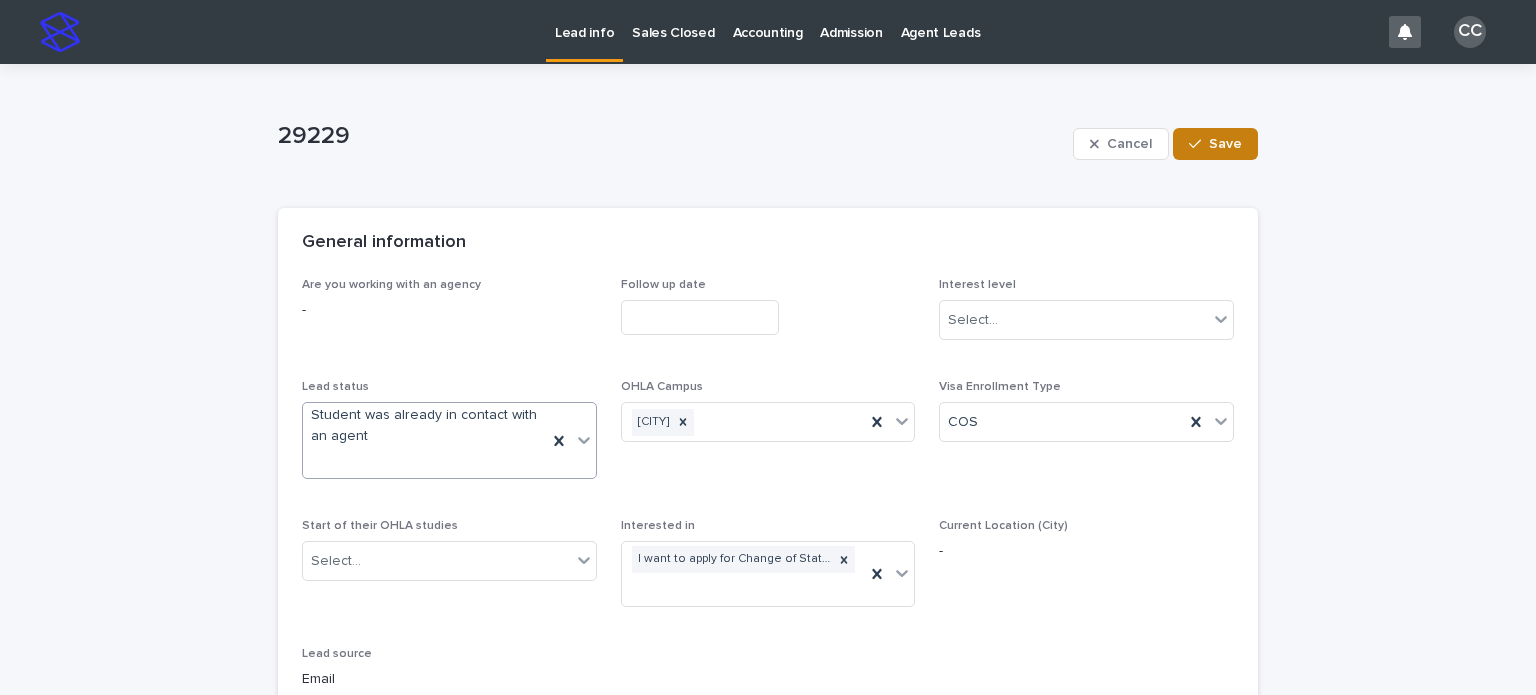 click on "Save" at bounding box center [1225, 144] 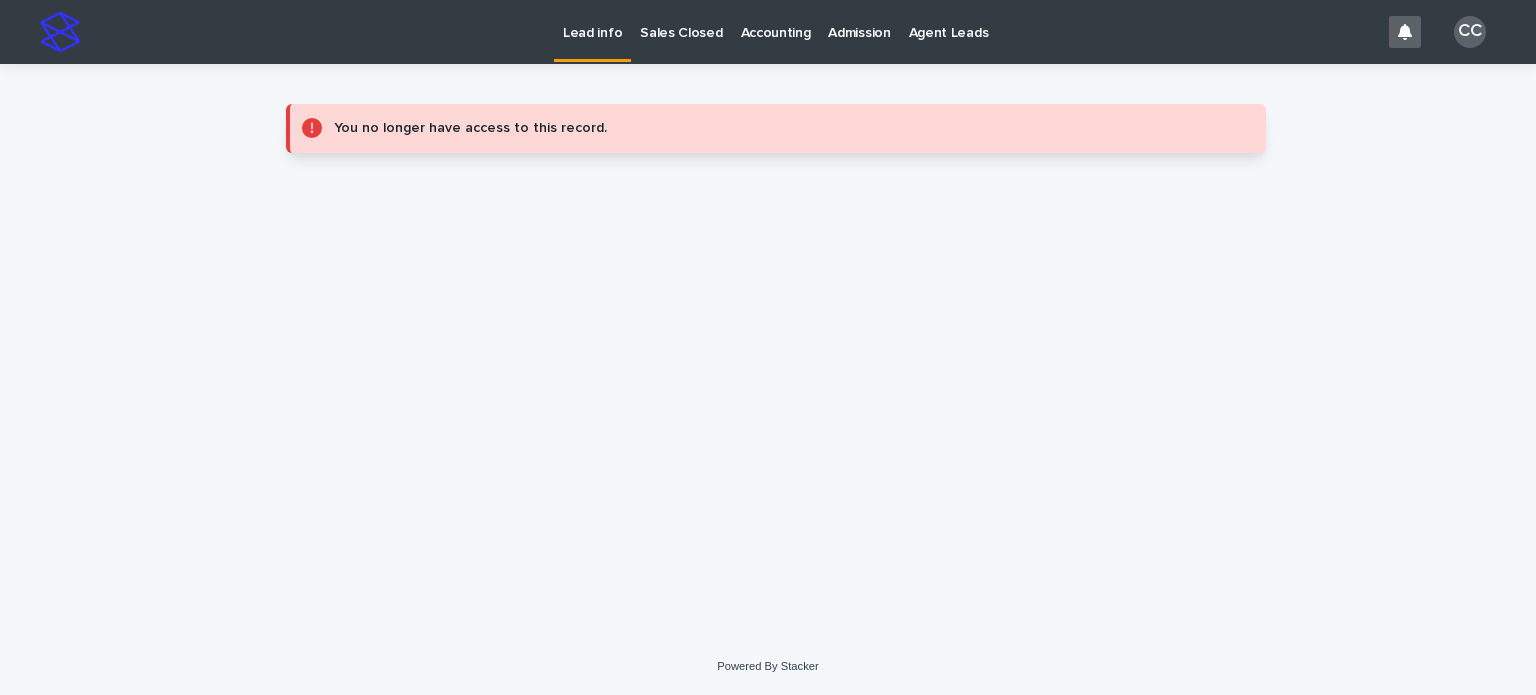 click on "Lead info" at bounding box center [592, 21] 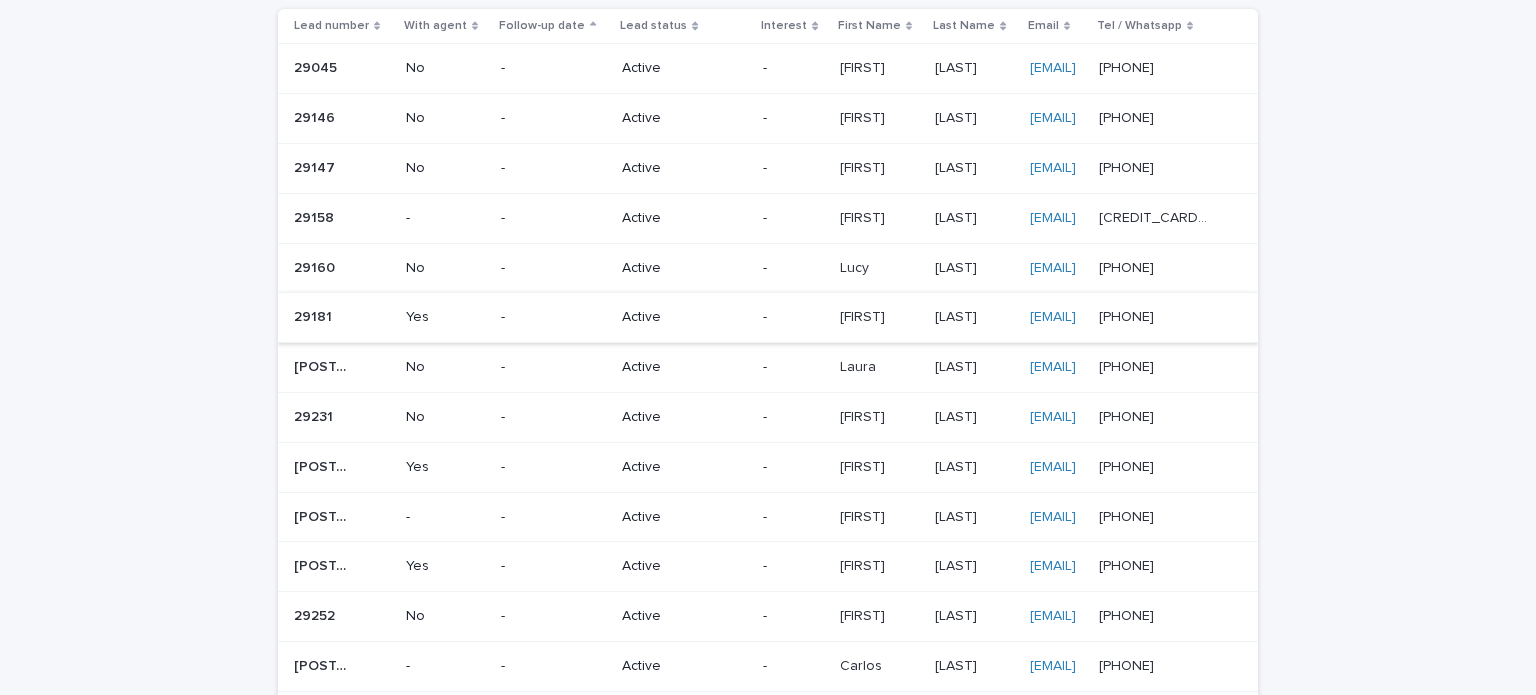 scroll, scrollTop: 0, scrollLeft: 0, axis: both 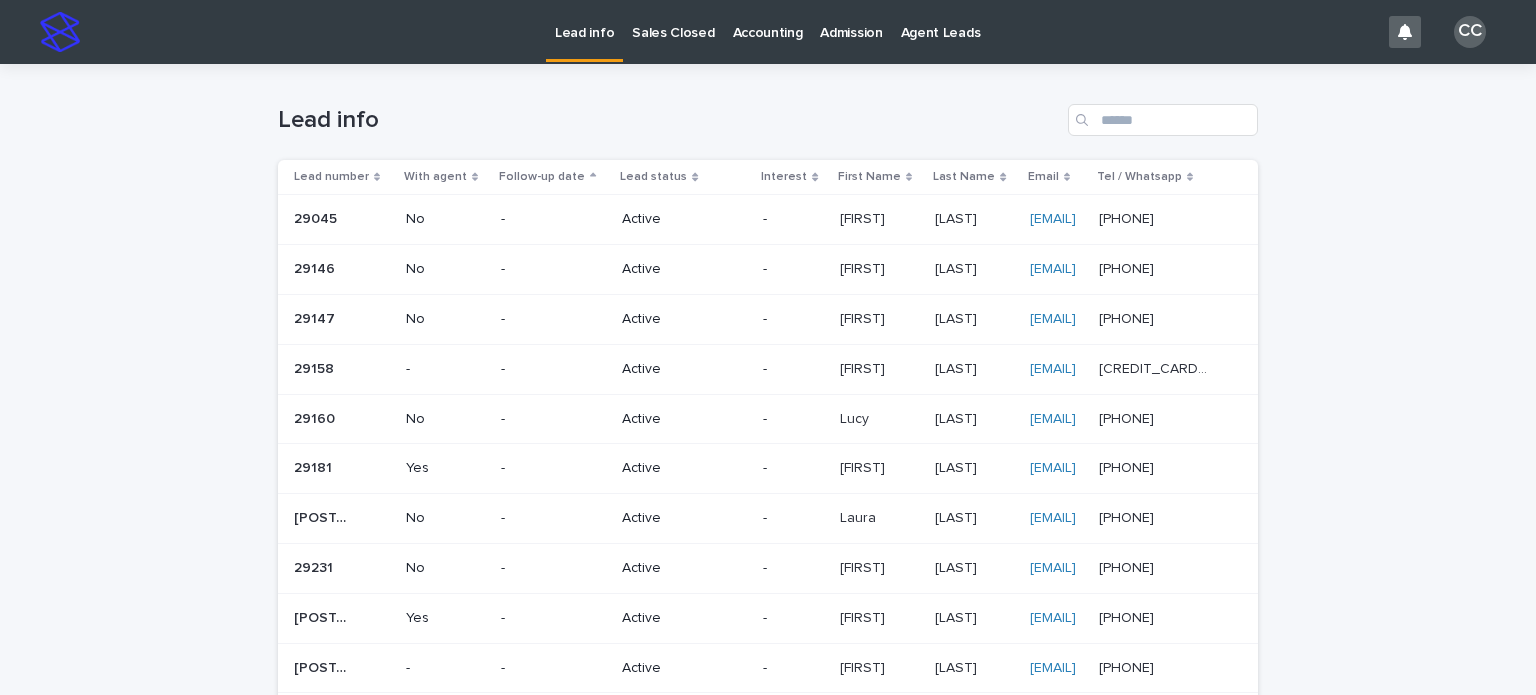 click on "Sales Closed" at bounding box center [673, 21] 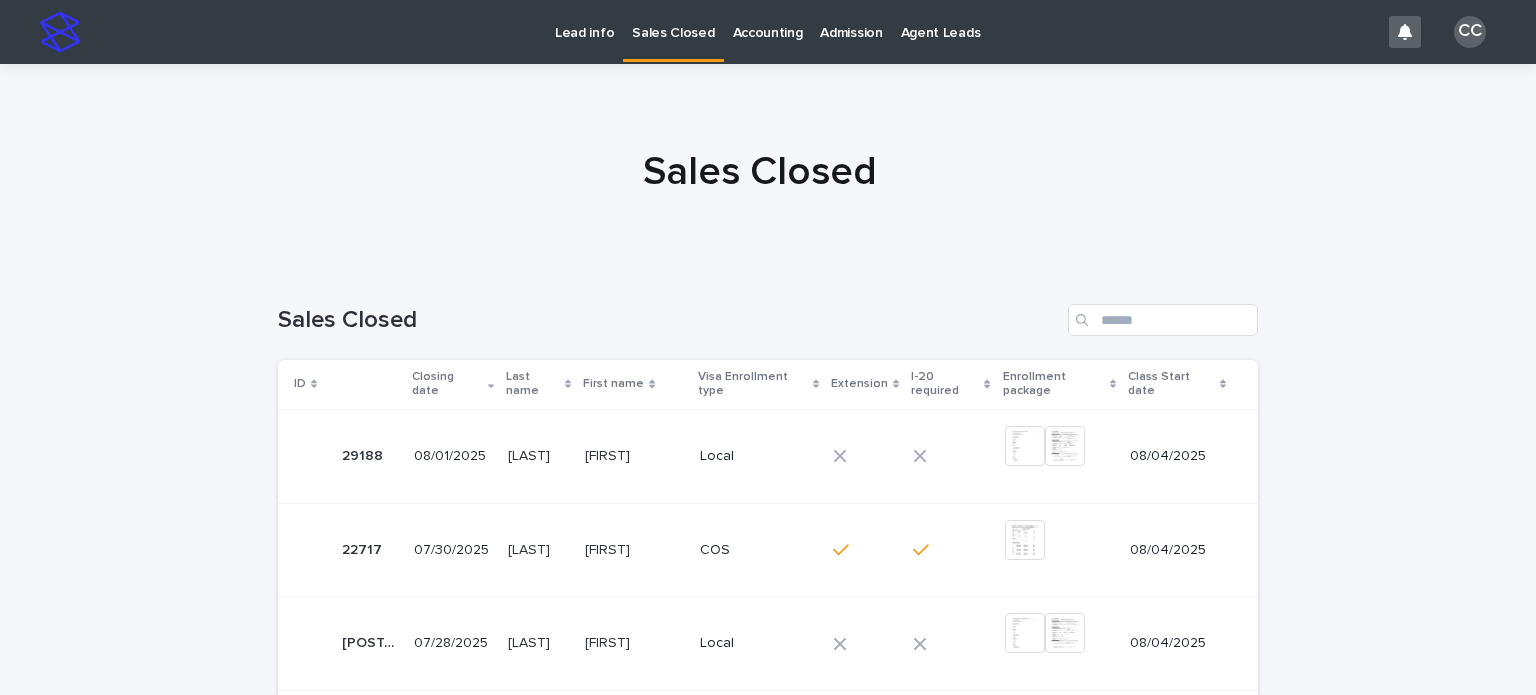 click on "Lead info" at bounding box center (584, 21) 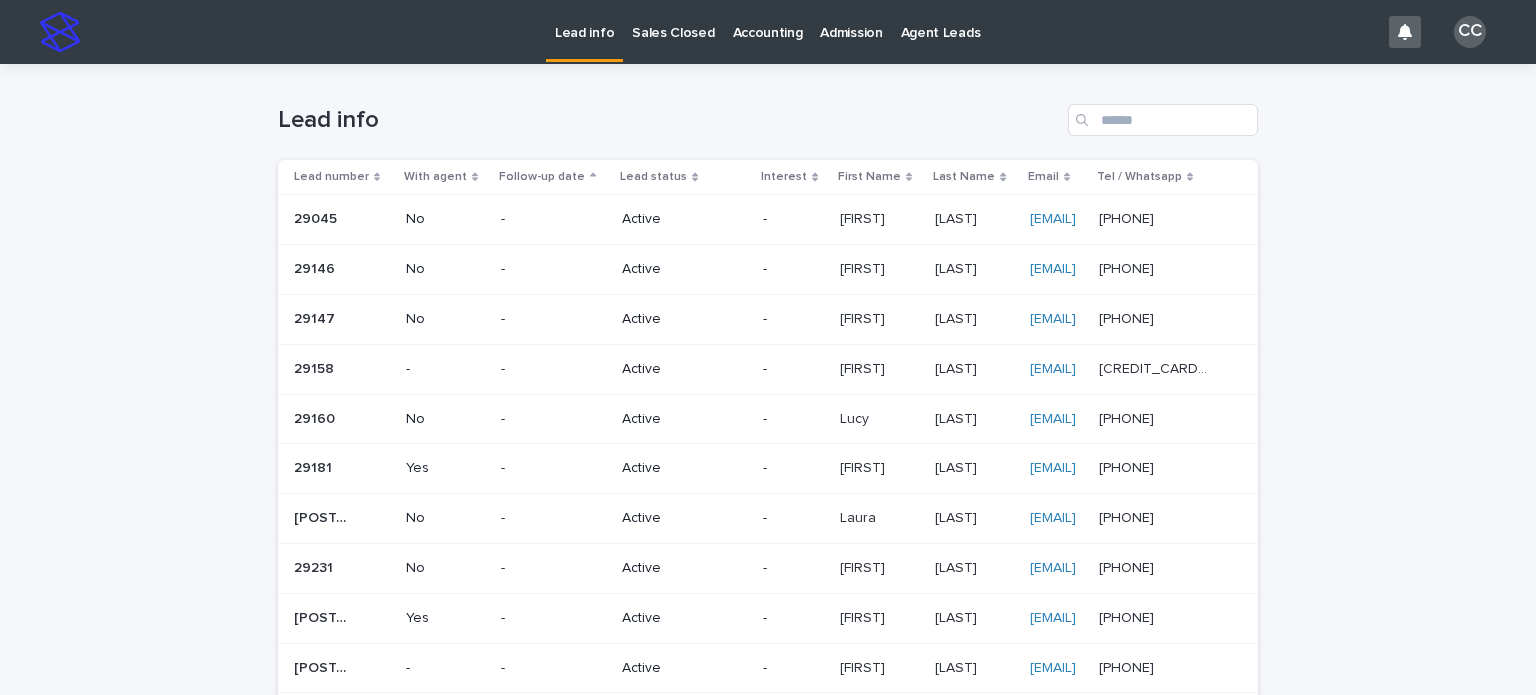 click on "Sales Closed" at bounding box center [673, 21] 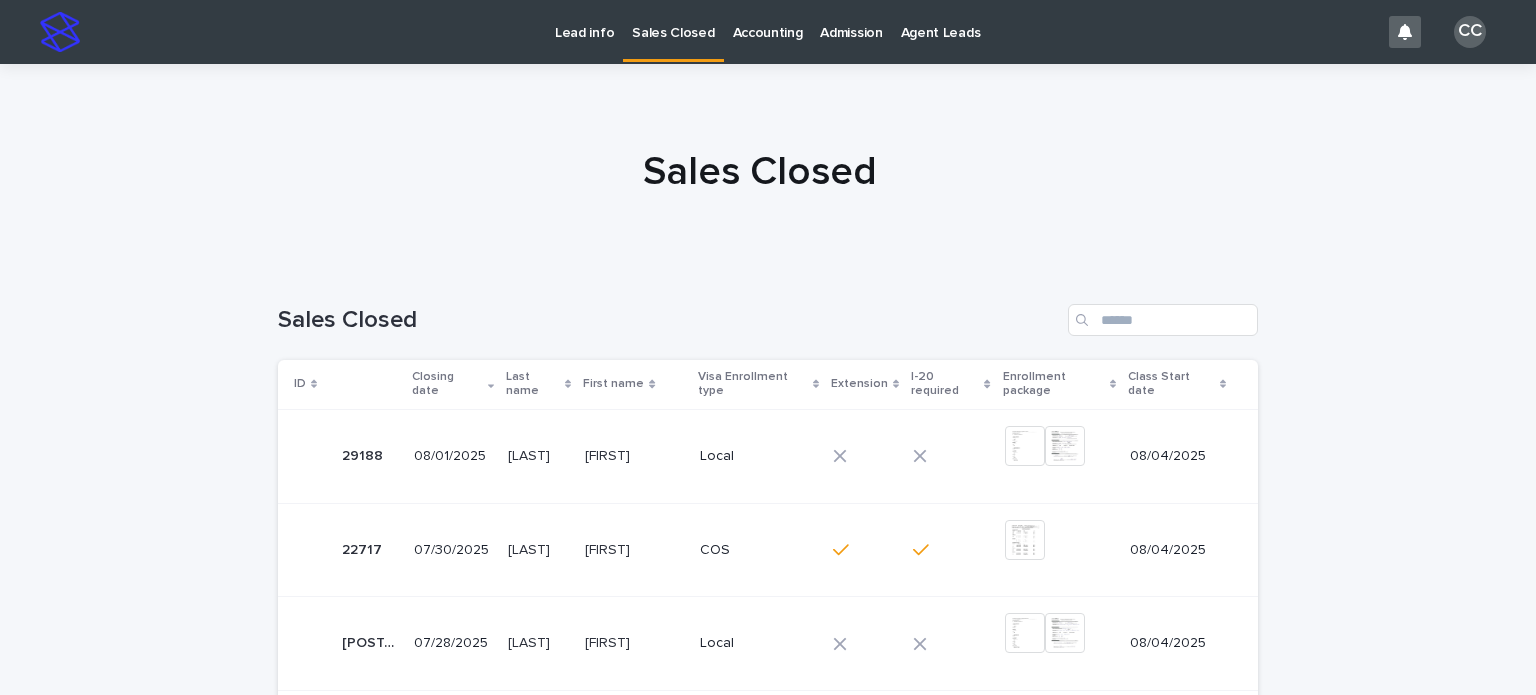click on "Lead info" at bounding box center (584, 21) 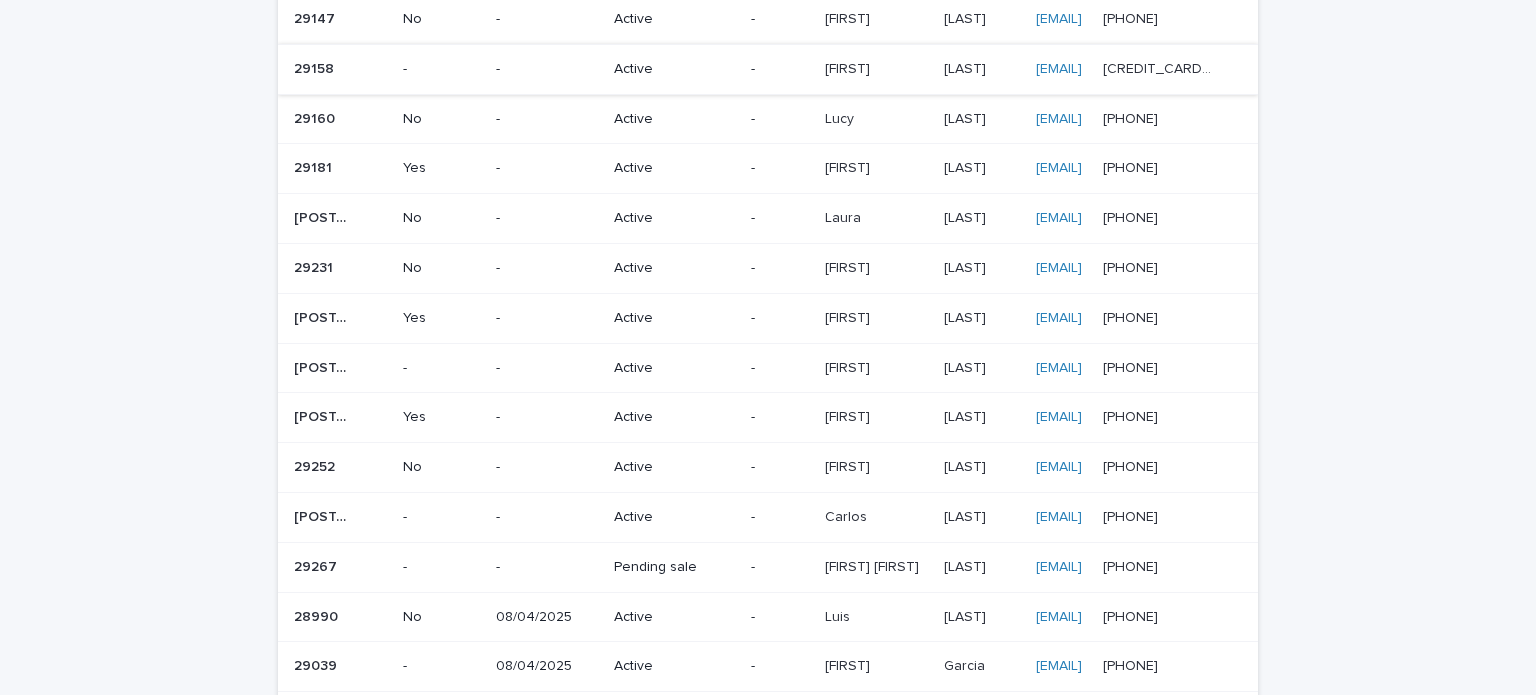 scroll, scrollTop: 500, scrollLeft: 0, axis: vertical 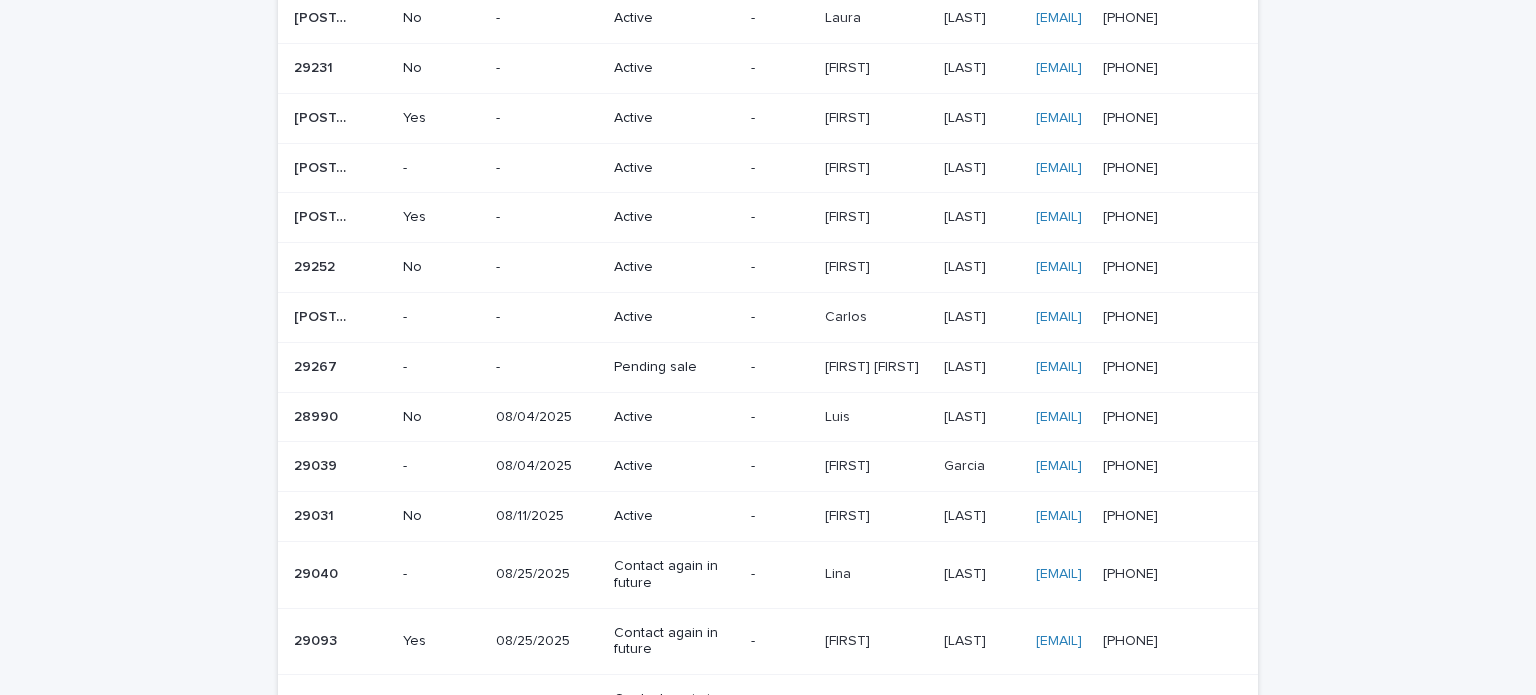click on "-" at bounding box center (547, 365) 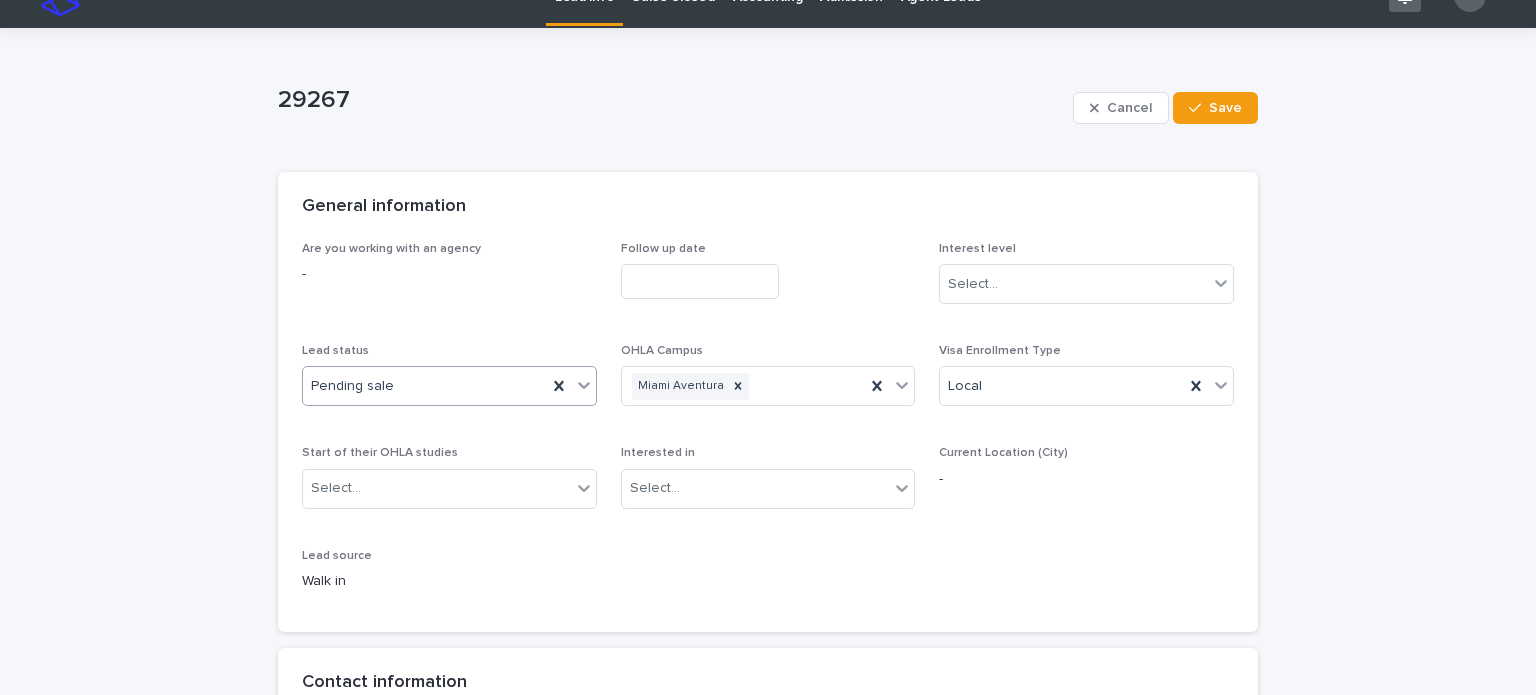 scroll, scrollTop: 100, scrollLeft: 0, axis: vertical 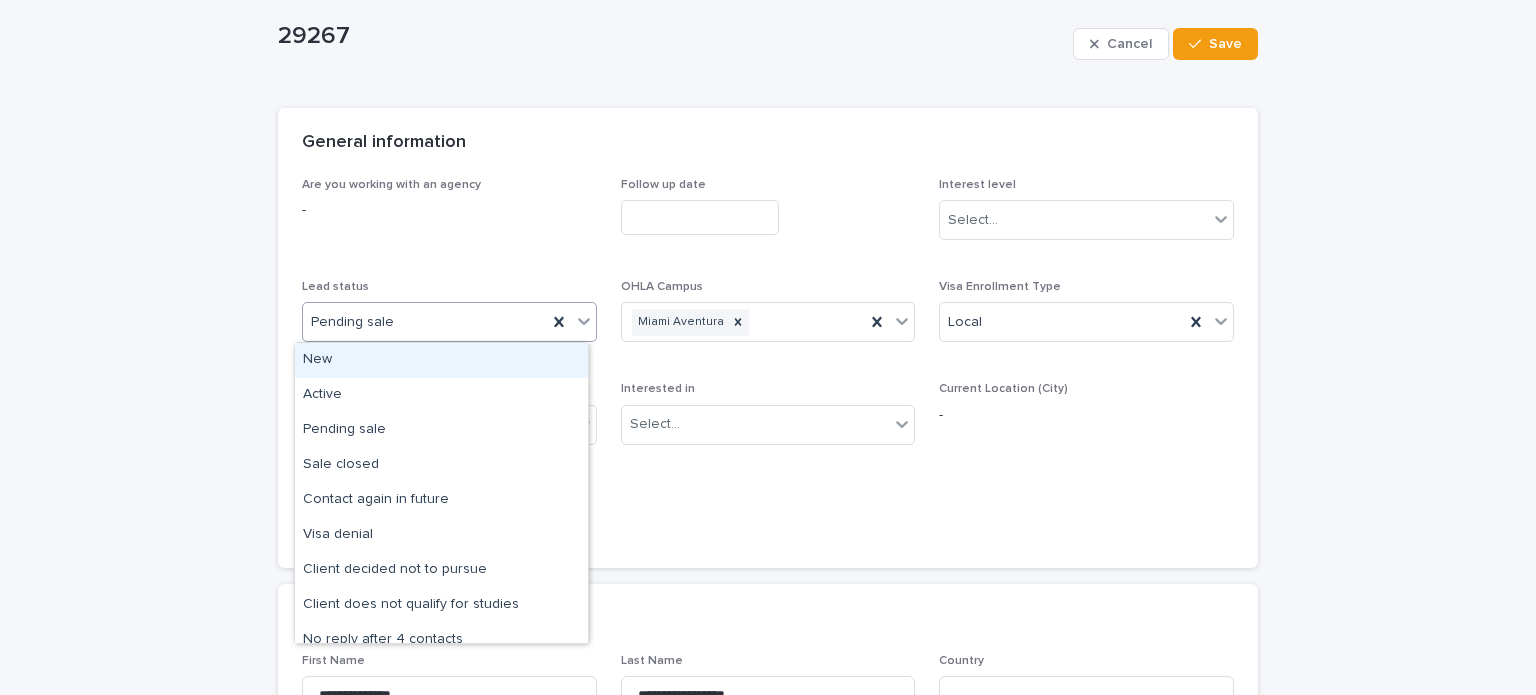 click on "Pending sale" at bounding box center (425, 322) 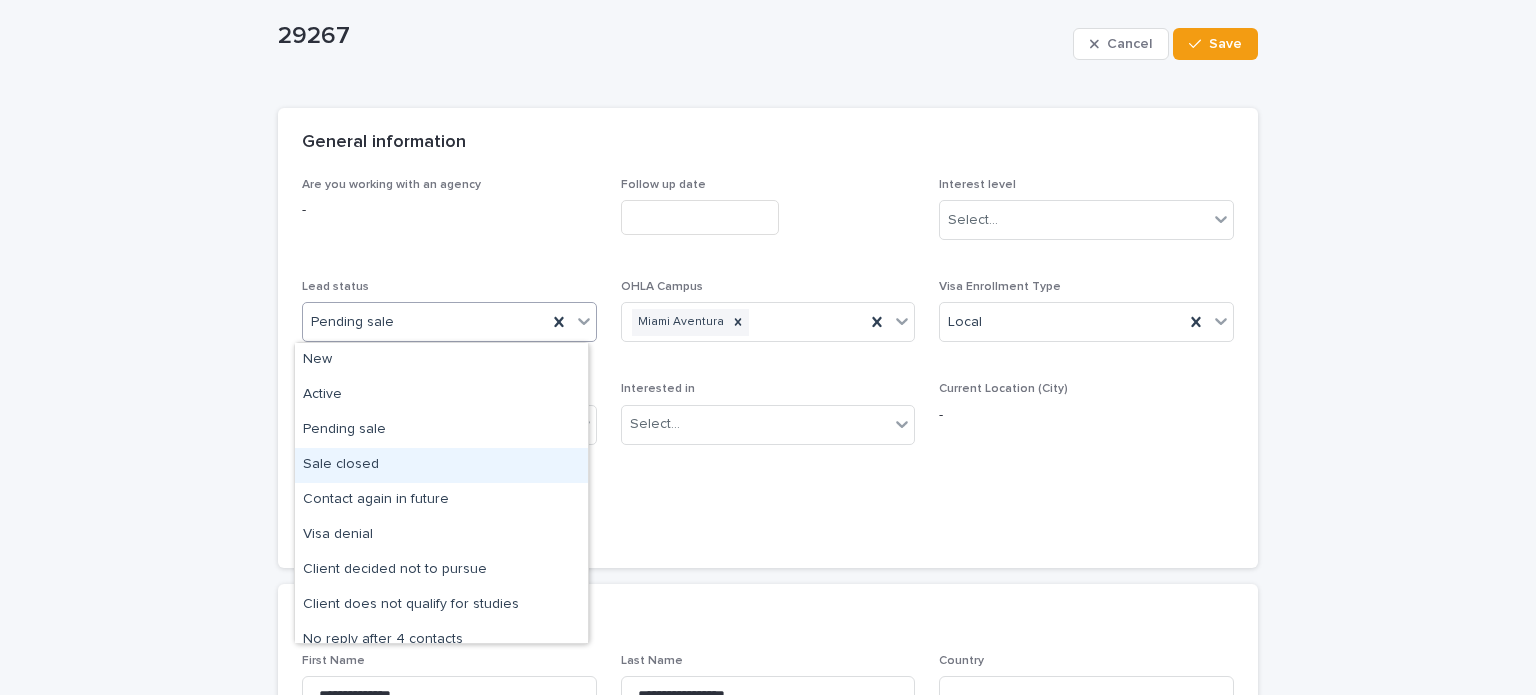 click on "Sale closed" at bounding box center [441, 465] 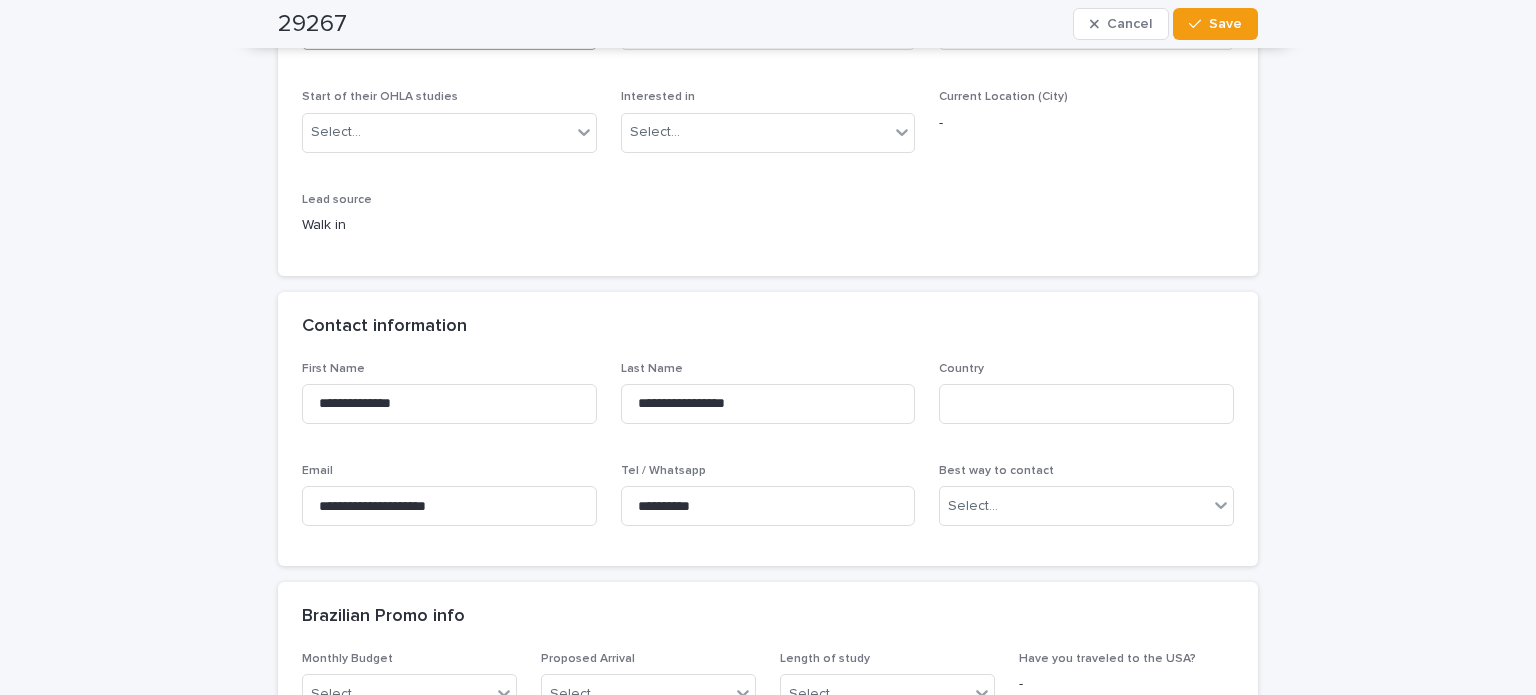 scroll, scrollTop: 500, scrollLeft: 0, axis: vertical 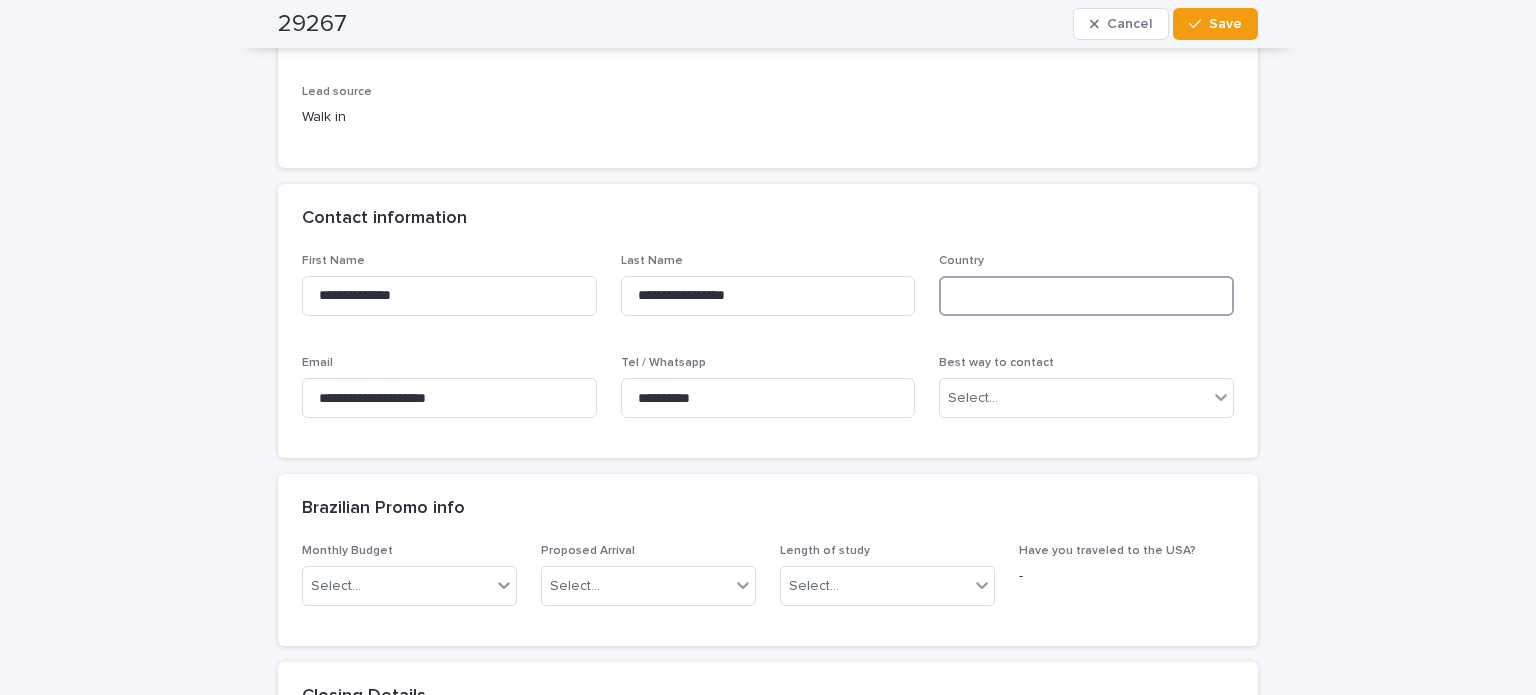 click at bounding box center (1086, 296) 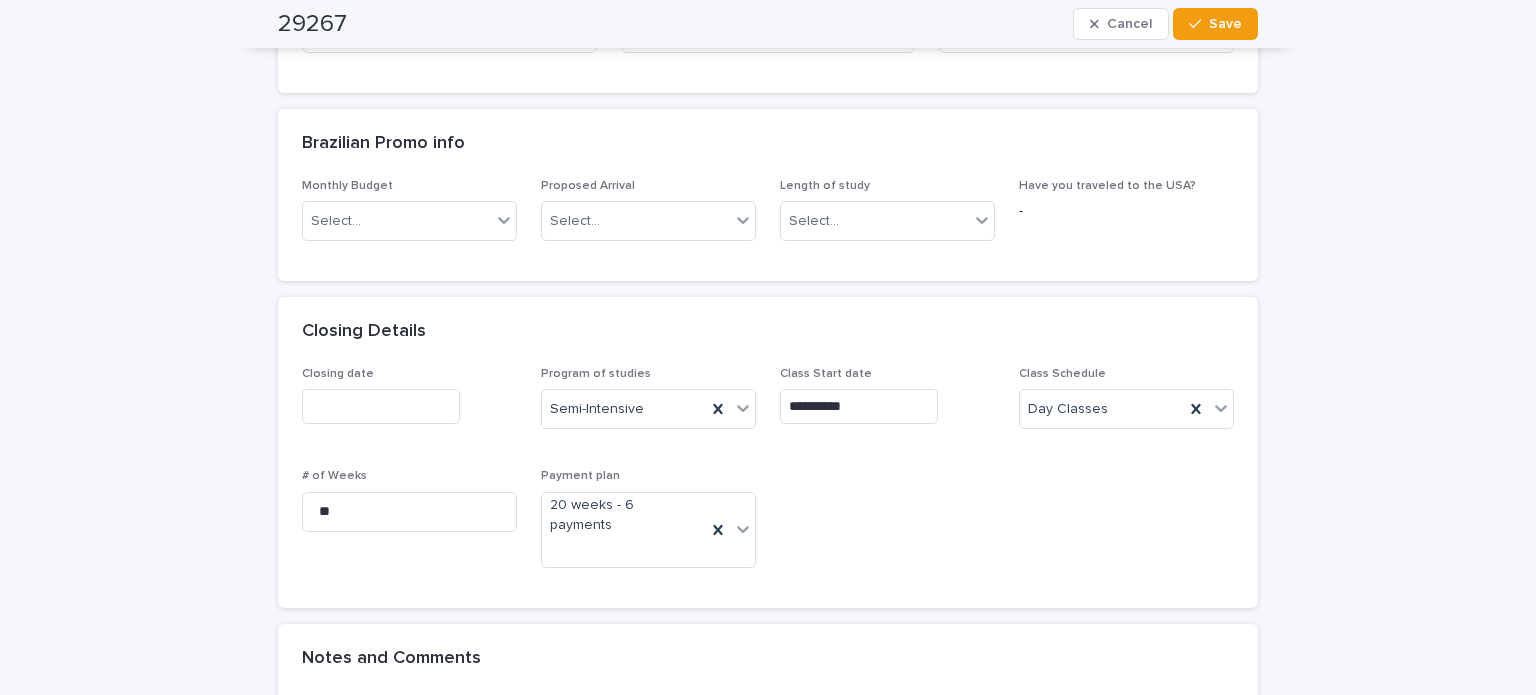 scroll, scrollTop: 900, scrollLeft: 0, axis: vertical 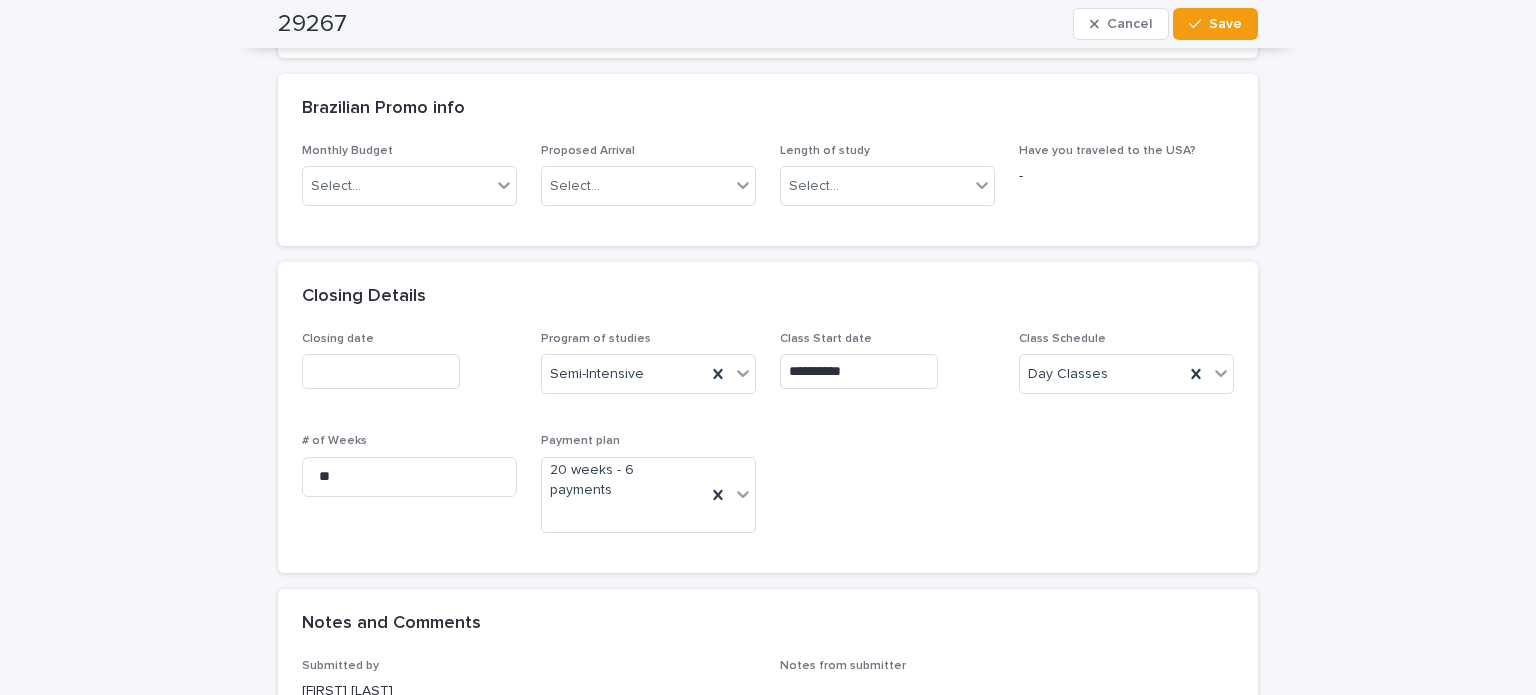 type on "********" 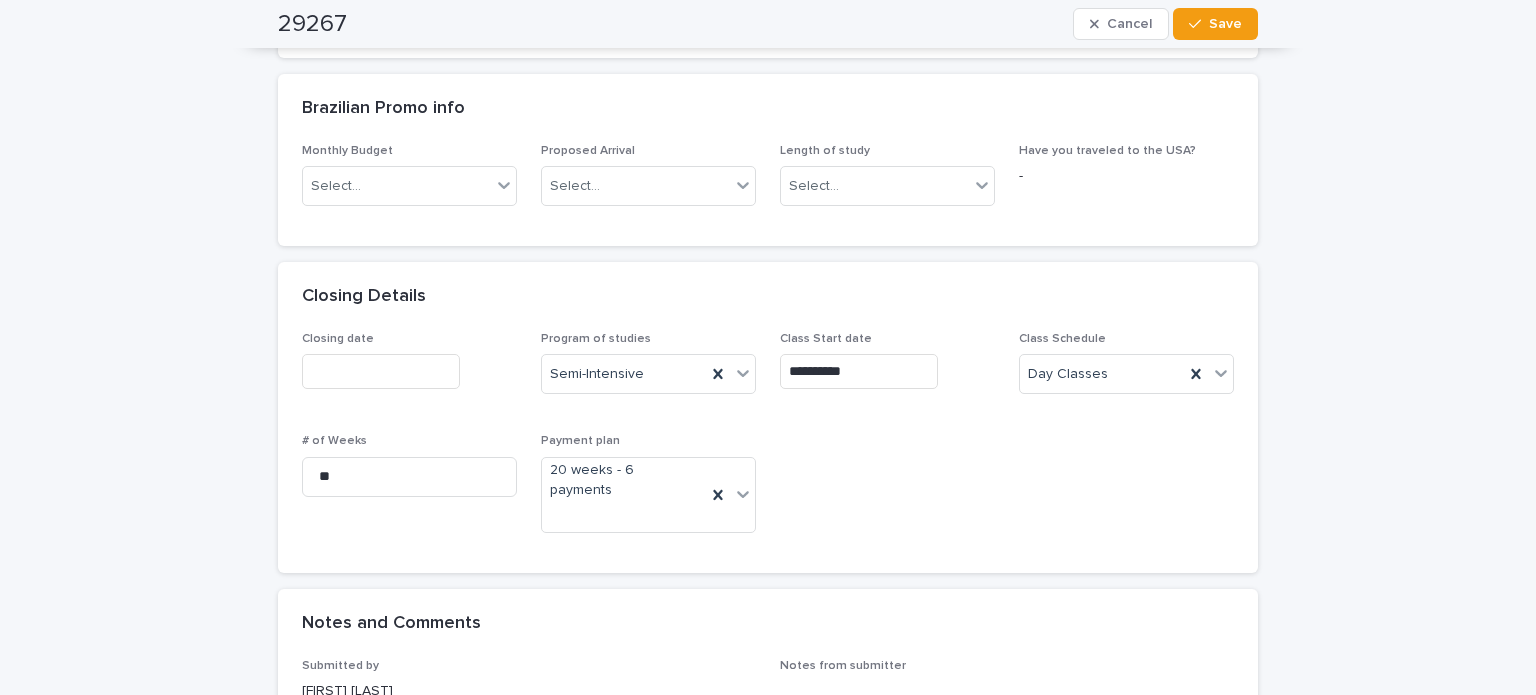 click at bounding box center (381, 371) 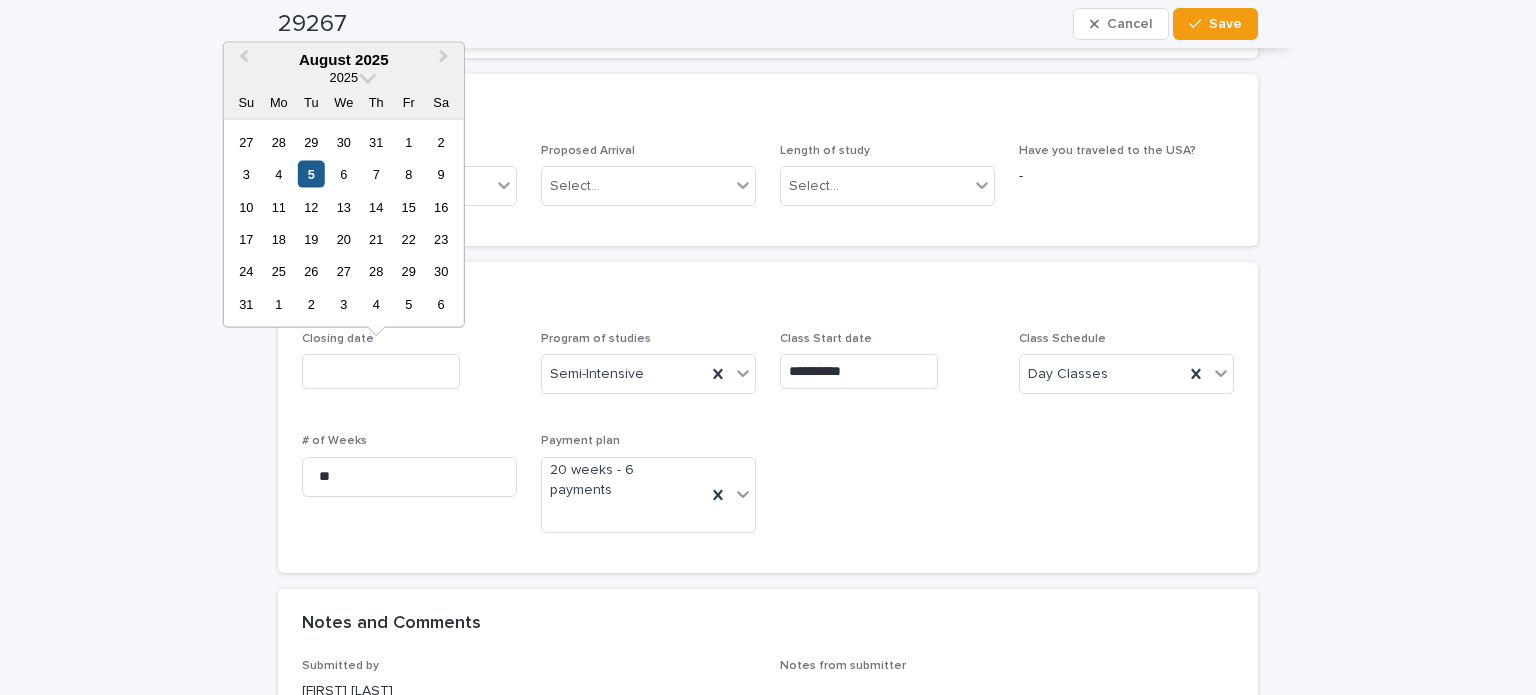 click on "5" at bounding box center [311, 174] 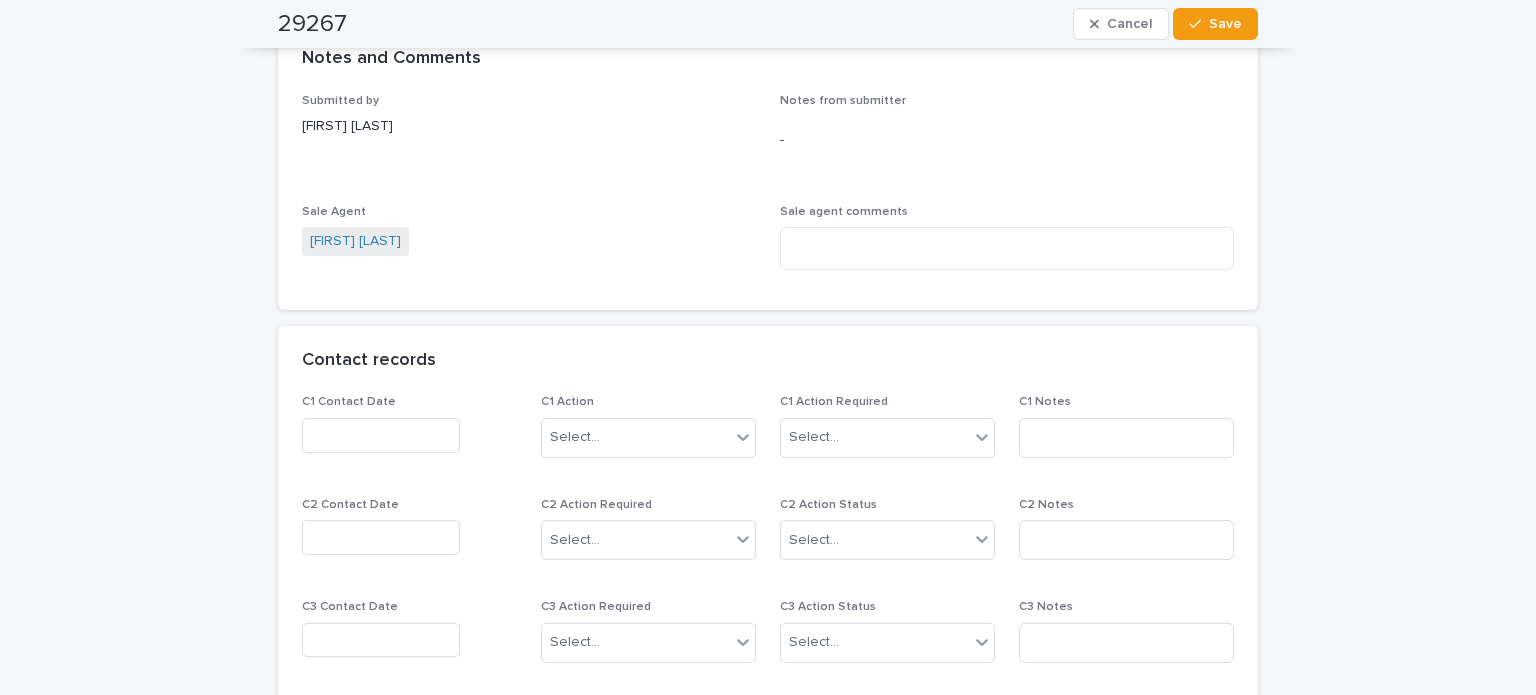 scroll, scrollTop: 1500, scrollLeft: 0, axis: vertical 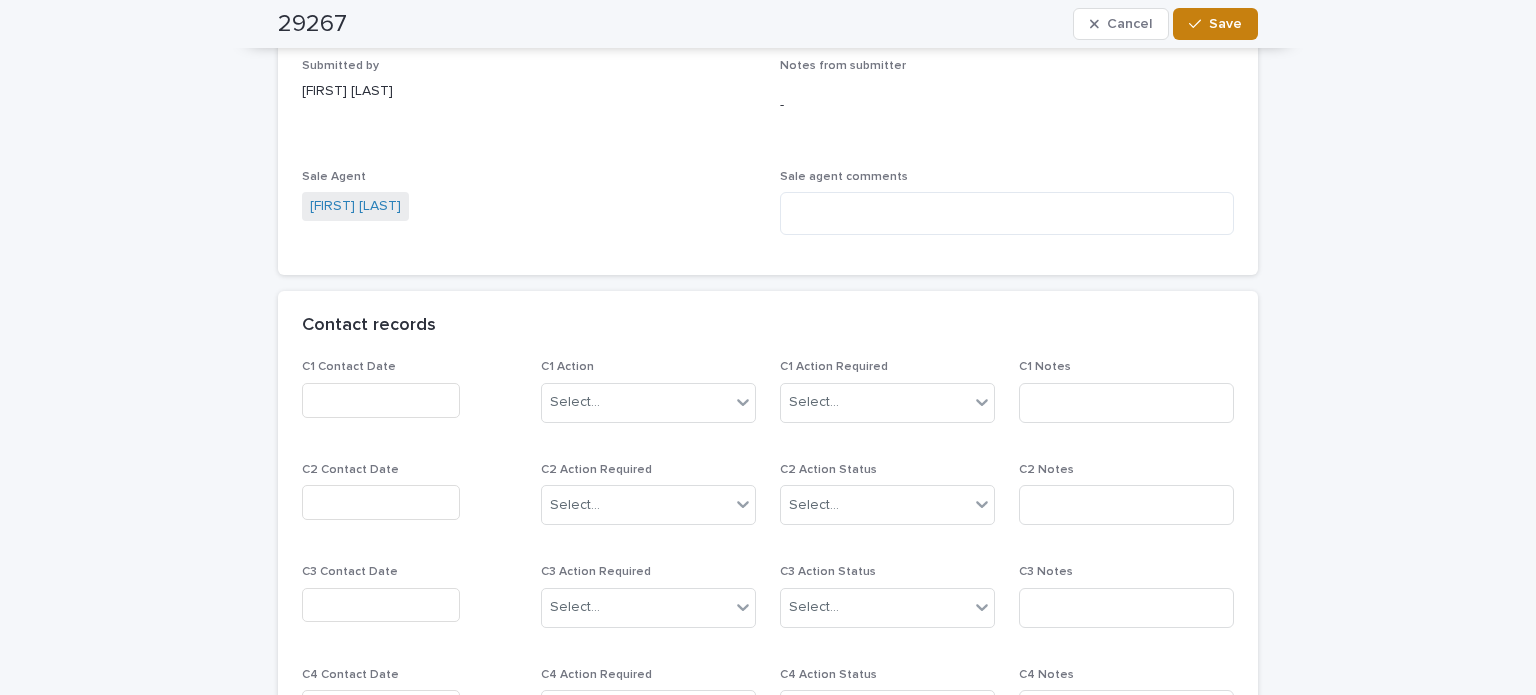 click on "Save" at bounding box center (1225, 24) 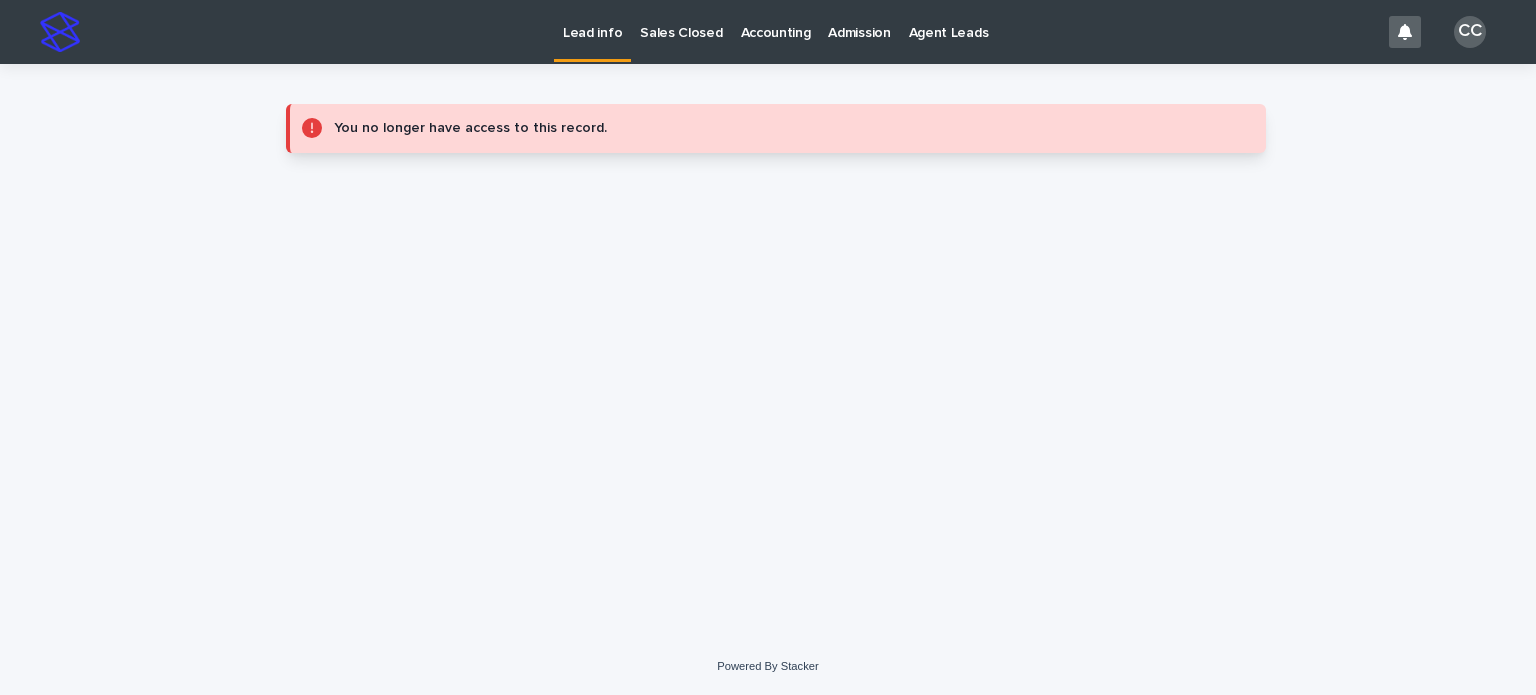 scroll, scrollTop: 0, scrollLeft: 0, axis: both 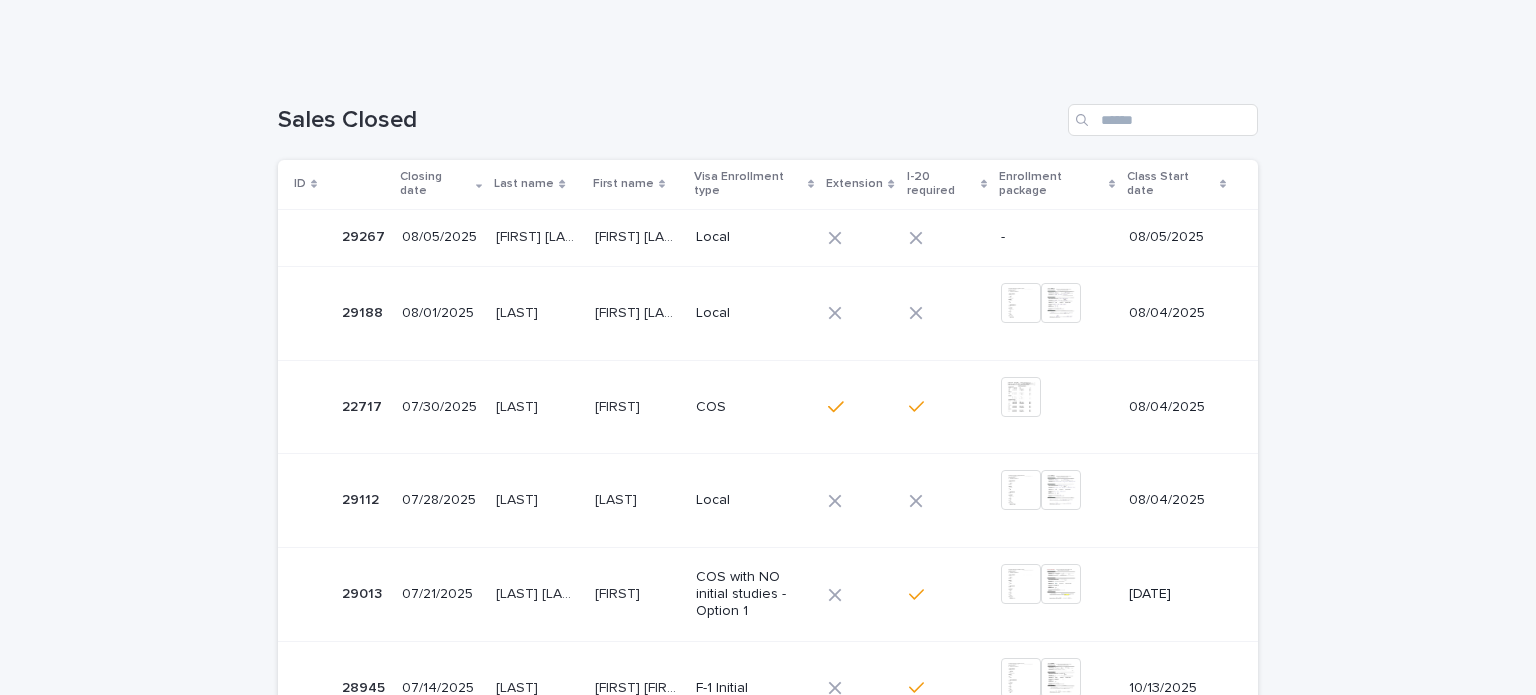 click on "[FIRST] [FIRST]" at bounding box center [639, 235] 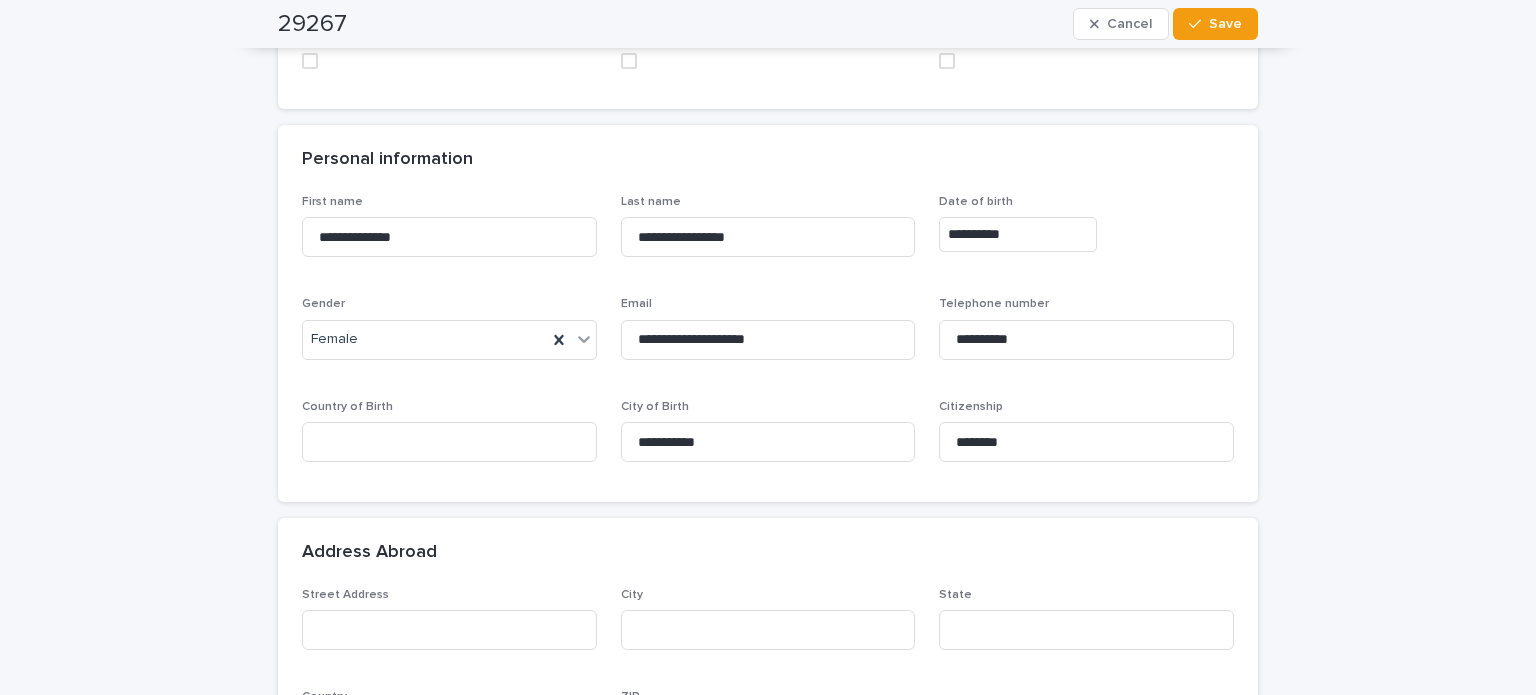 scroll, scrollTop: 400, scrollLeft: 0, axis: vertical 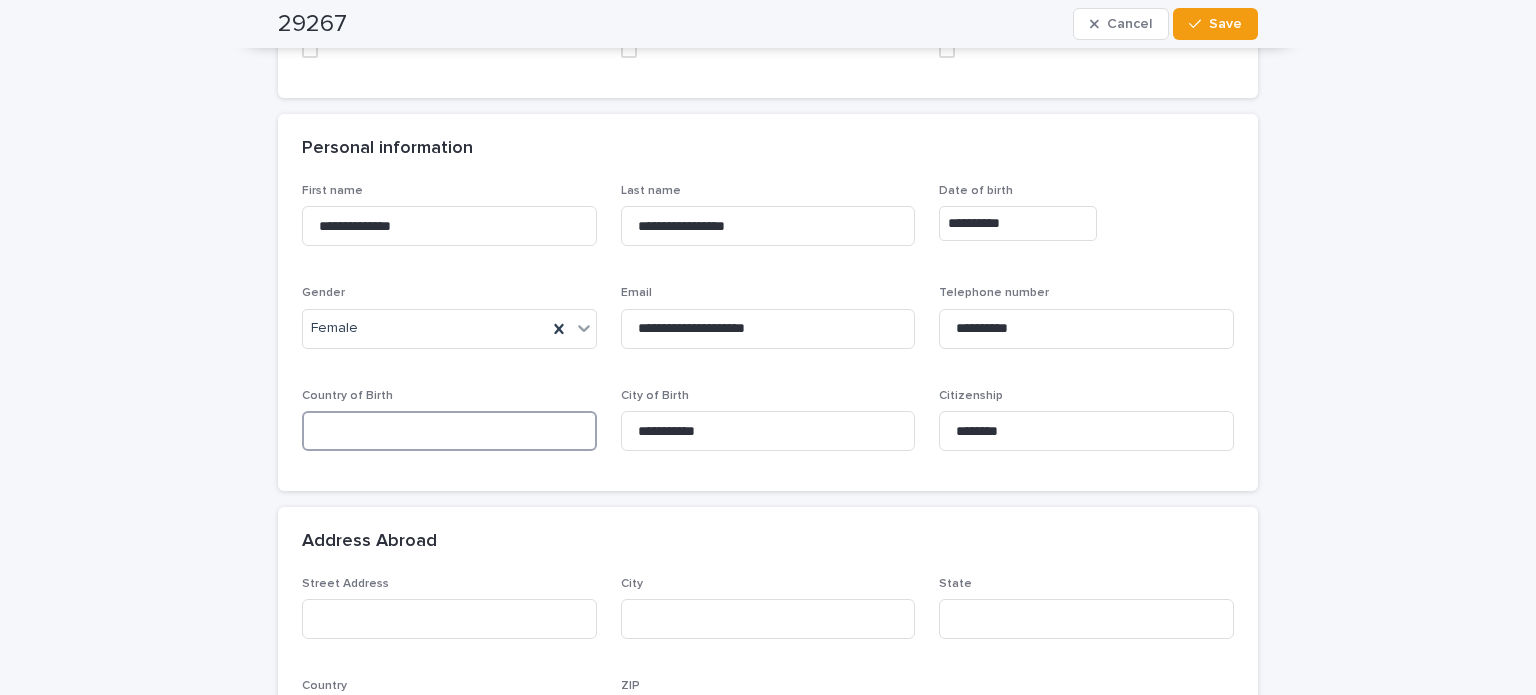 click at bounding box center [449, 431] 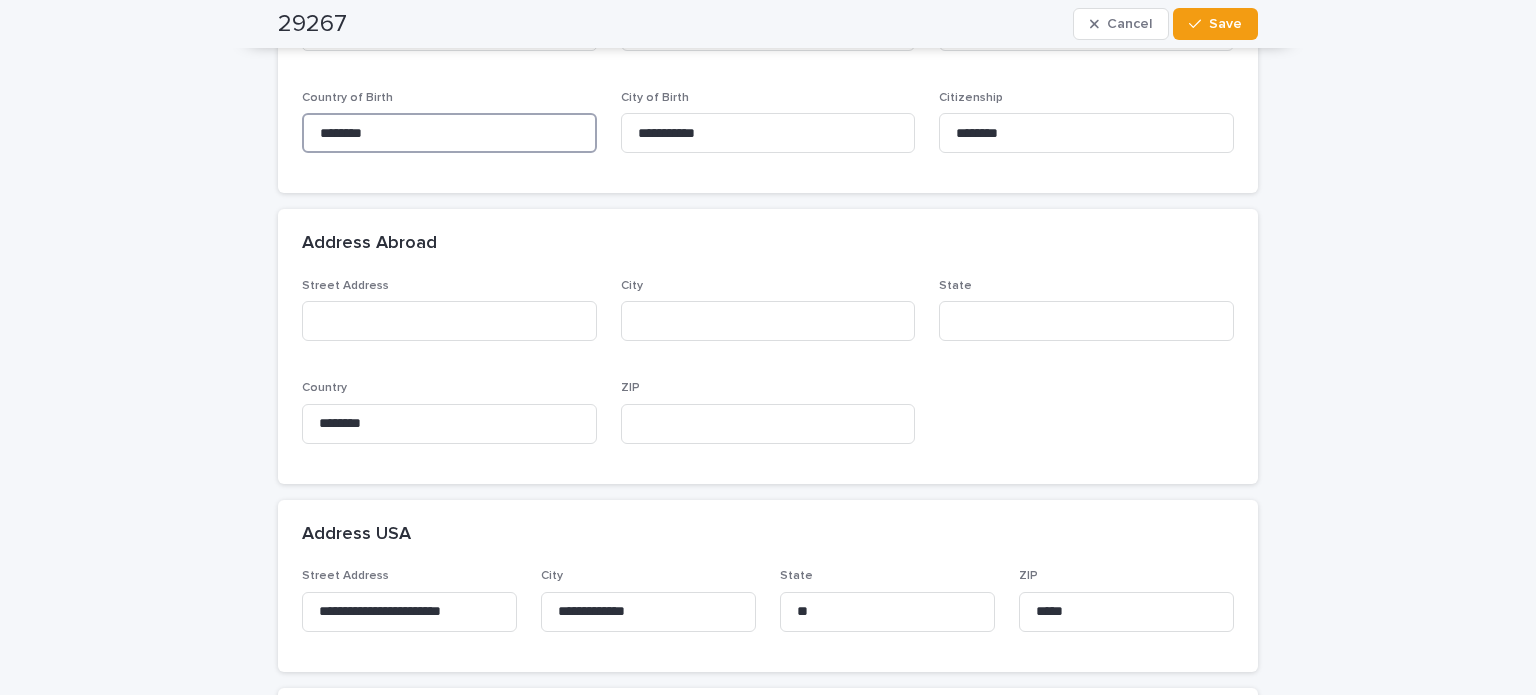 scroll, scrollTop: 700, scrollLeft: 0, axis: vertical 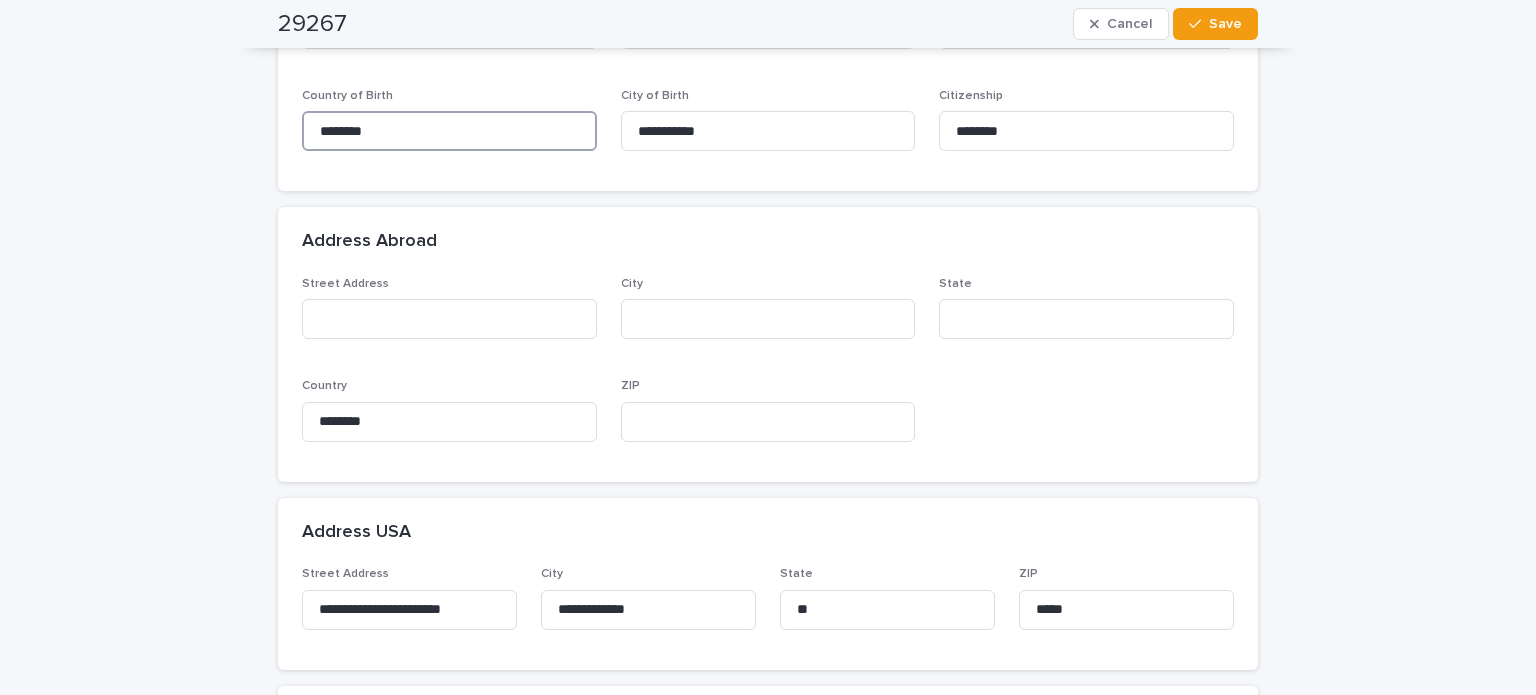type on "********" 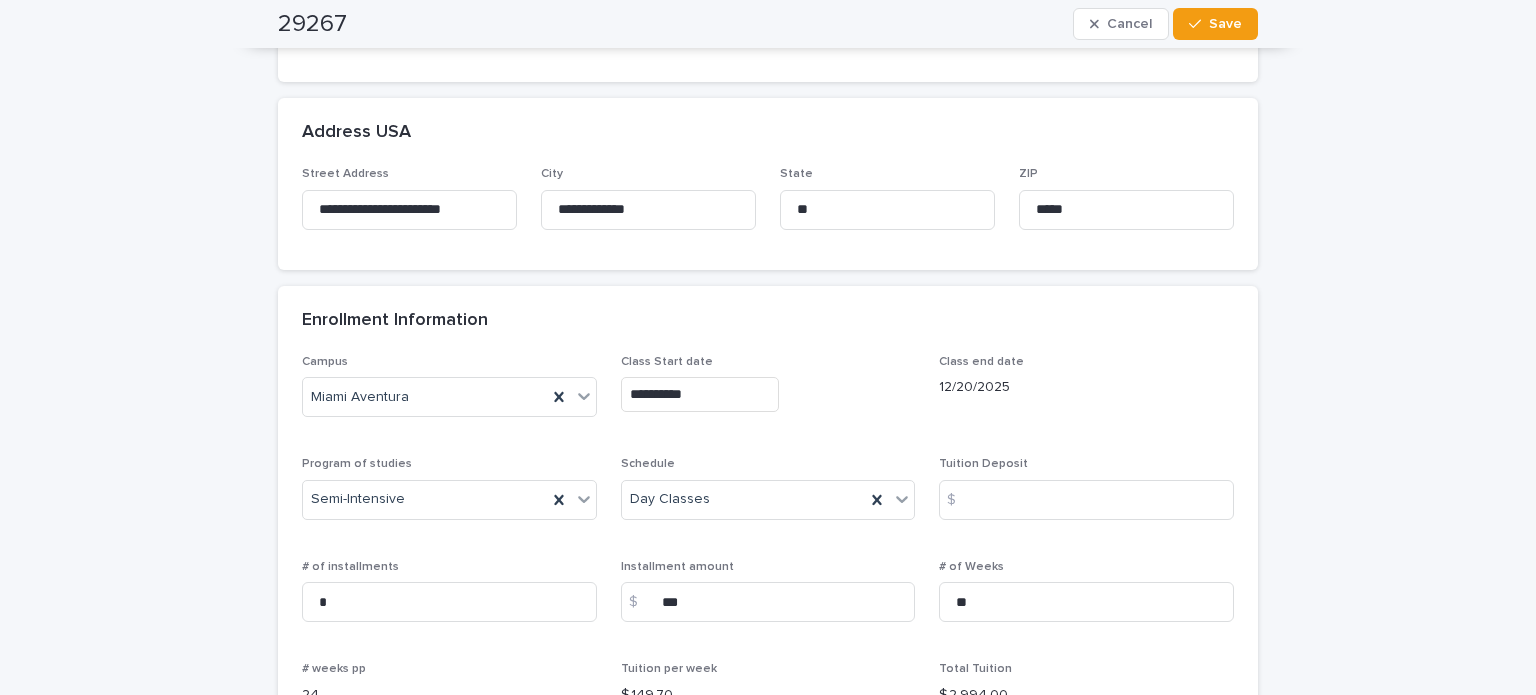 scroll, scrollTop: 1300, scrollLeft: 0, axis: vertical 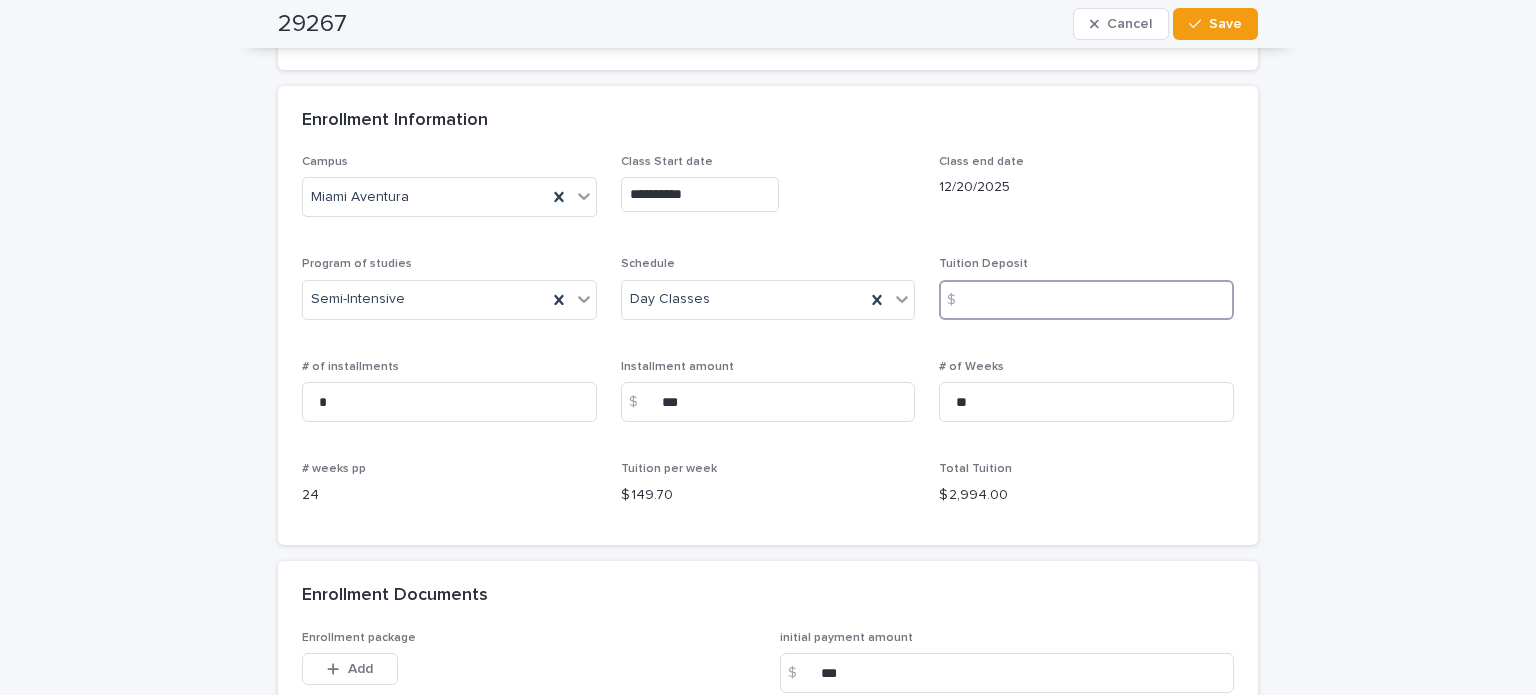 click at bounding box center (1086, 300) 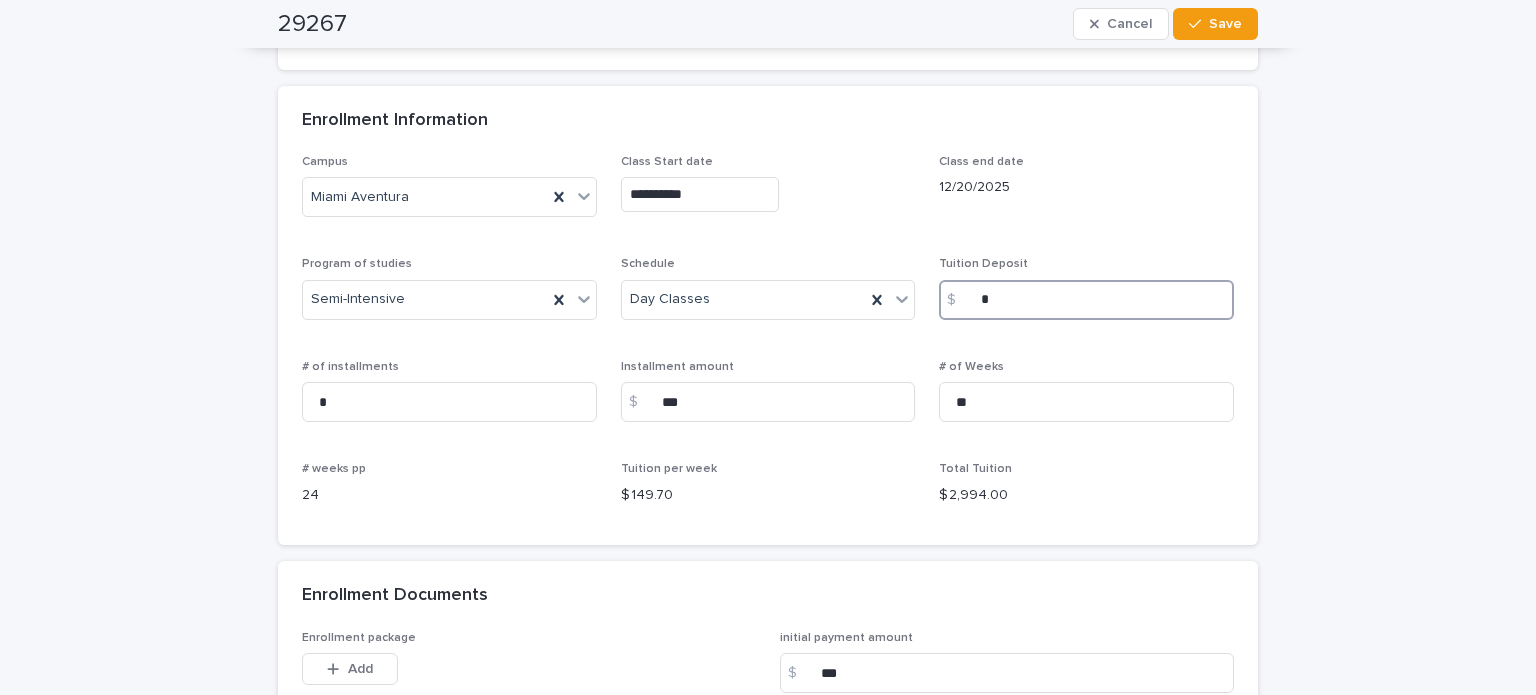 type on "*" 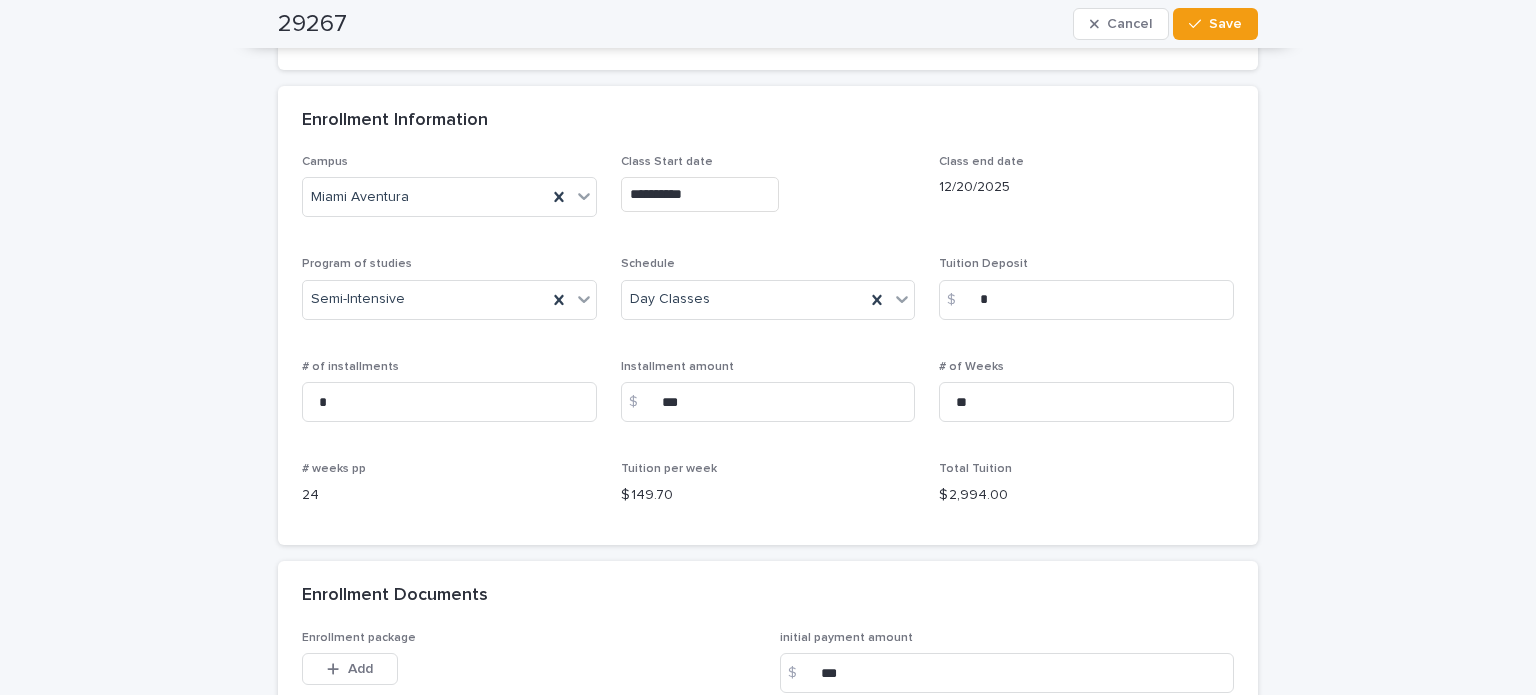 click on "**********" at bounding box center [768, 338] 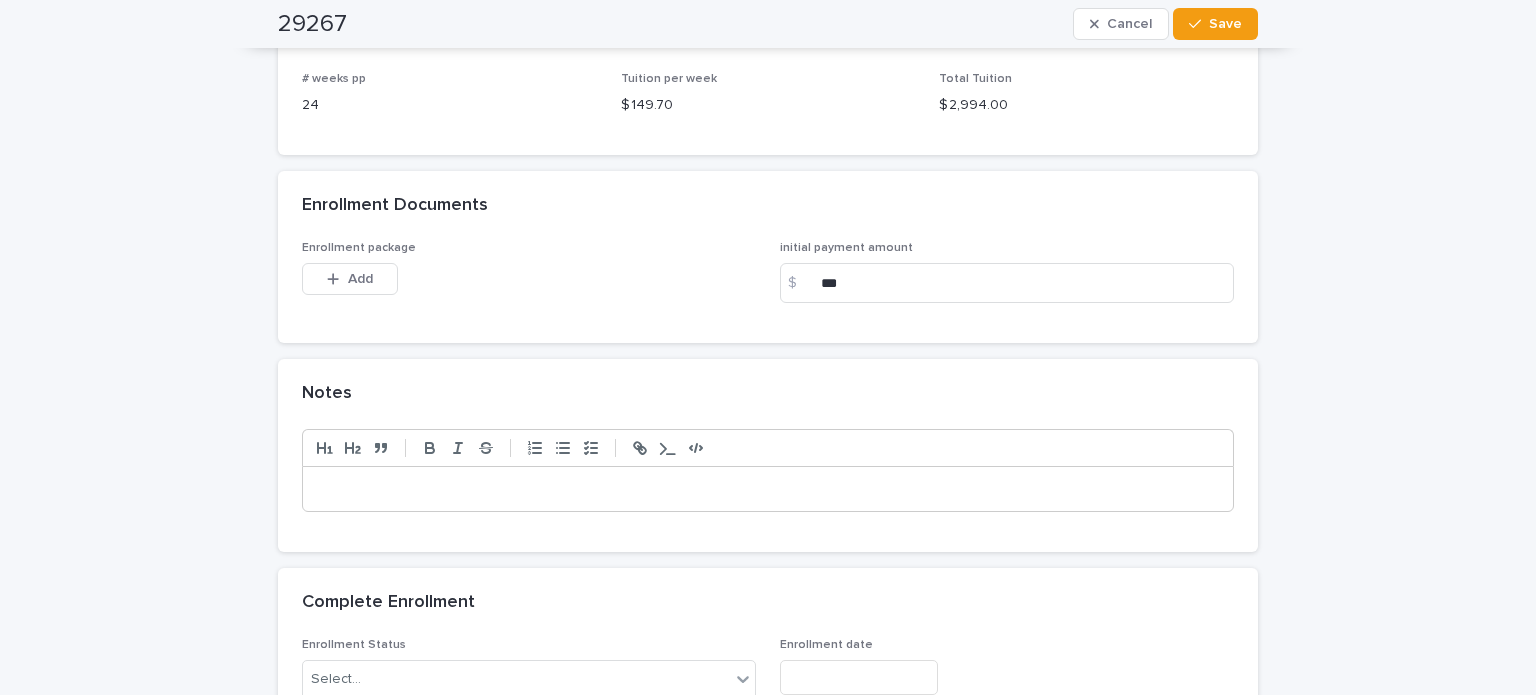 scroll, scrollTop: 1700, scrollLeft: 0, axis: vertical 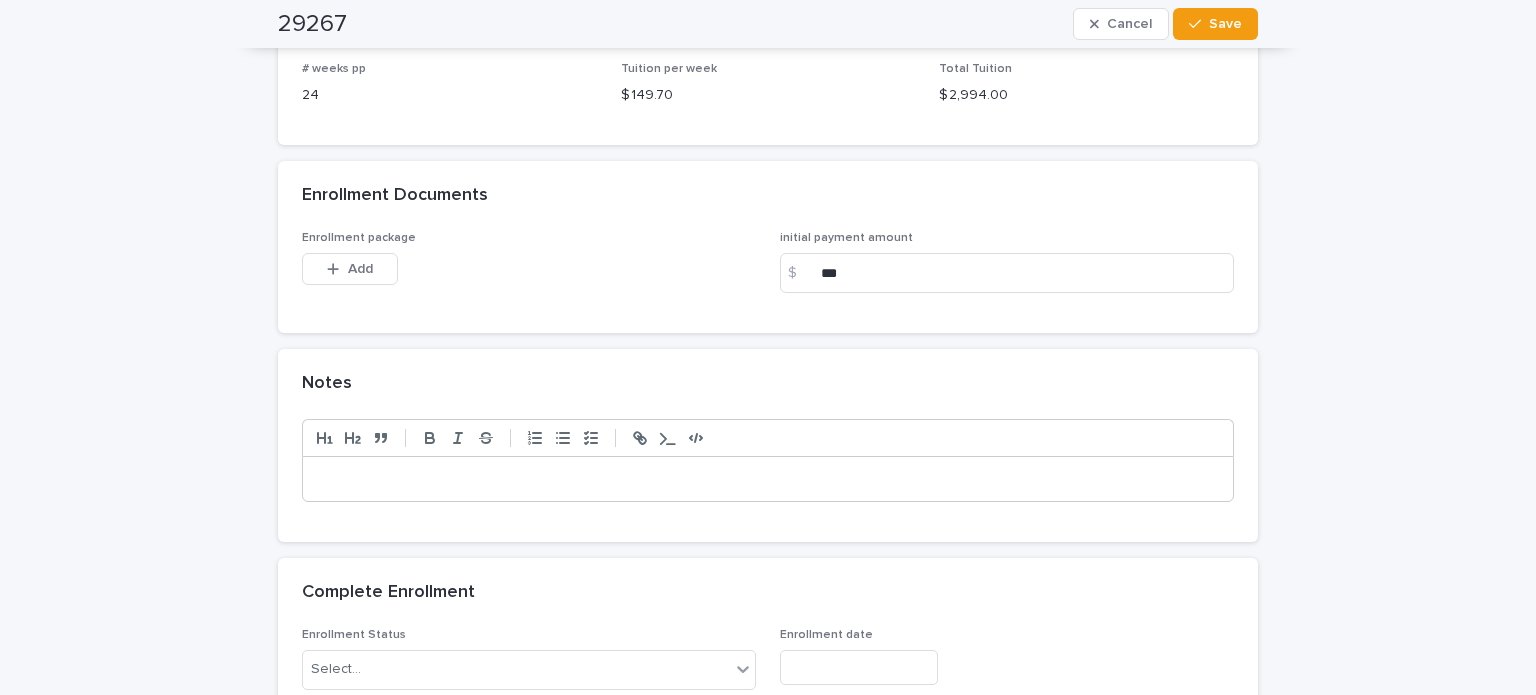 click on "Enrollment package This file cannot be opened Download File Add" at bounding box center (529, 270) 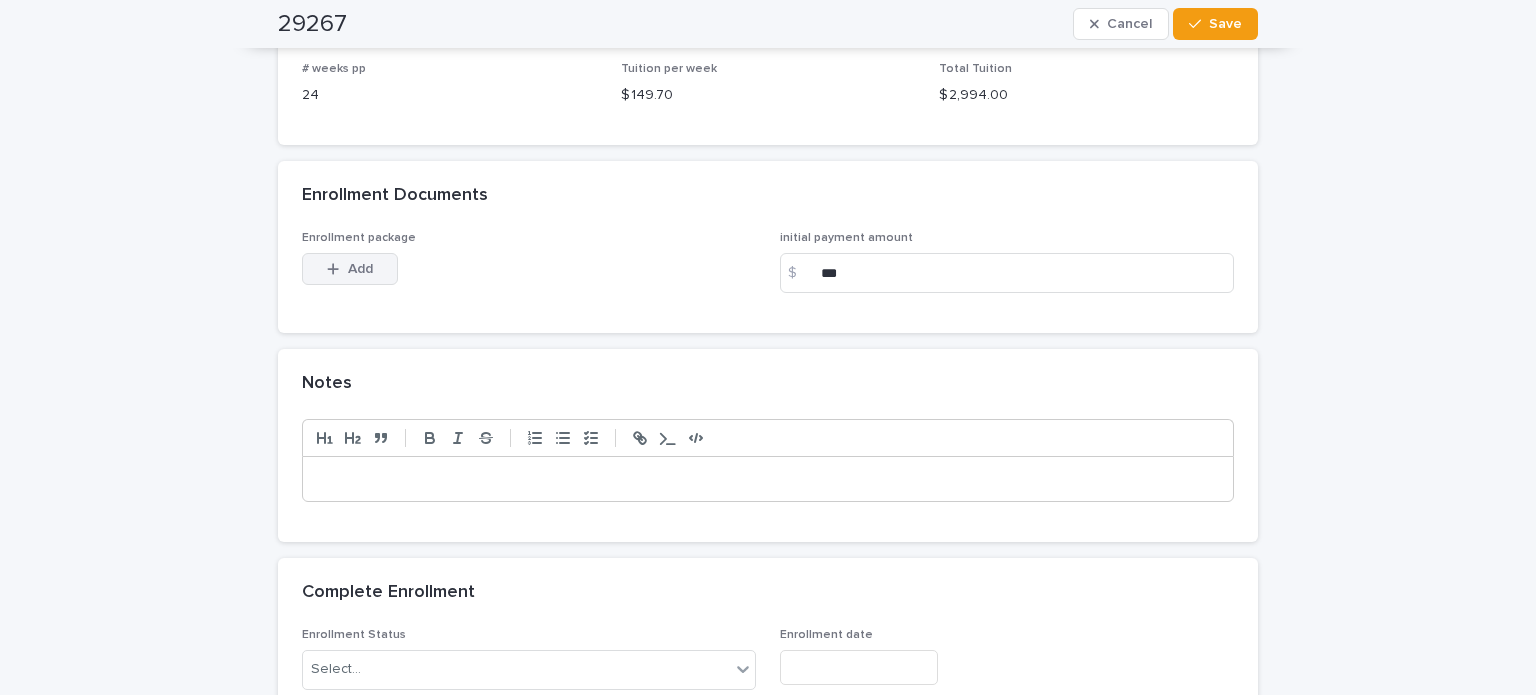 click on "Add" at bounding box center [360, 269] 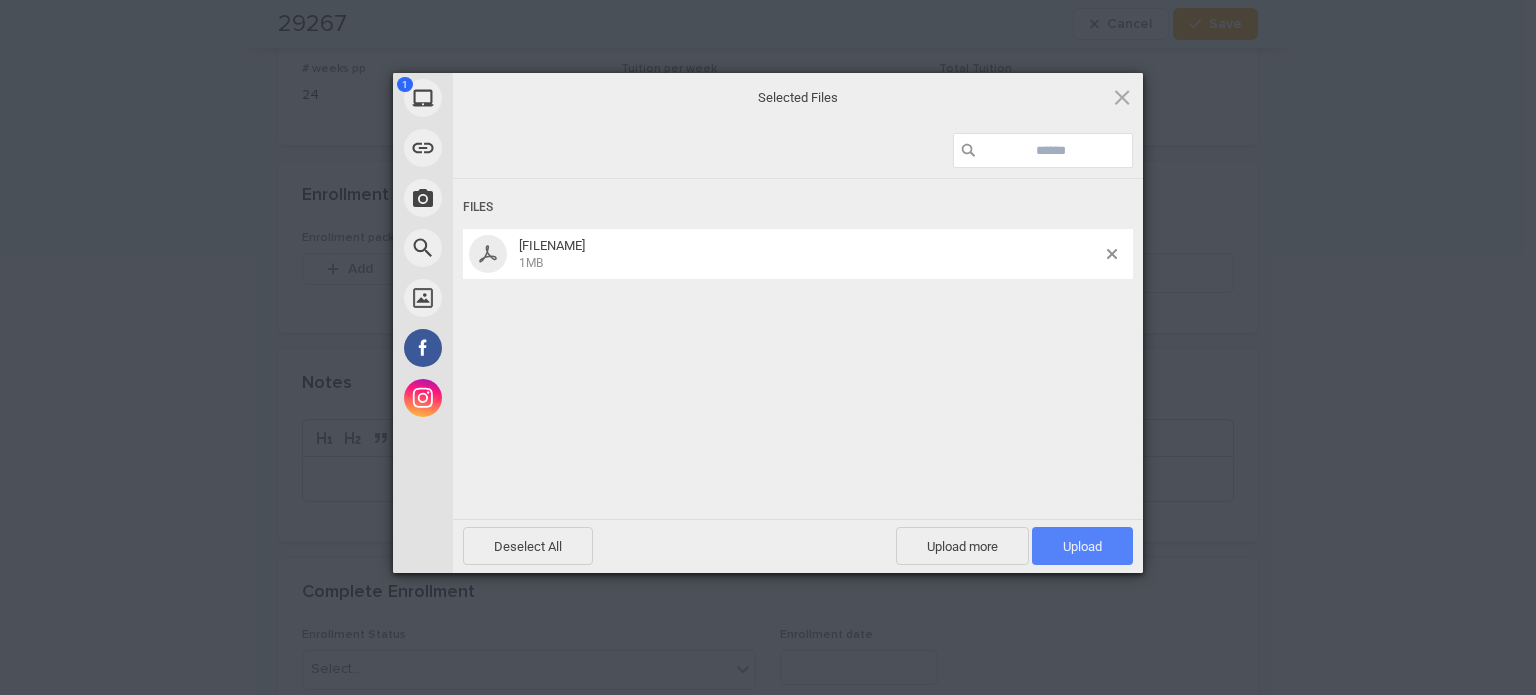 click on "Upload
1" at bounding box center (1082, 546) 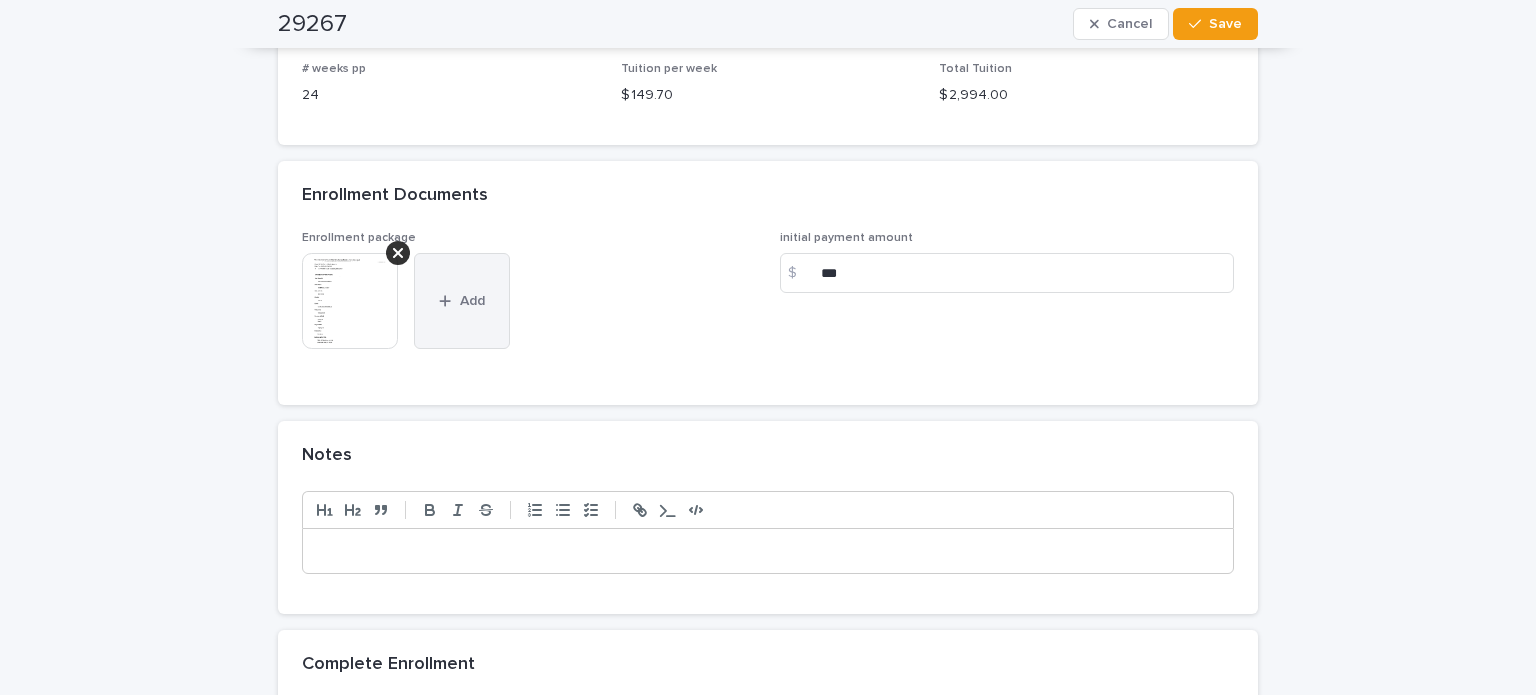 click on "Add" at bounding box center (472, 301) 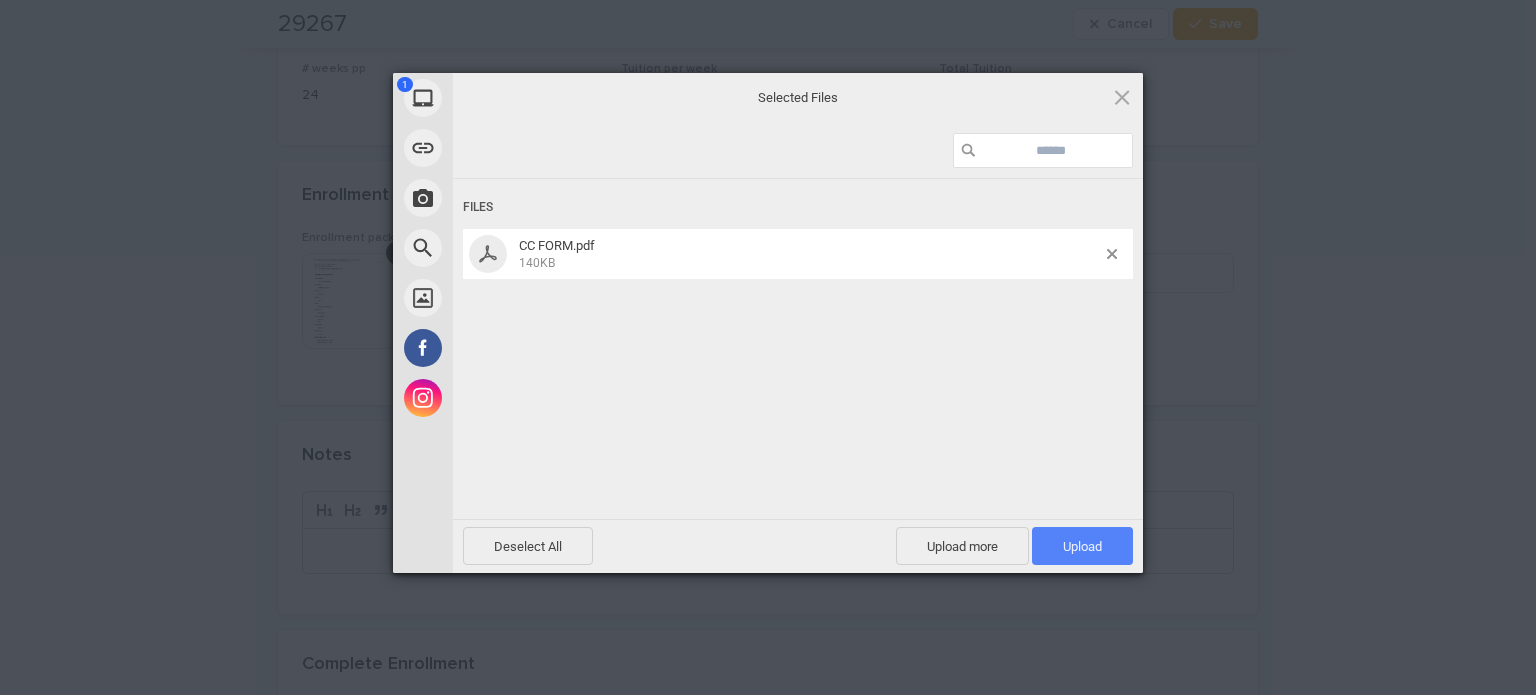 click on "Upload
1" at bounding box center [1082, 546] 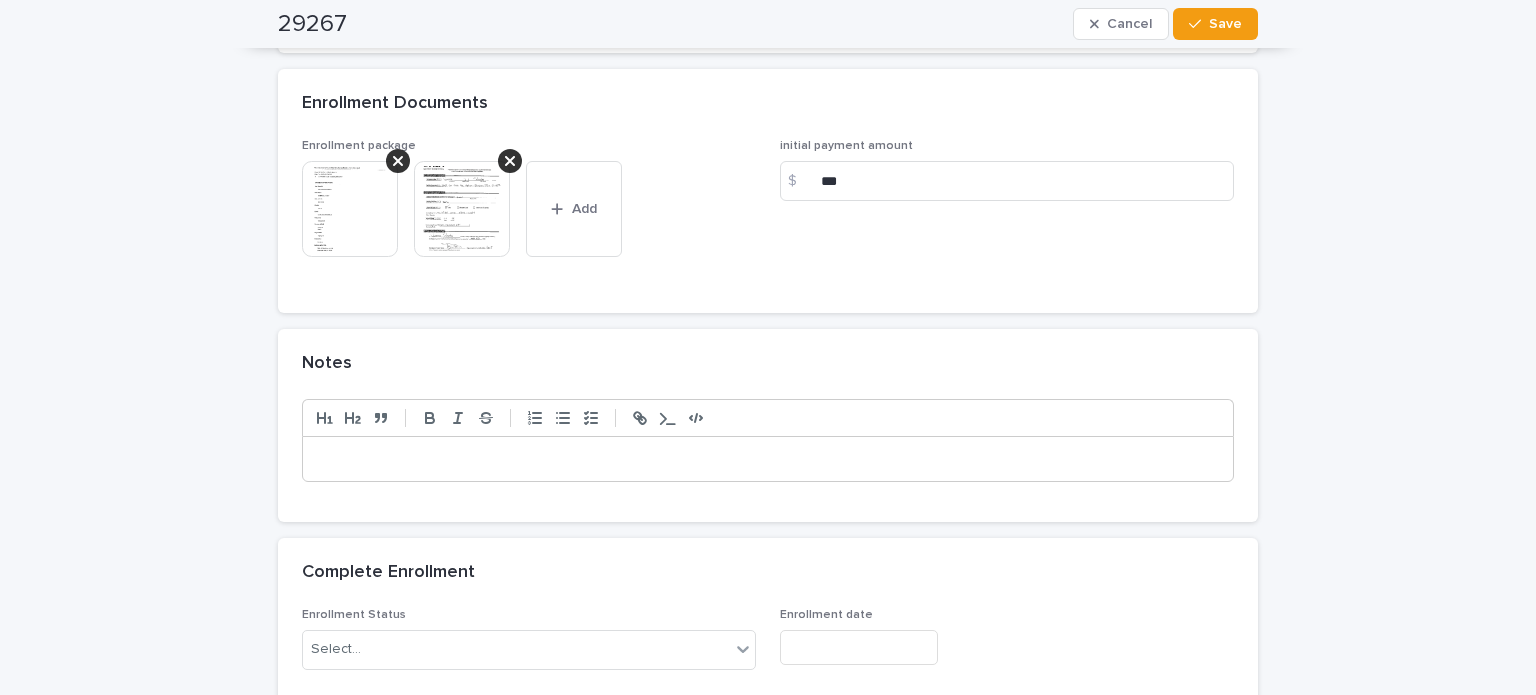 scroll, scrollTop: 1900, scrollLeft: 0, axis: vertical 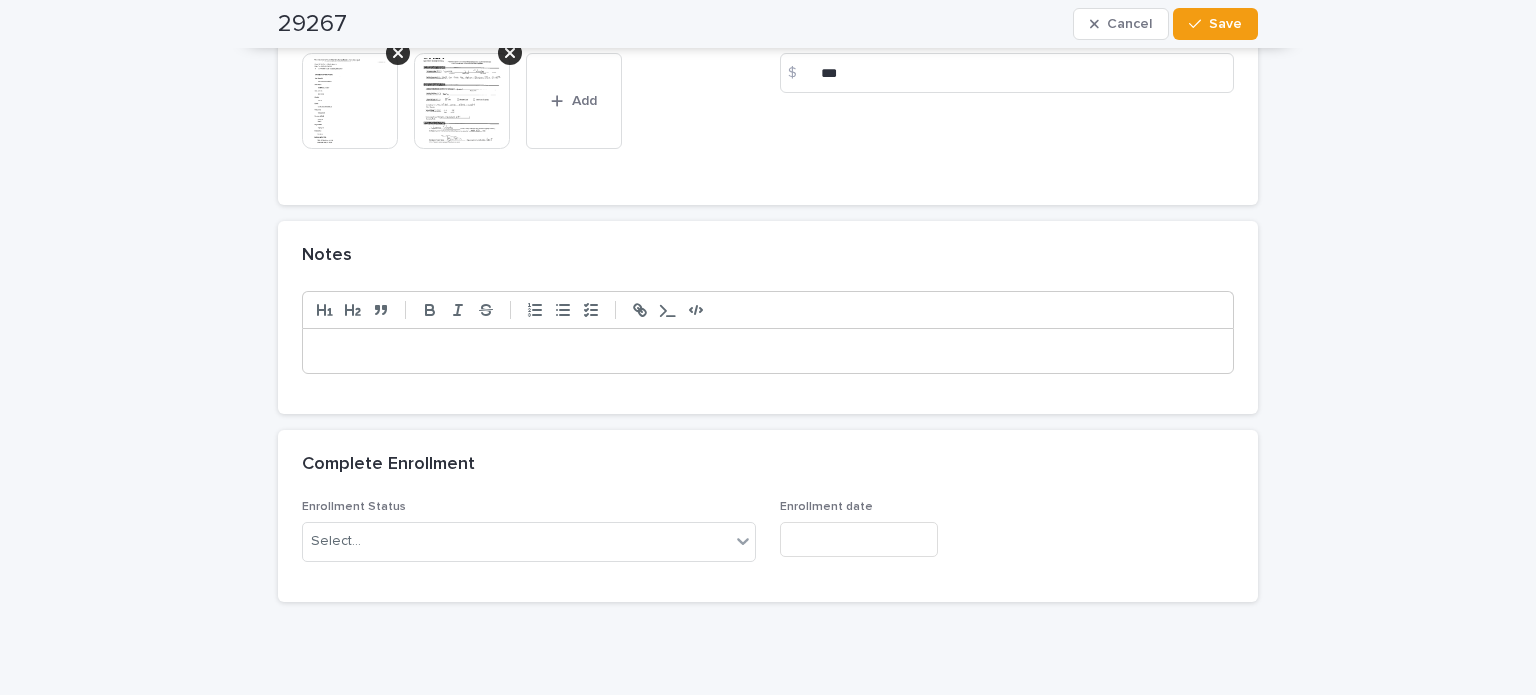 click at bounding box center [768, 351] 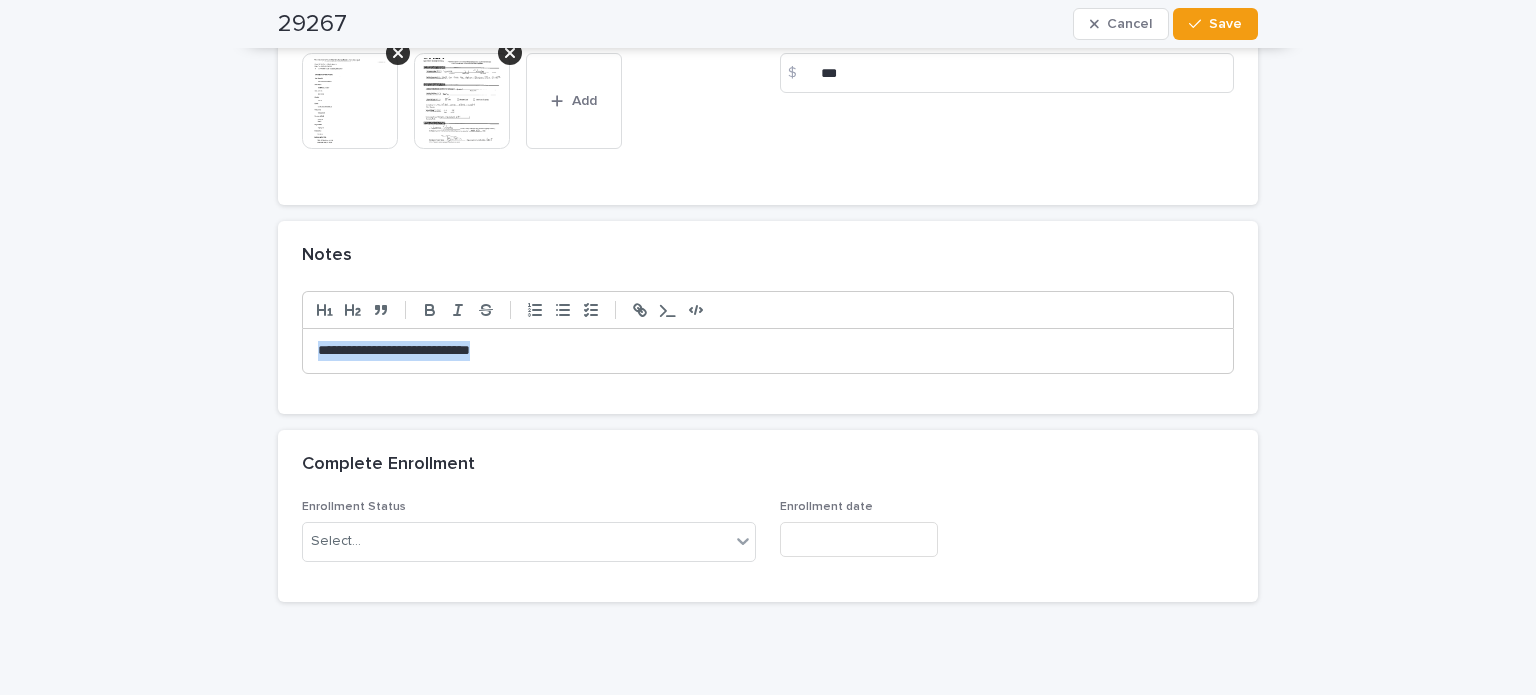 drag, startPoint x: 617, startPoint y: 349, endPoint x: 214, endPoint y: 347, distance: 403.00497 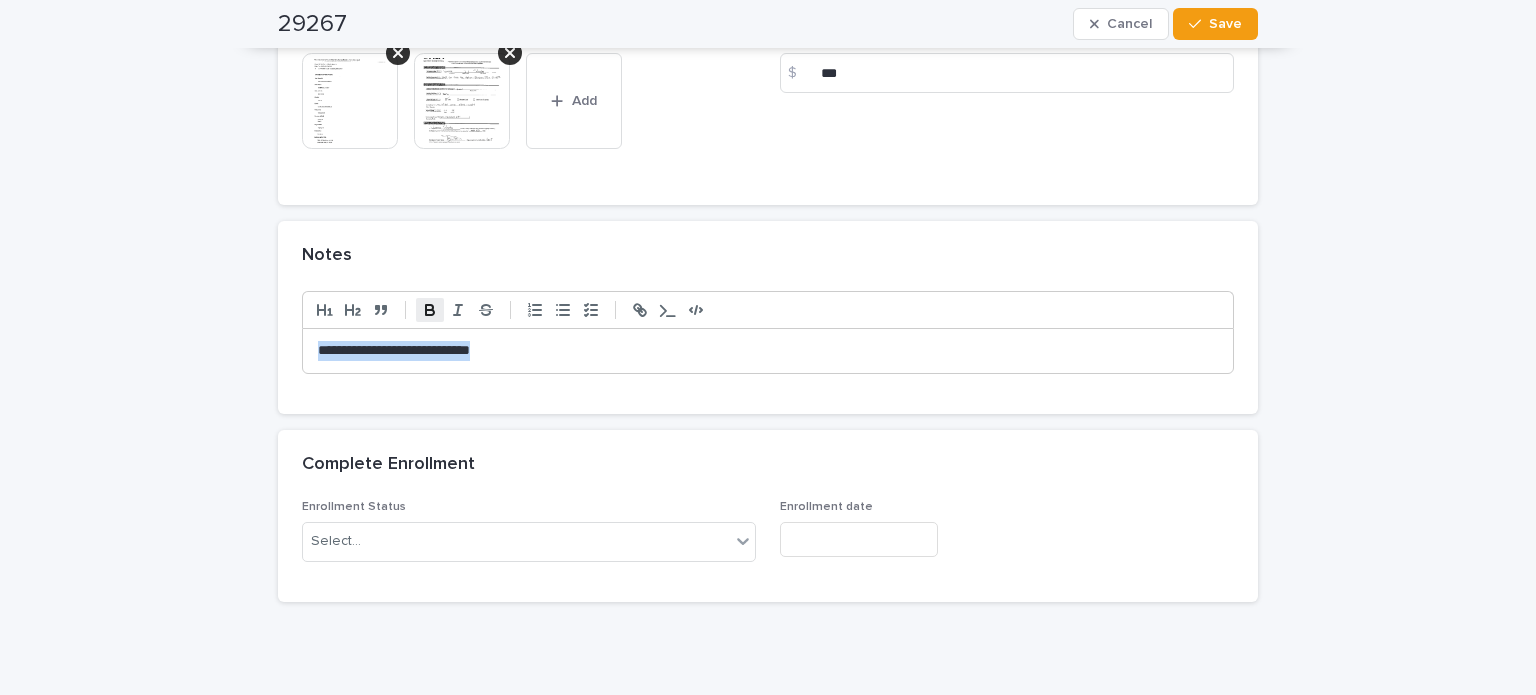click 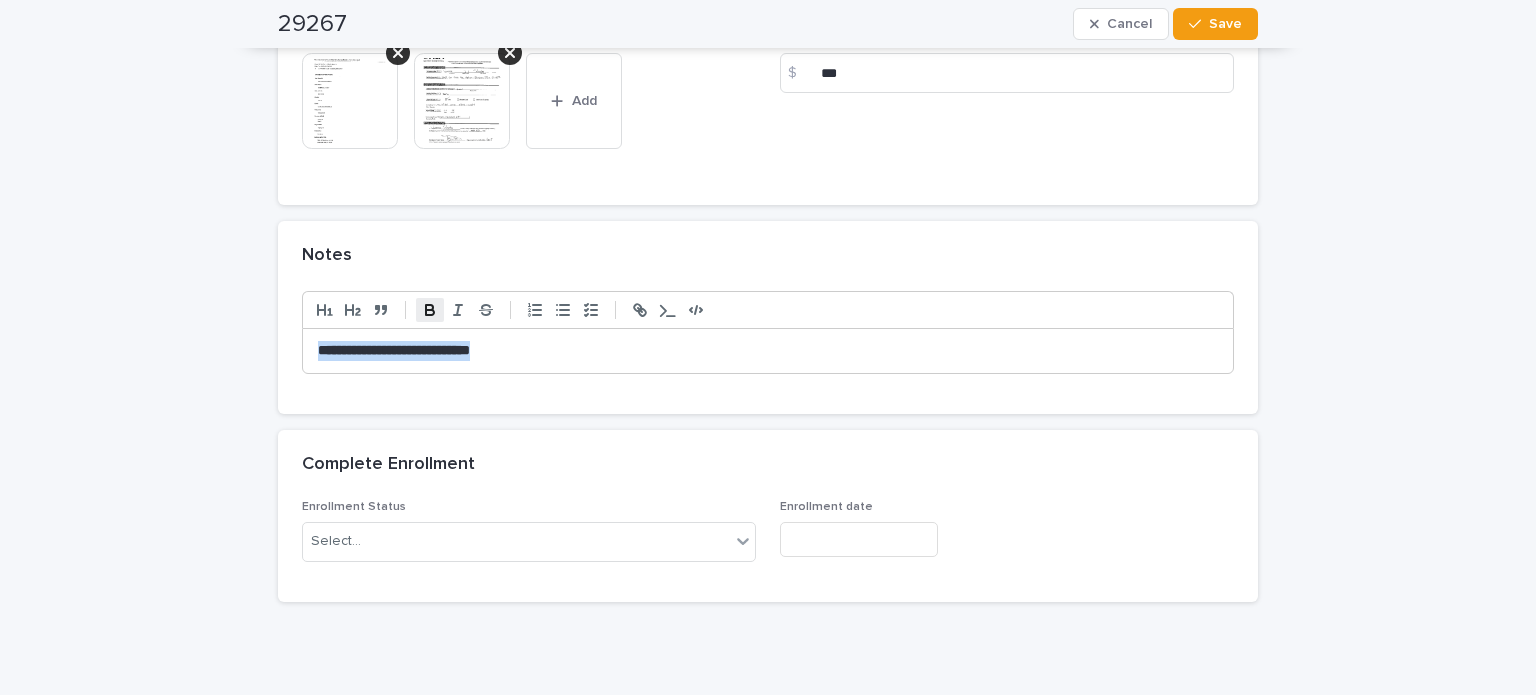 click on "**********" at bounding box center [768, 351] 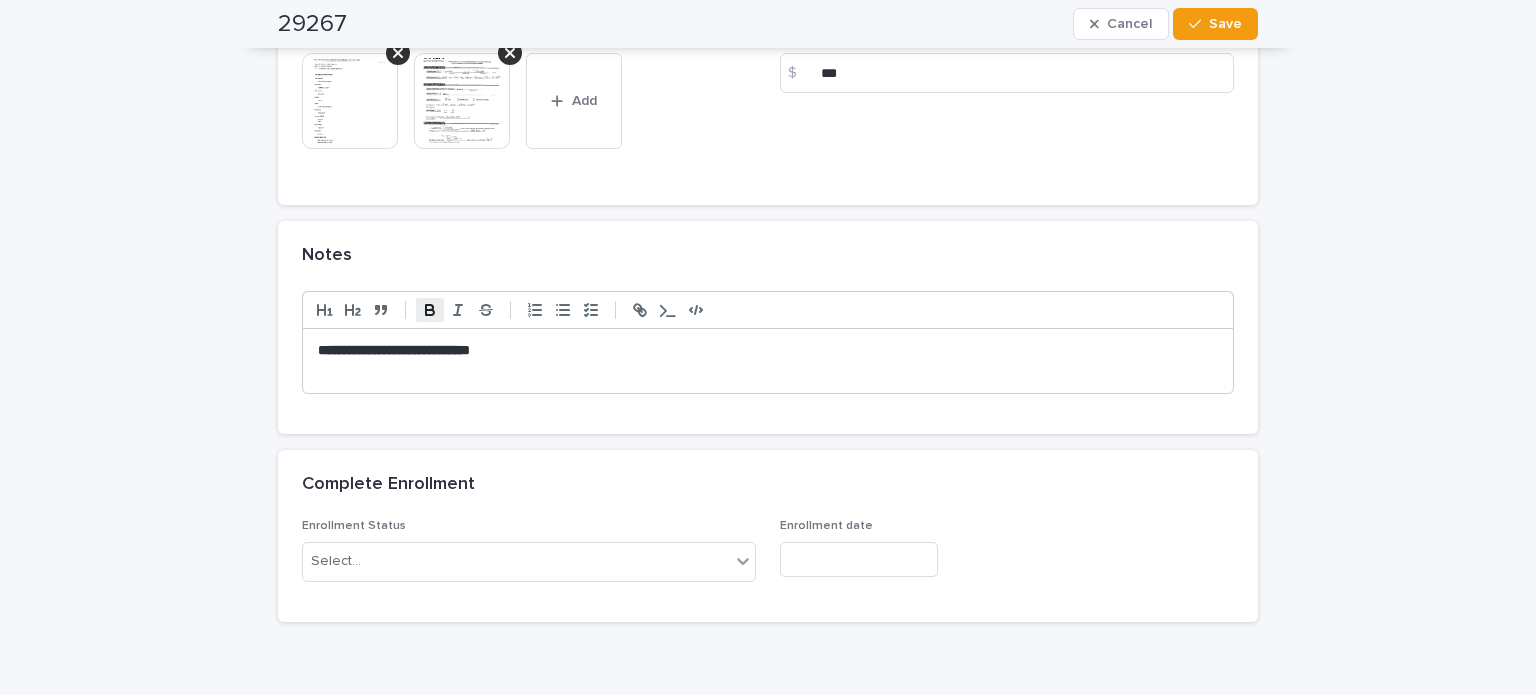 type 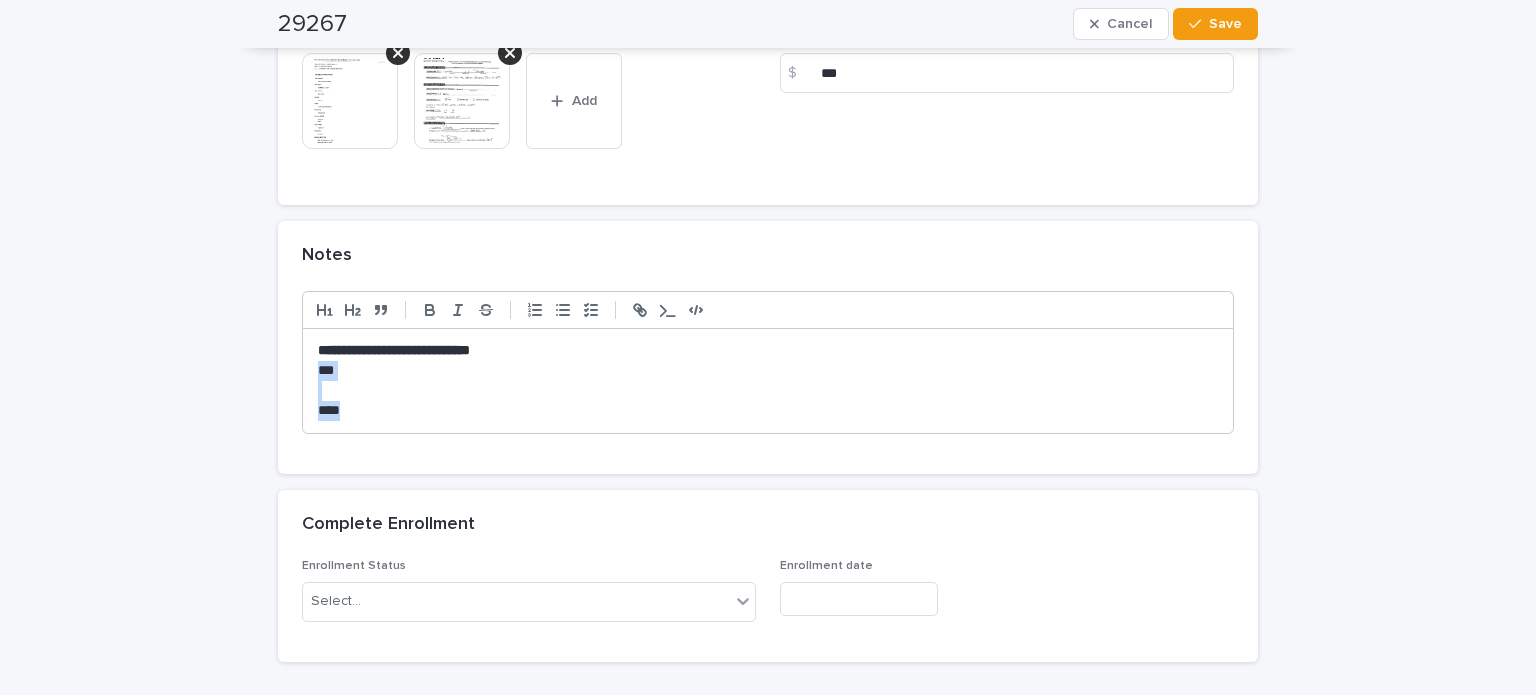 drag, startPoint x: 354, startPoint y: 405, endPoint x: 299, endPoint y: 360, distance: 71.063354 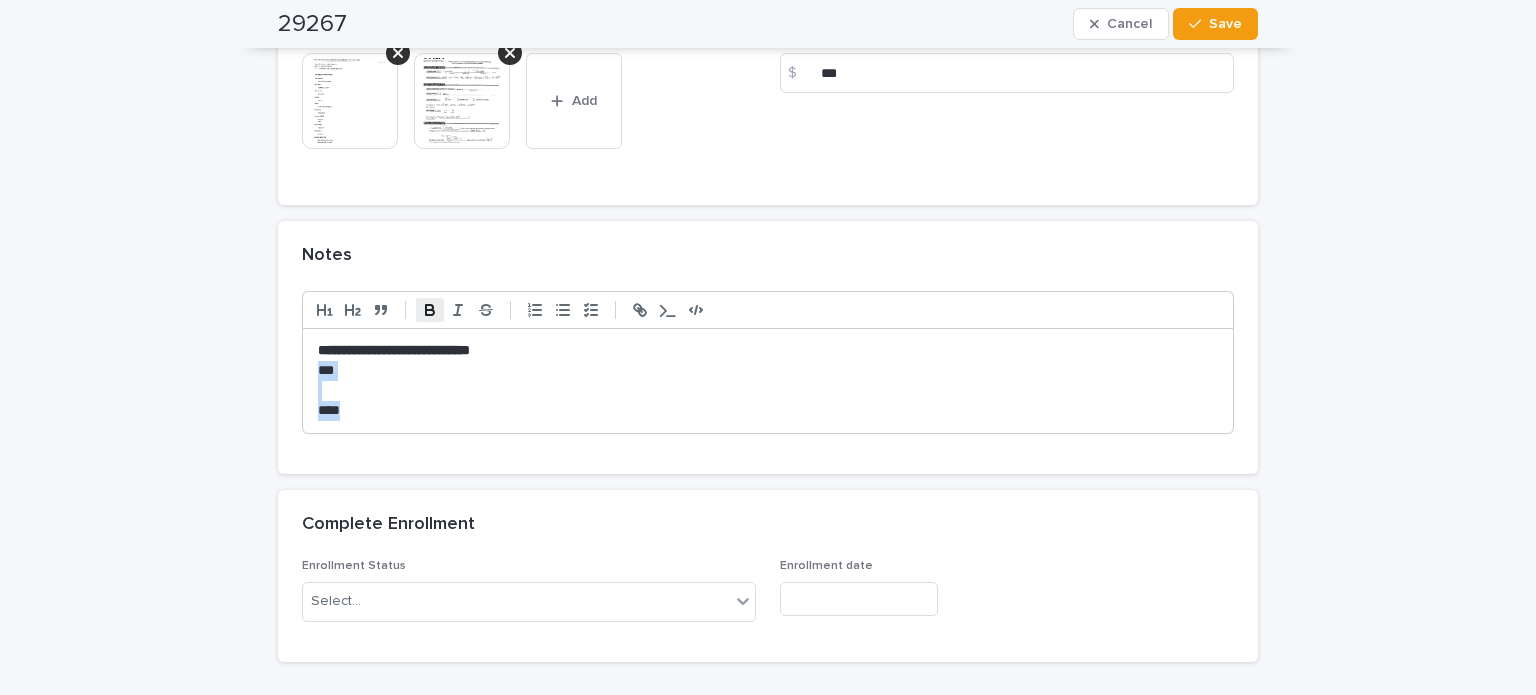click 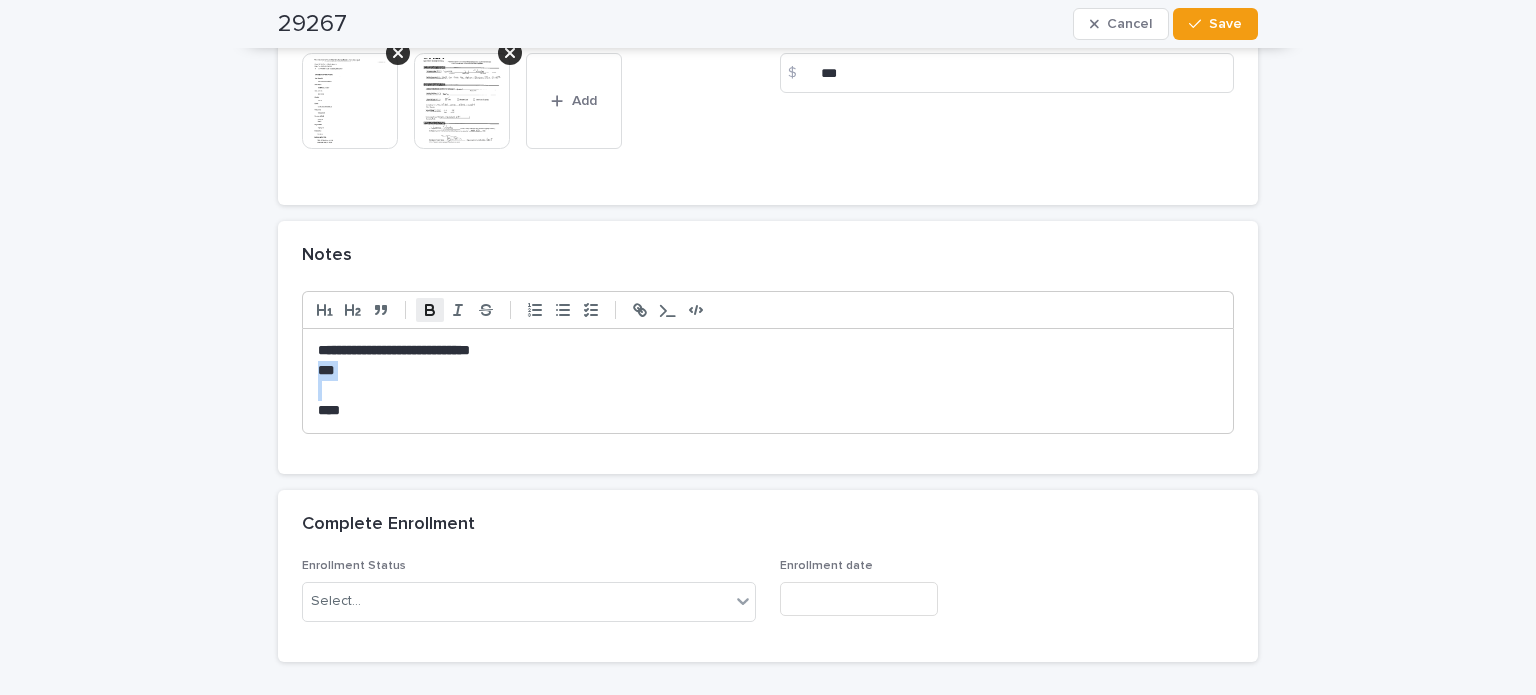 click at bounding box center (768, 391) 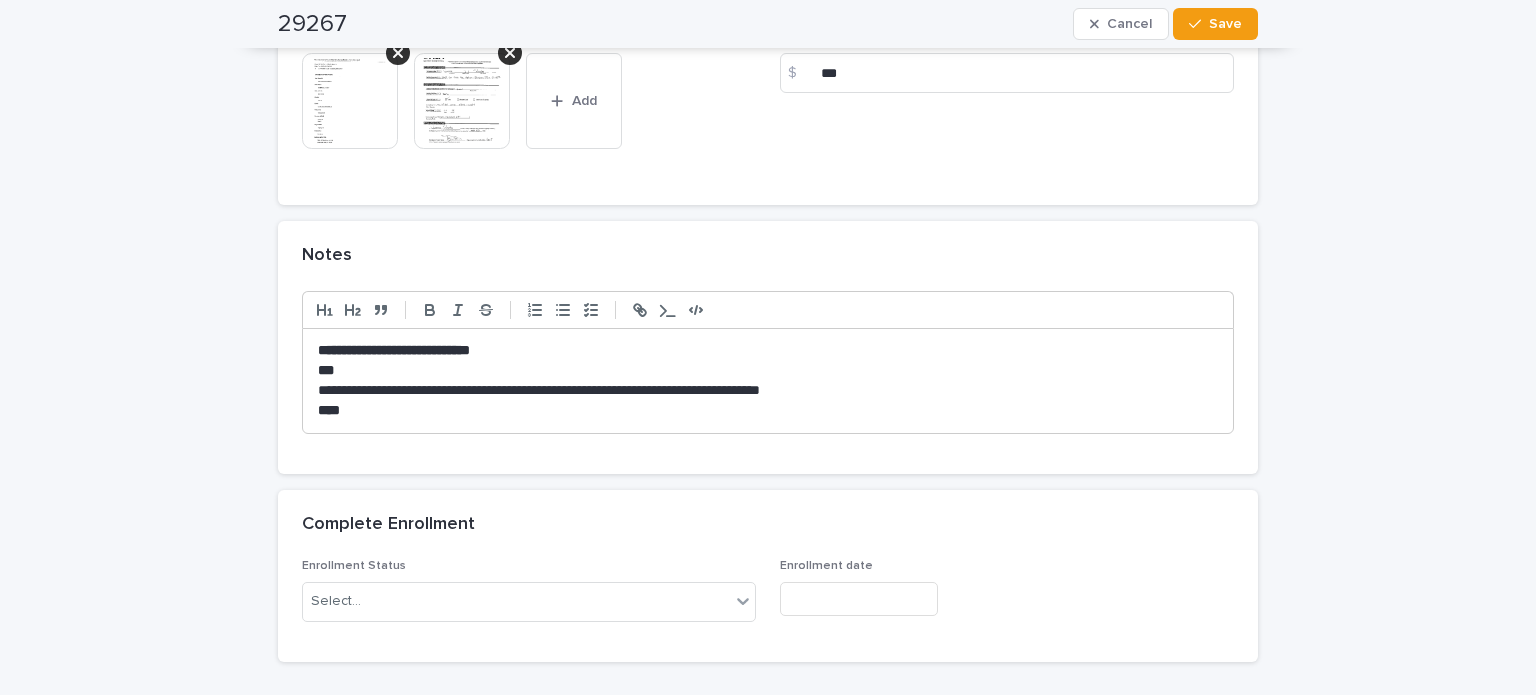 click on "**********" at bounding box center (768, 391) 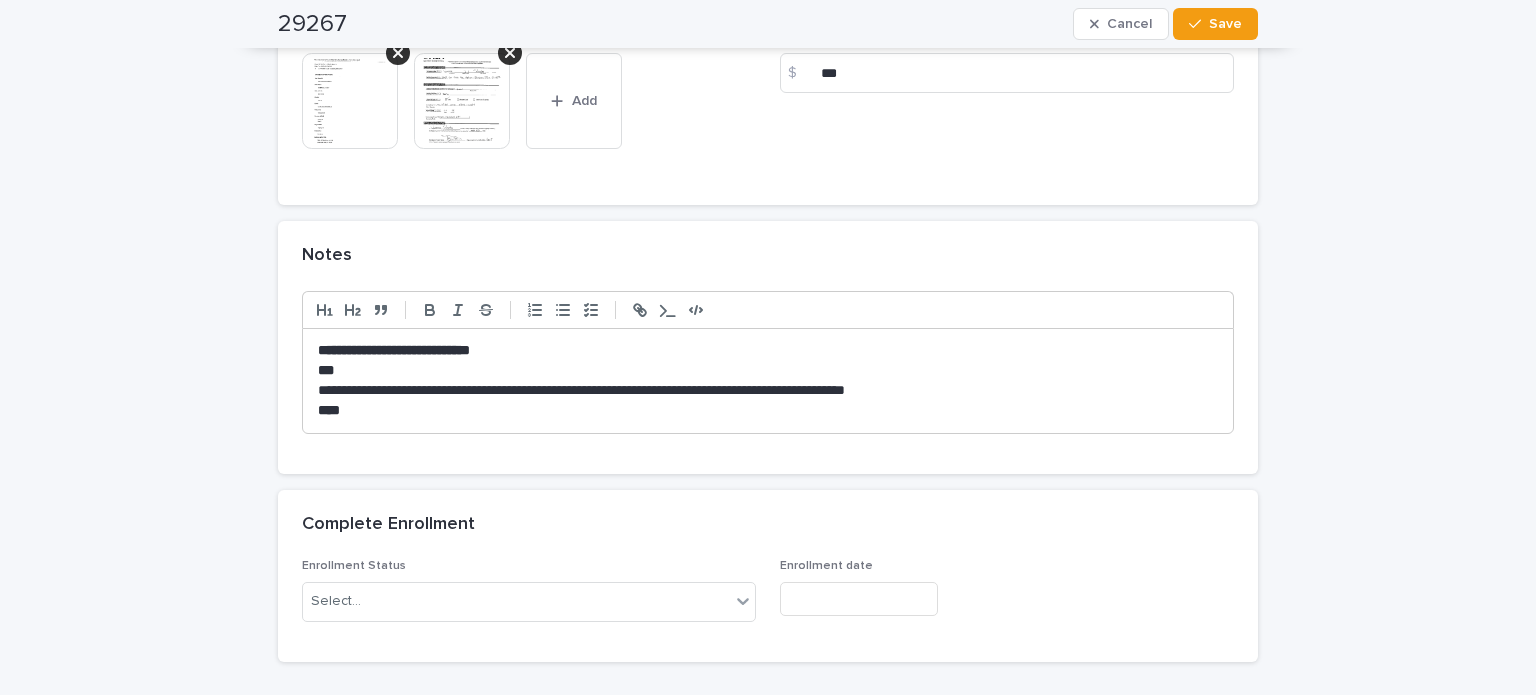 click on "**********" at bounding box center [768, 391] 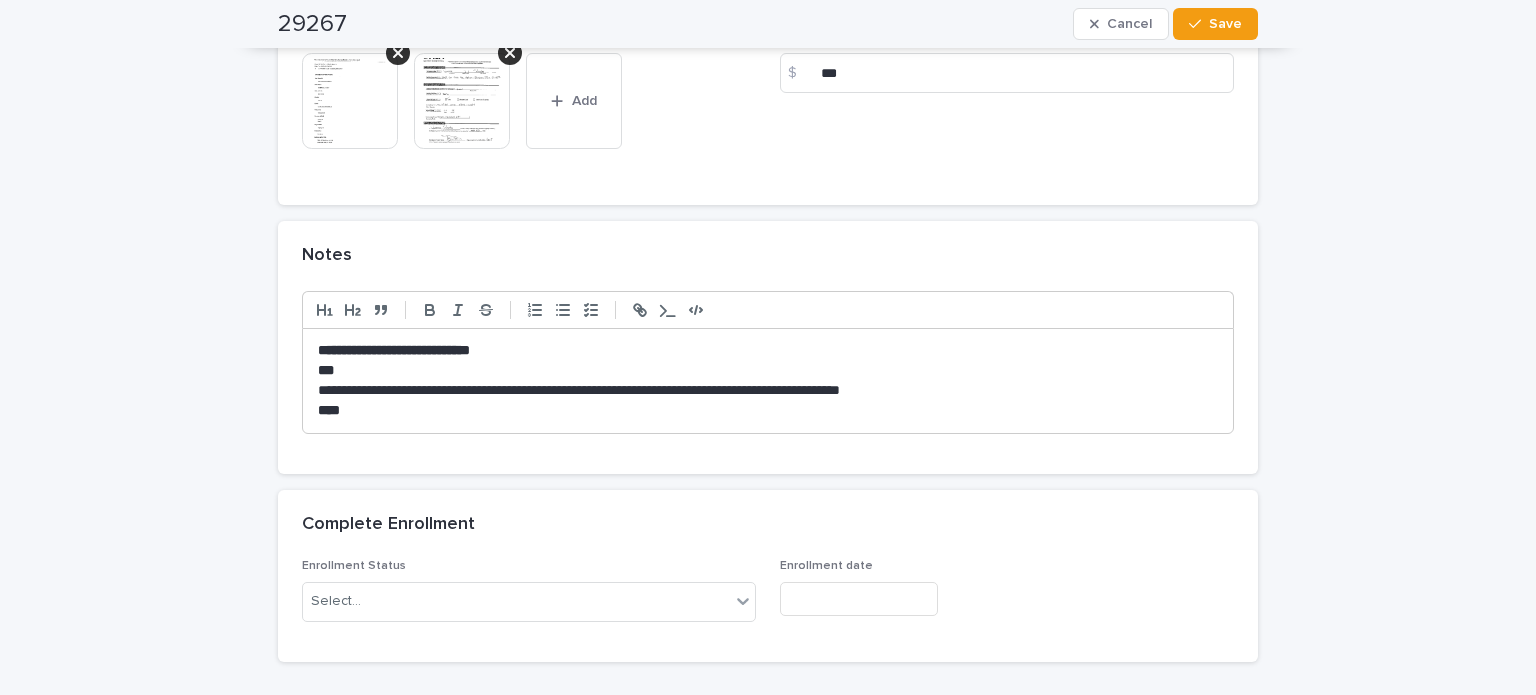 click on "****" at bounding box center (768, 411) 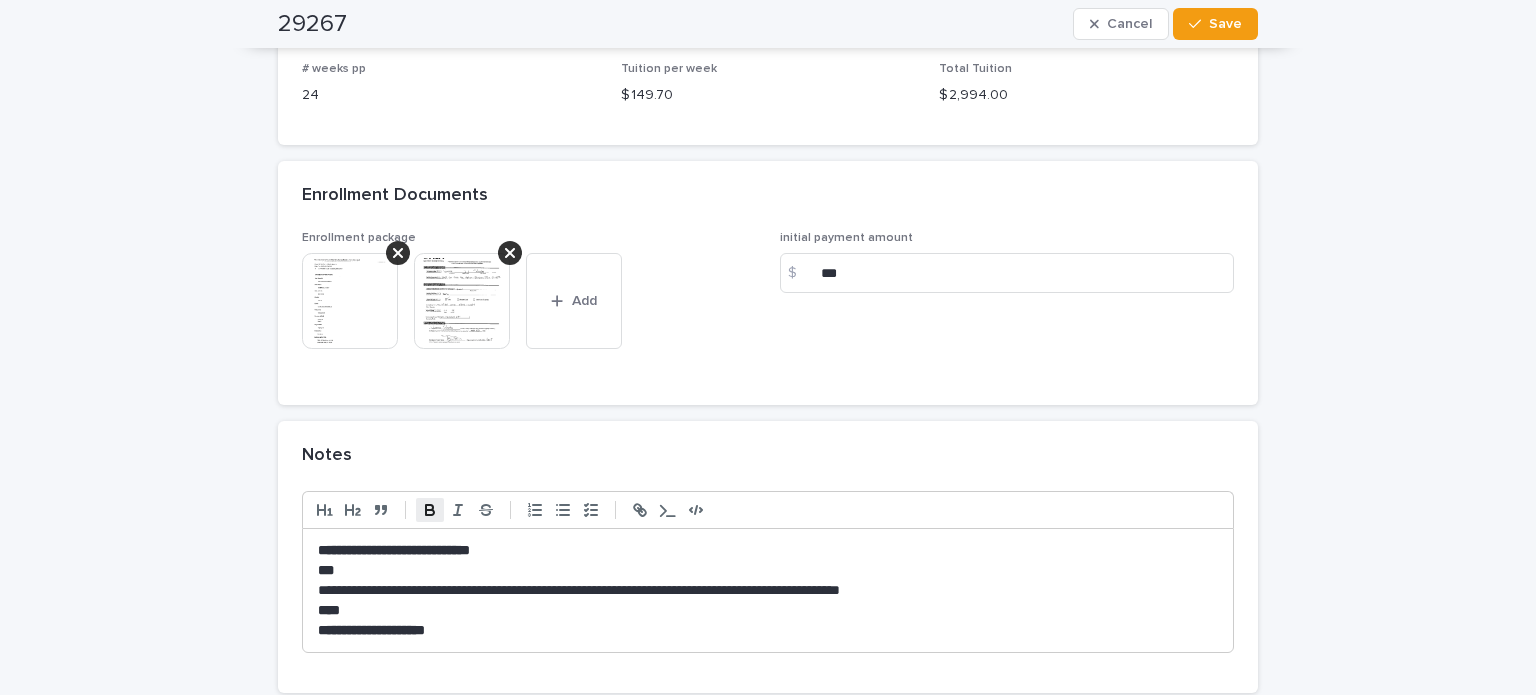 scroll, scrollTop: 1900, scrollLeft: 0, axis: vertical 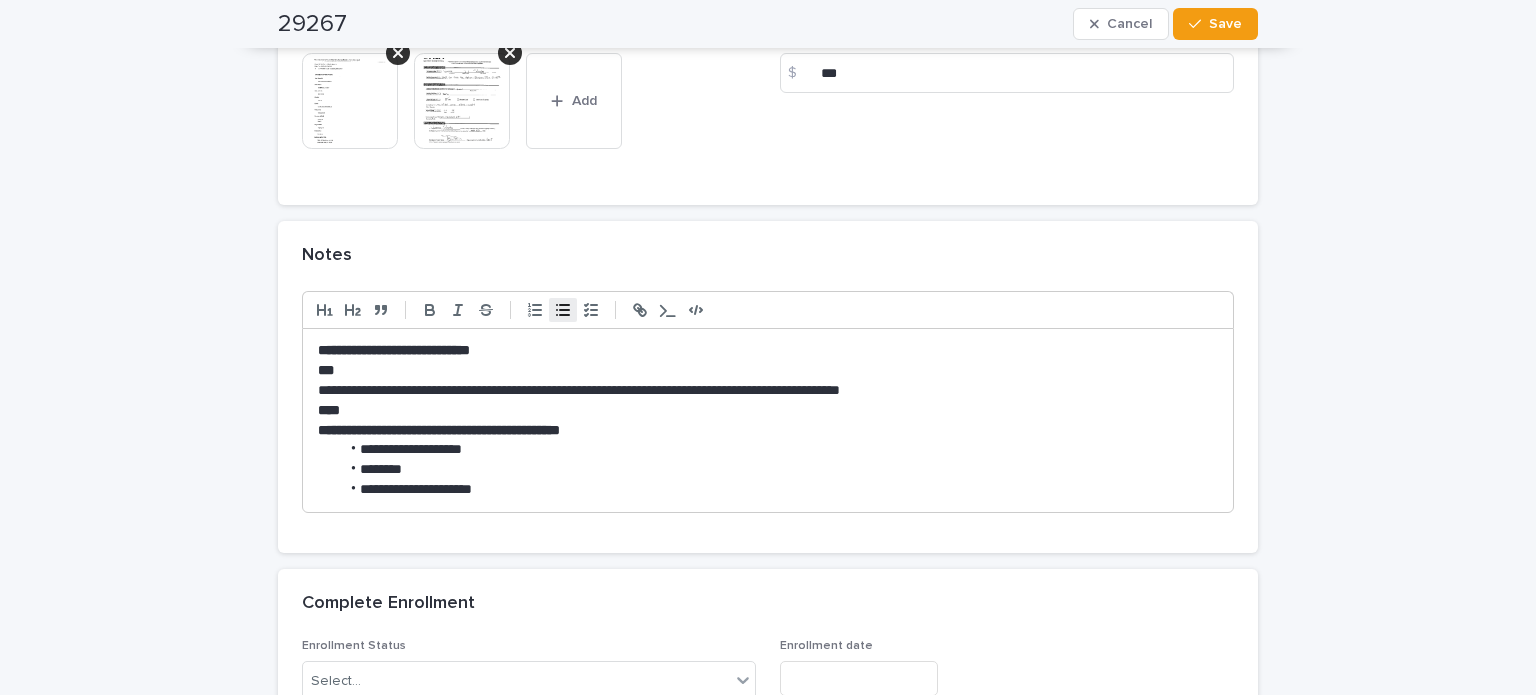 click on "**********" at bounding box center (768, 431) 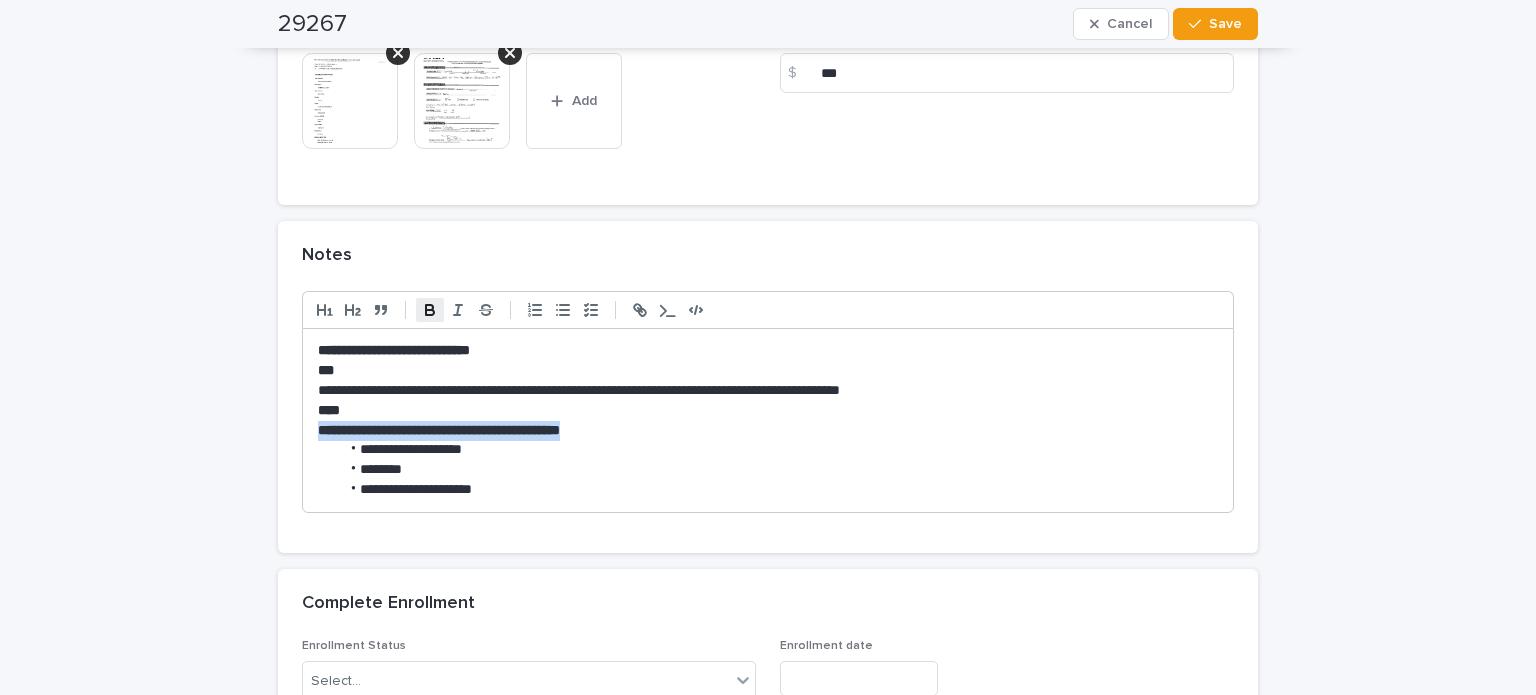 drag, startPoint x: 648, startPoint y: 431, endPoint x: 304, endPoint y: 430, distance: 344.00146 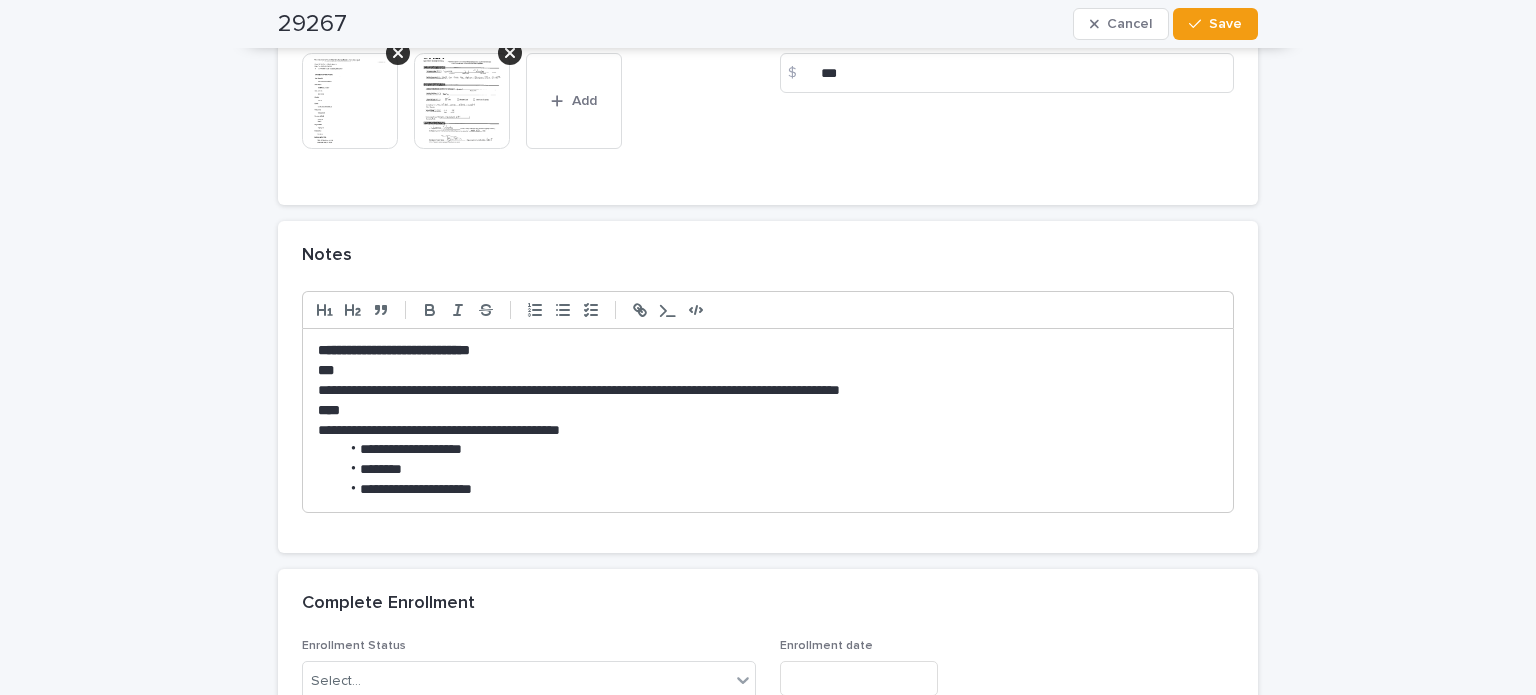 click on "**********" at bounding box center (778, 490) 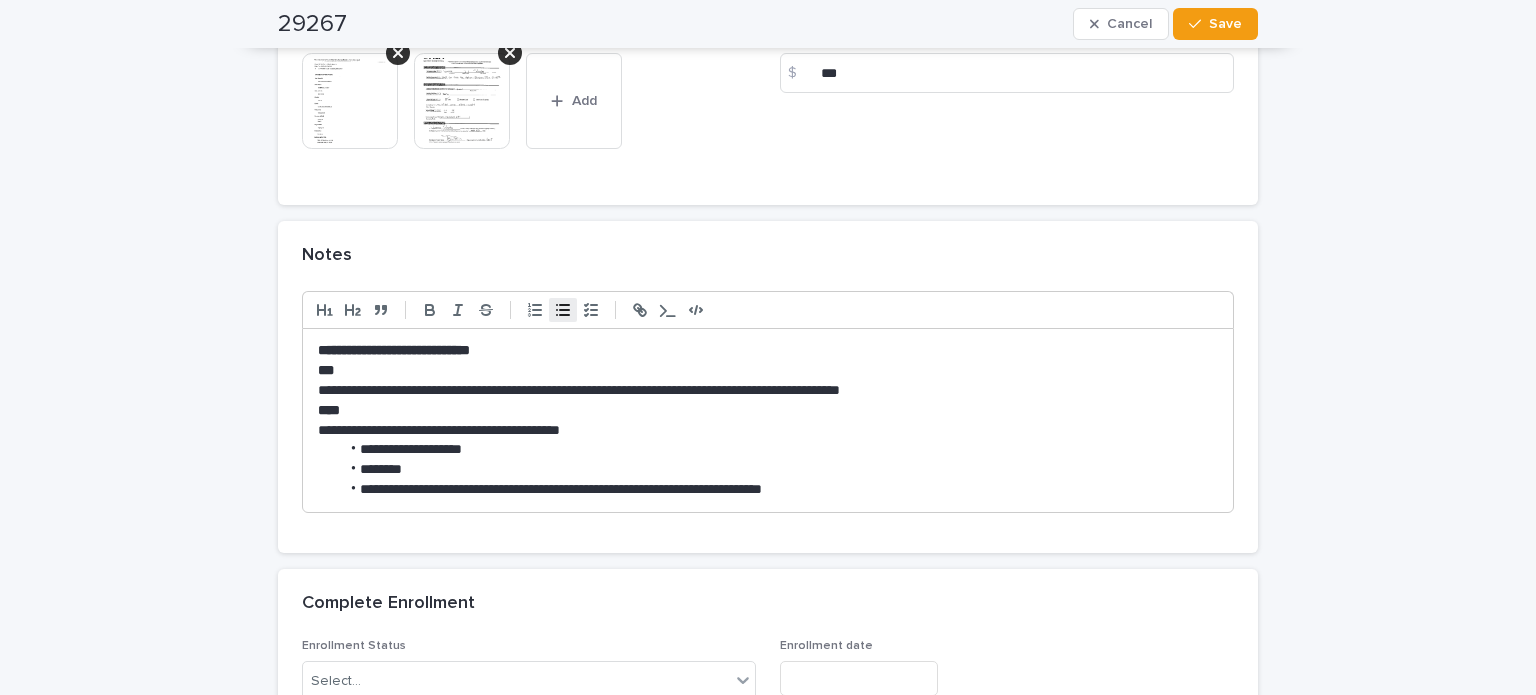 click on "**********" at bounding box center [778, 490] 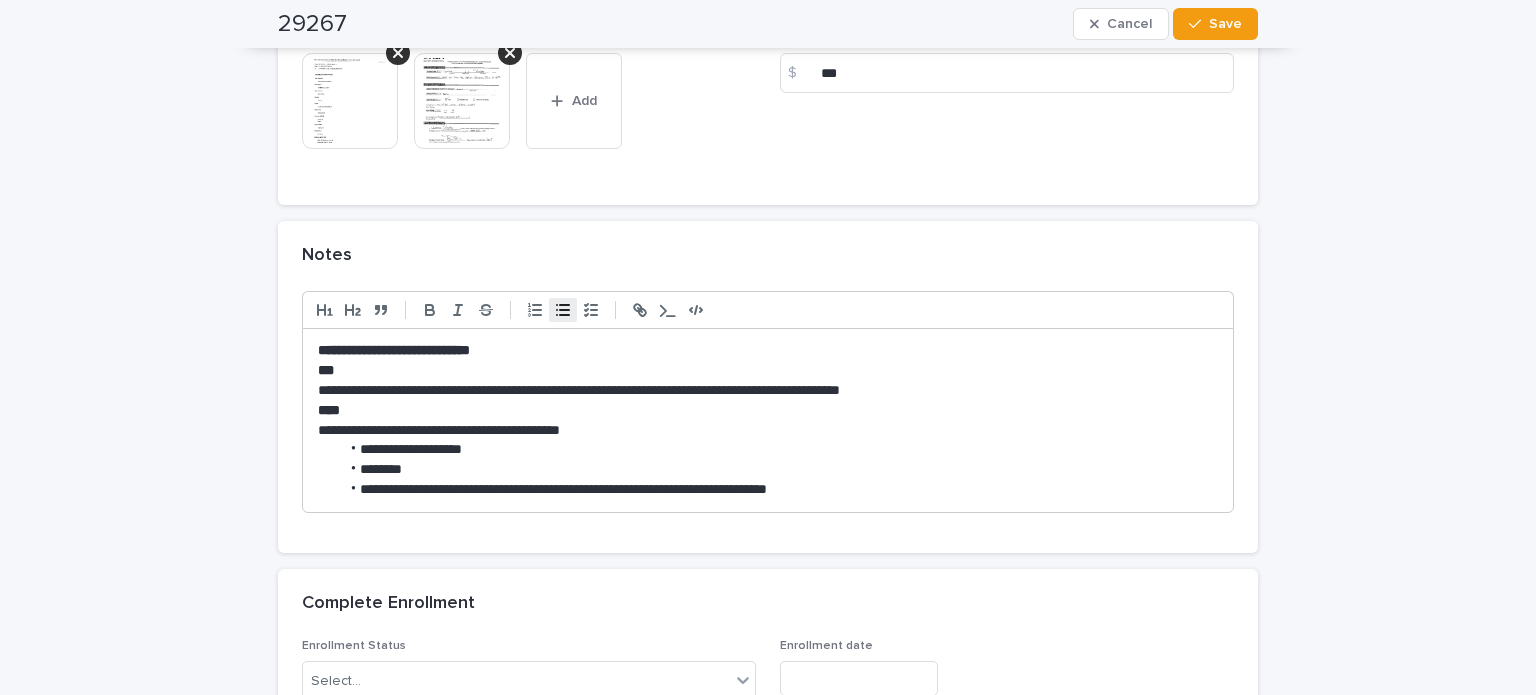 click on "**********" at bounding box center (778, 490) 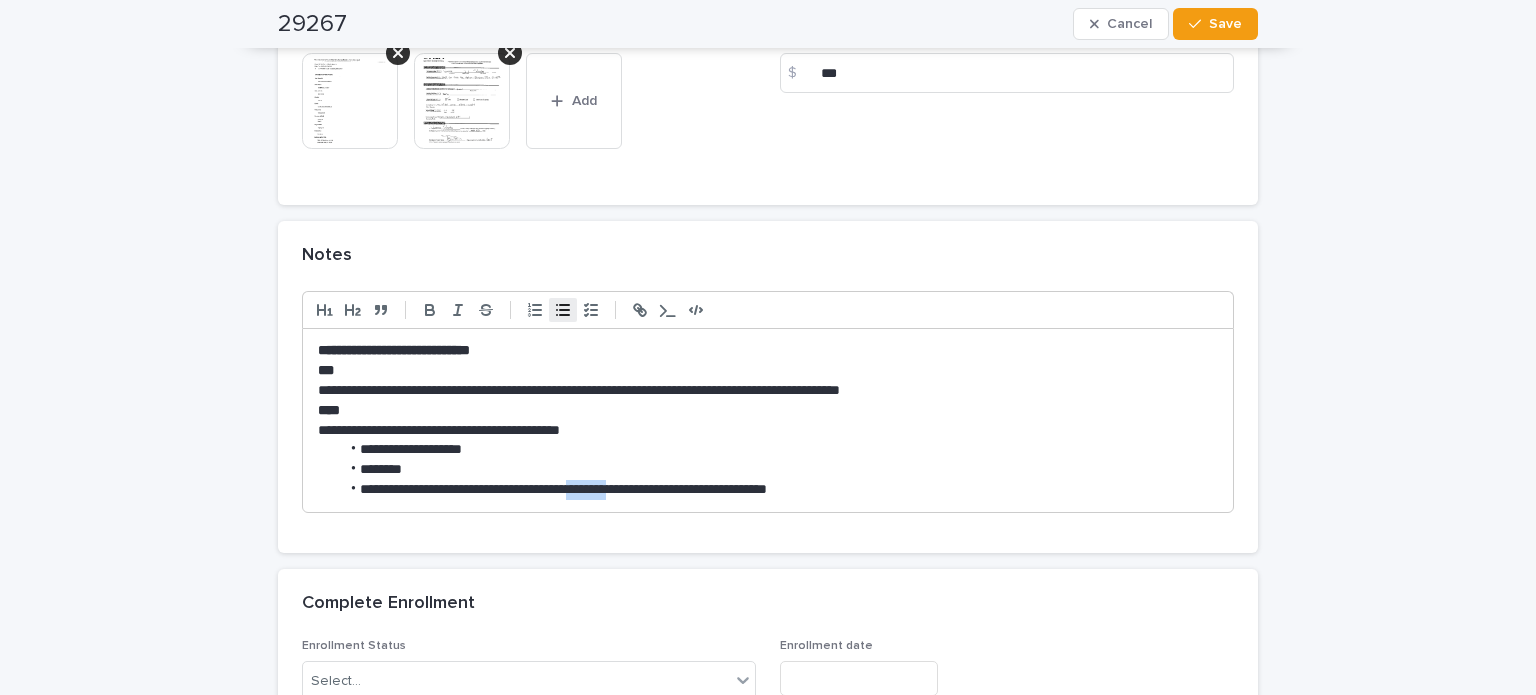 drag, startPoint x: 634, startPoint y: 492, endPoint x: 593, endPoint y: 492, distance: 41 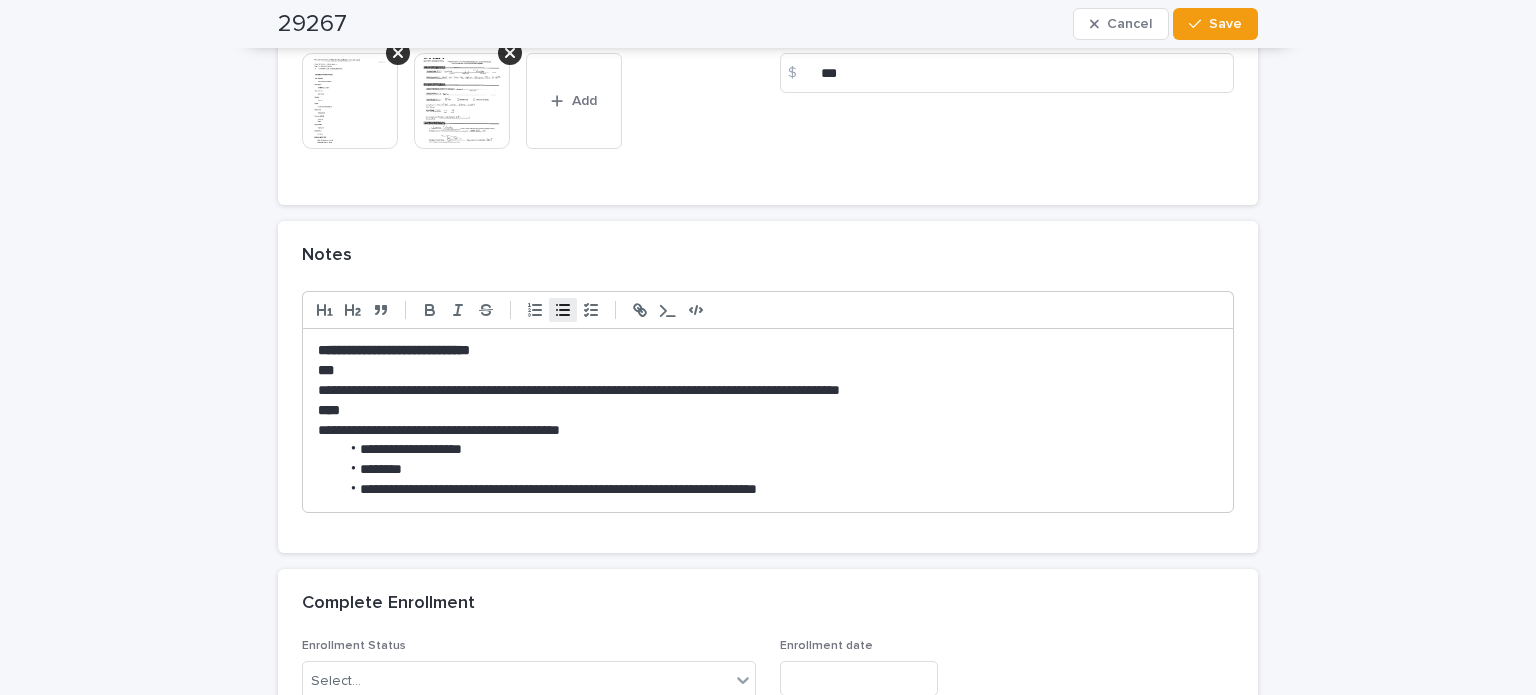click on "**********" at bounding box center (778, 490) 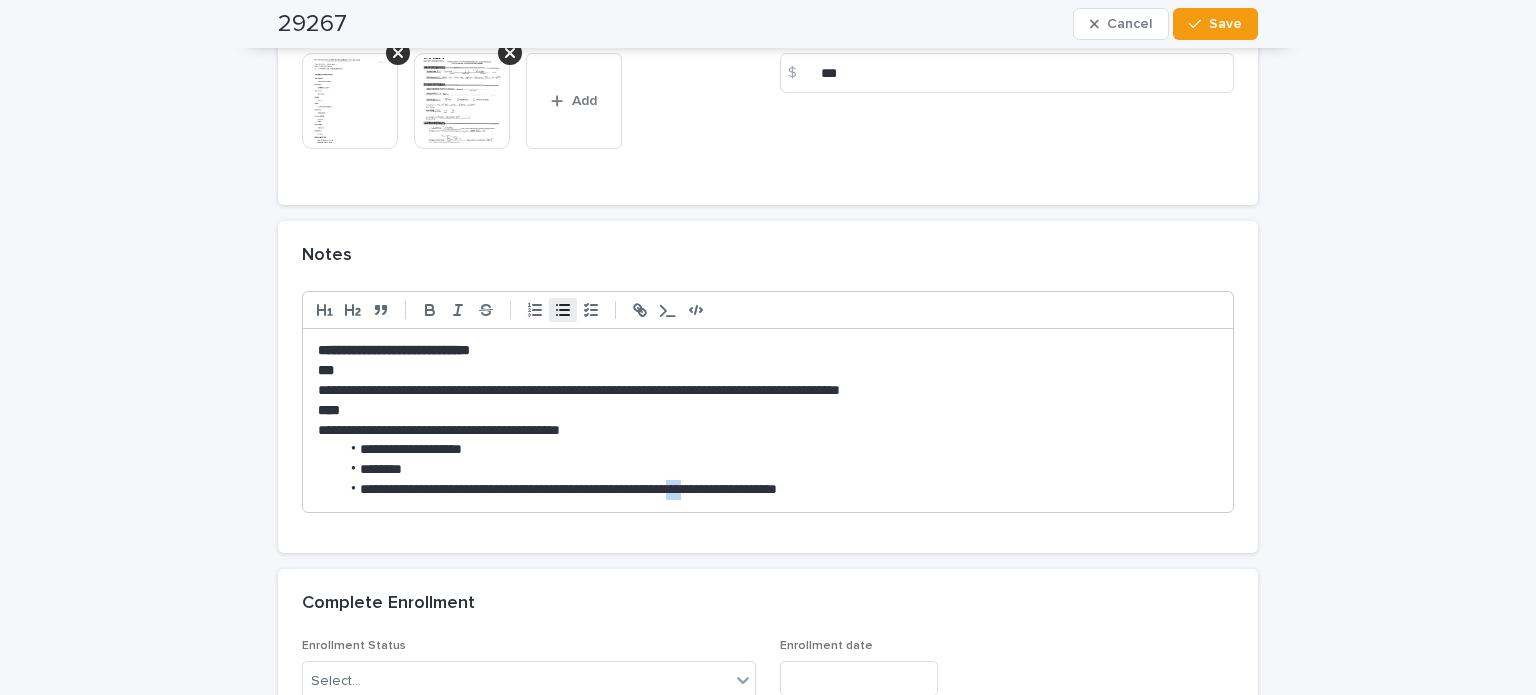 drag, startPoint x: 748, startPoint y: 483, endPoint x: 724, endPoint y: 483, distance: 24 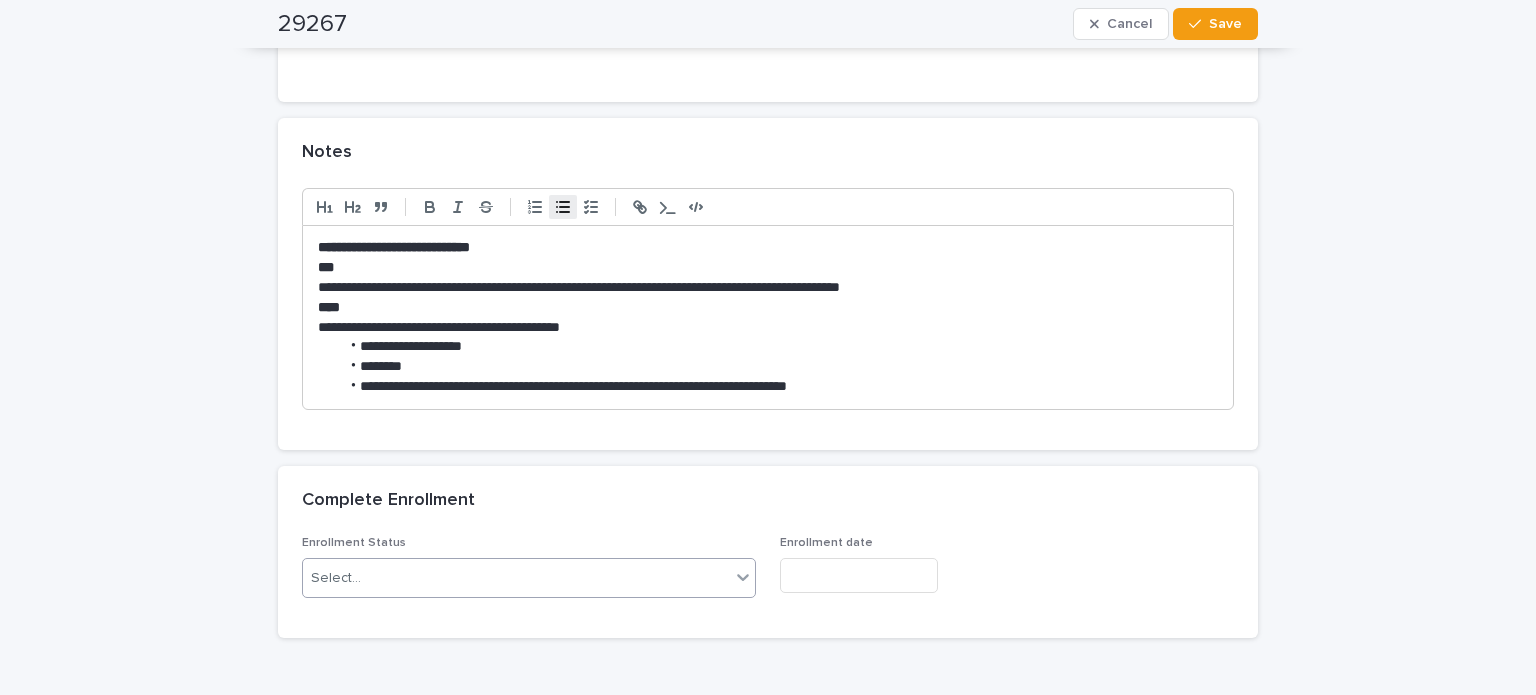 scroll, scrollTop: 2116, scrollLeft: 0, axis: vertical 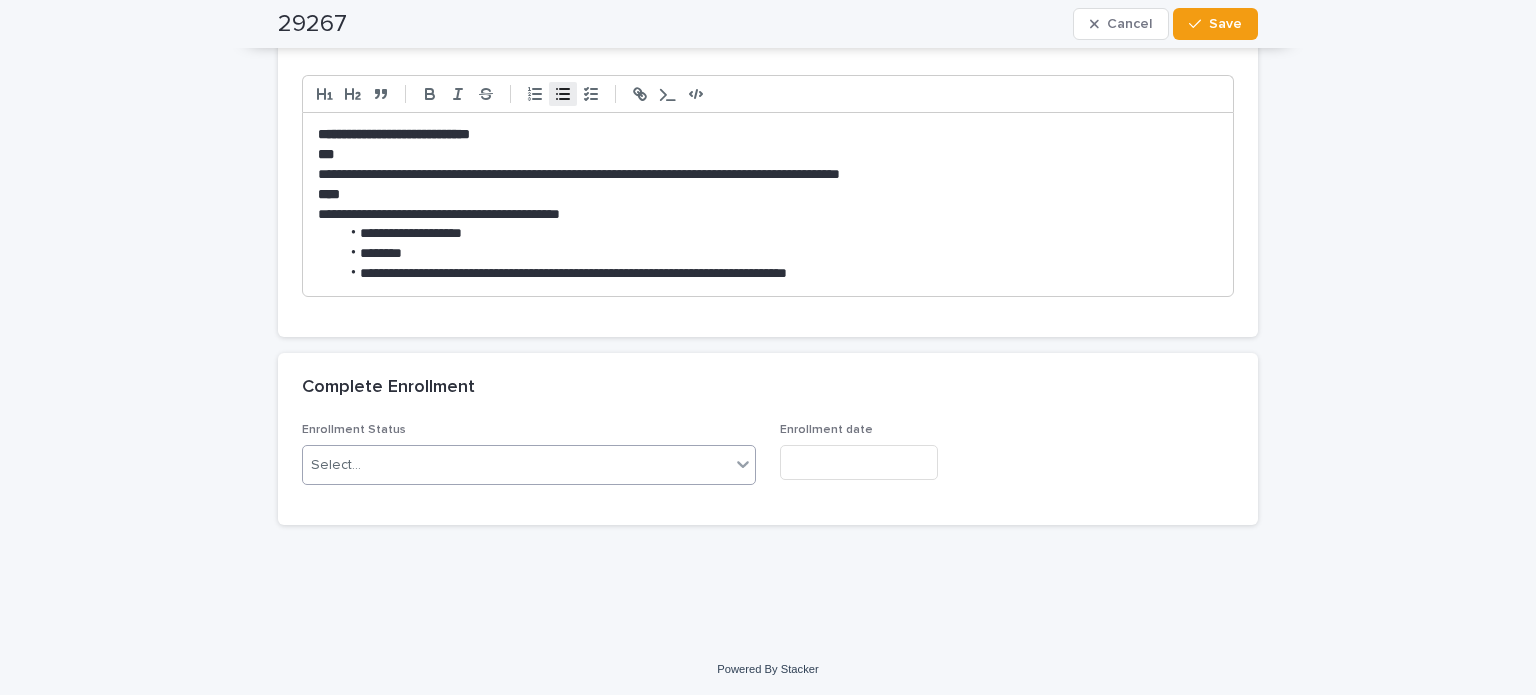 click on "Select..." at bounding box center (516, 465) 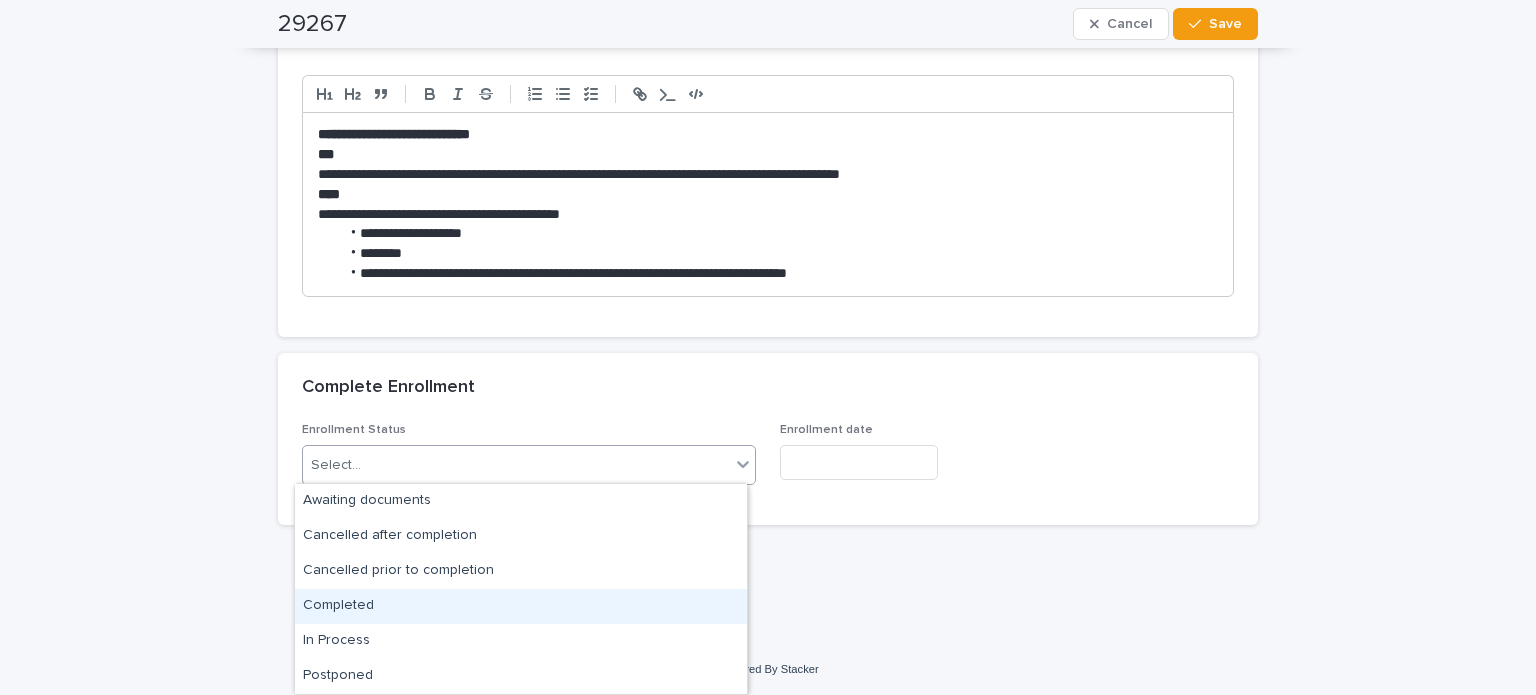 click on "Completed" at bounding box center [521, 606] 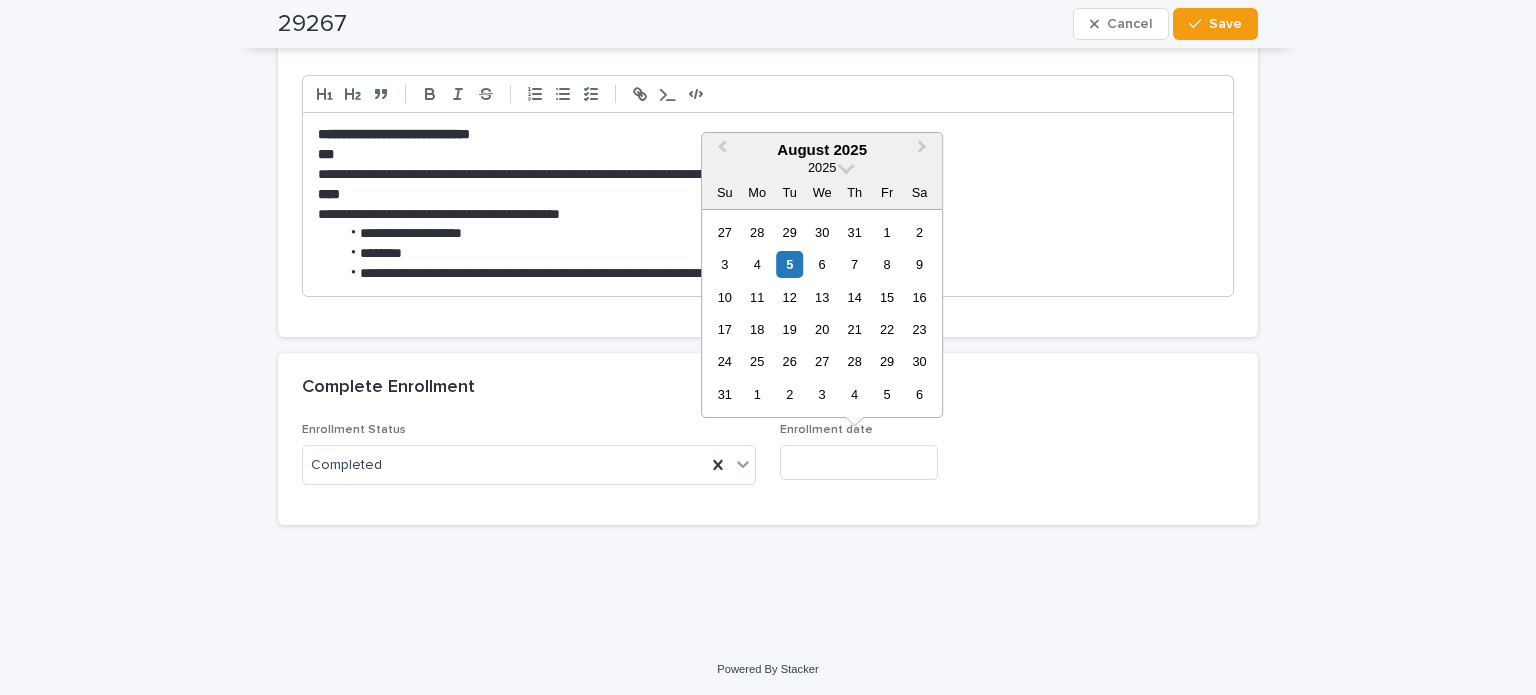 click at bounding box center [859, 462] 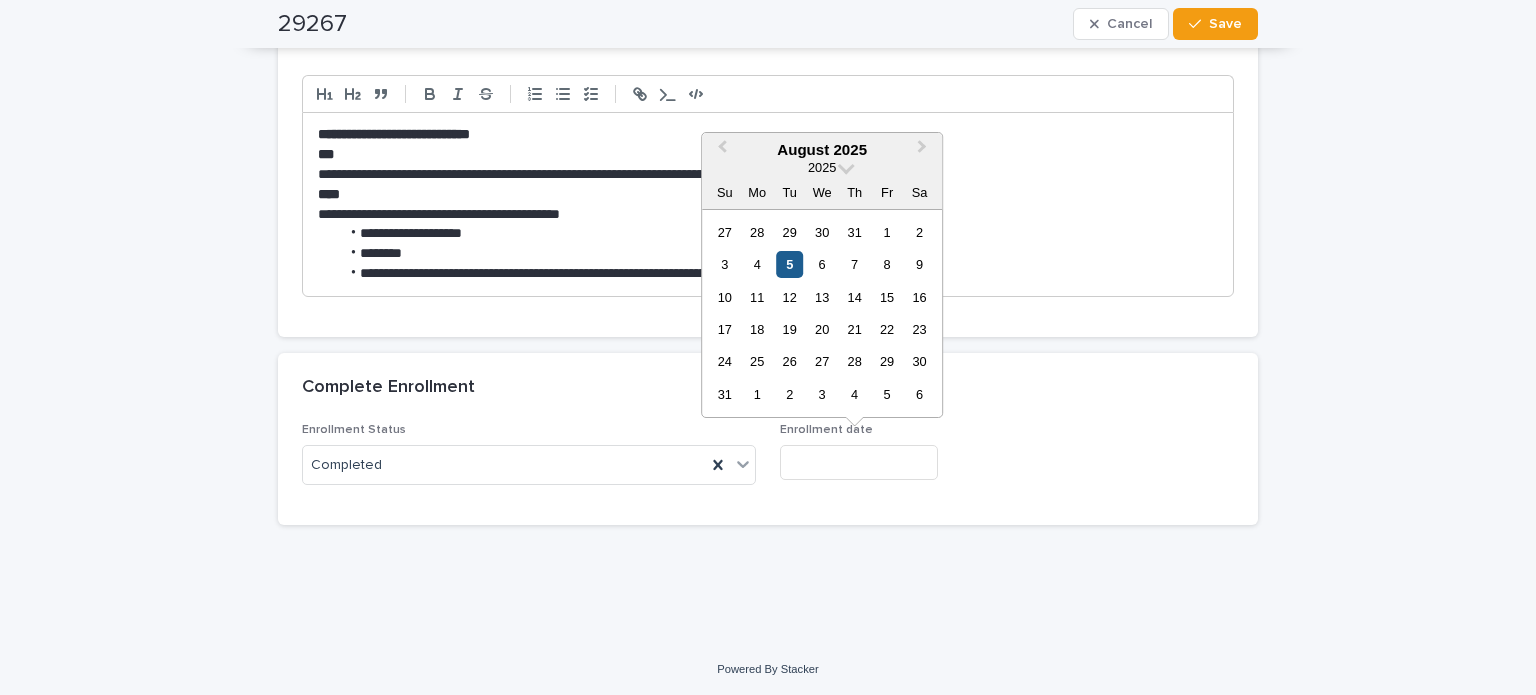 click on "5" at bounding box center [789, 264] 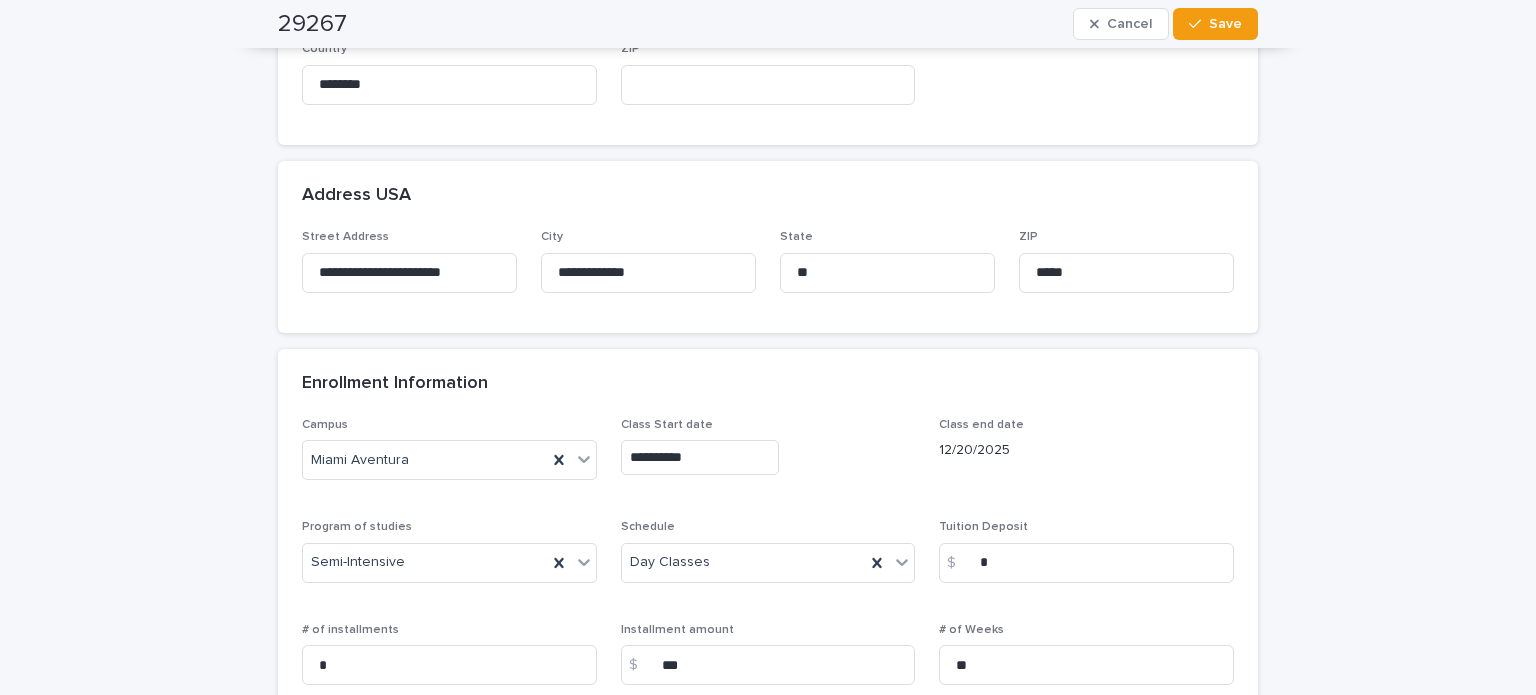 scroll, scrollTop: 916, scrollLeft: 0, axis: vertical 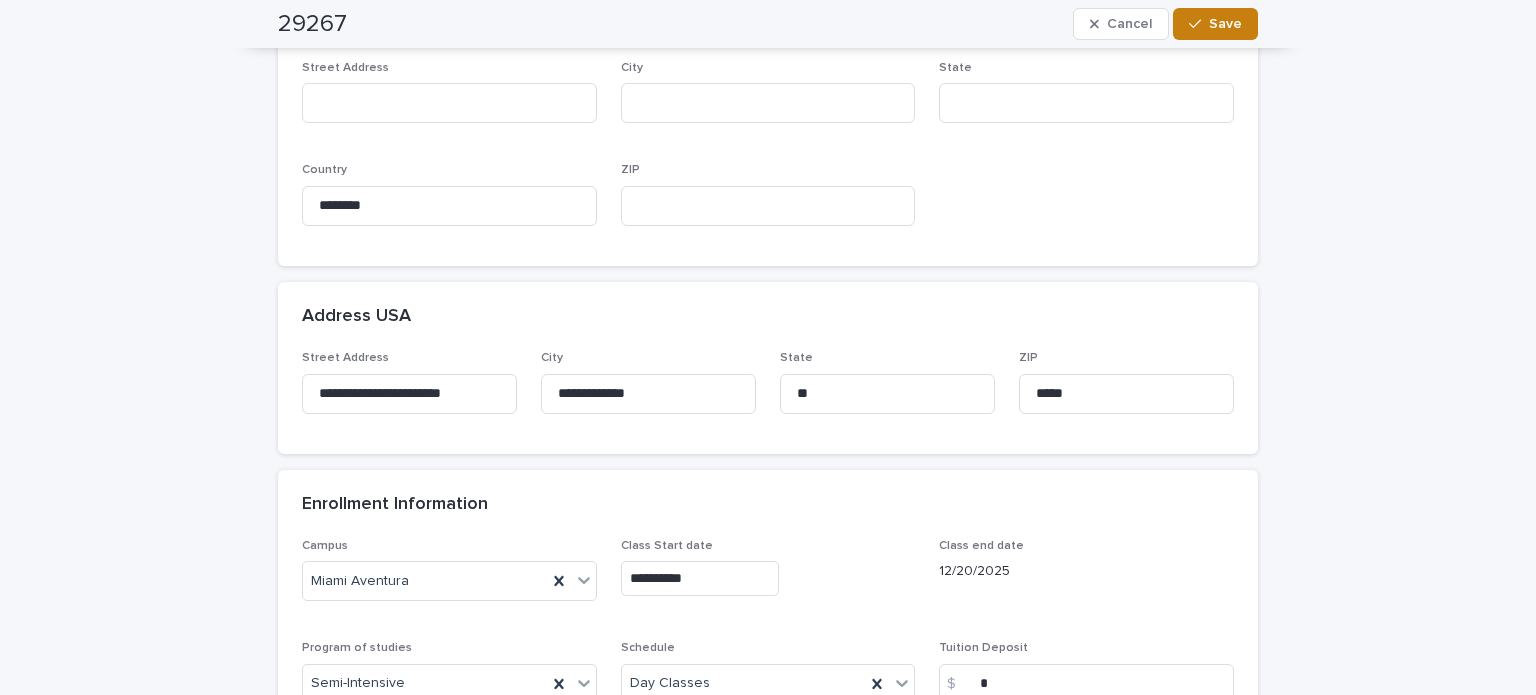 click on "Save" at bounding box center [1225, 24] 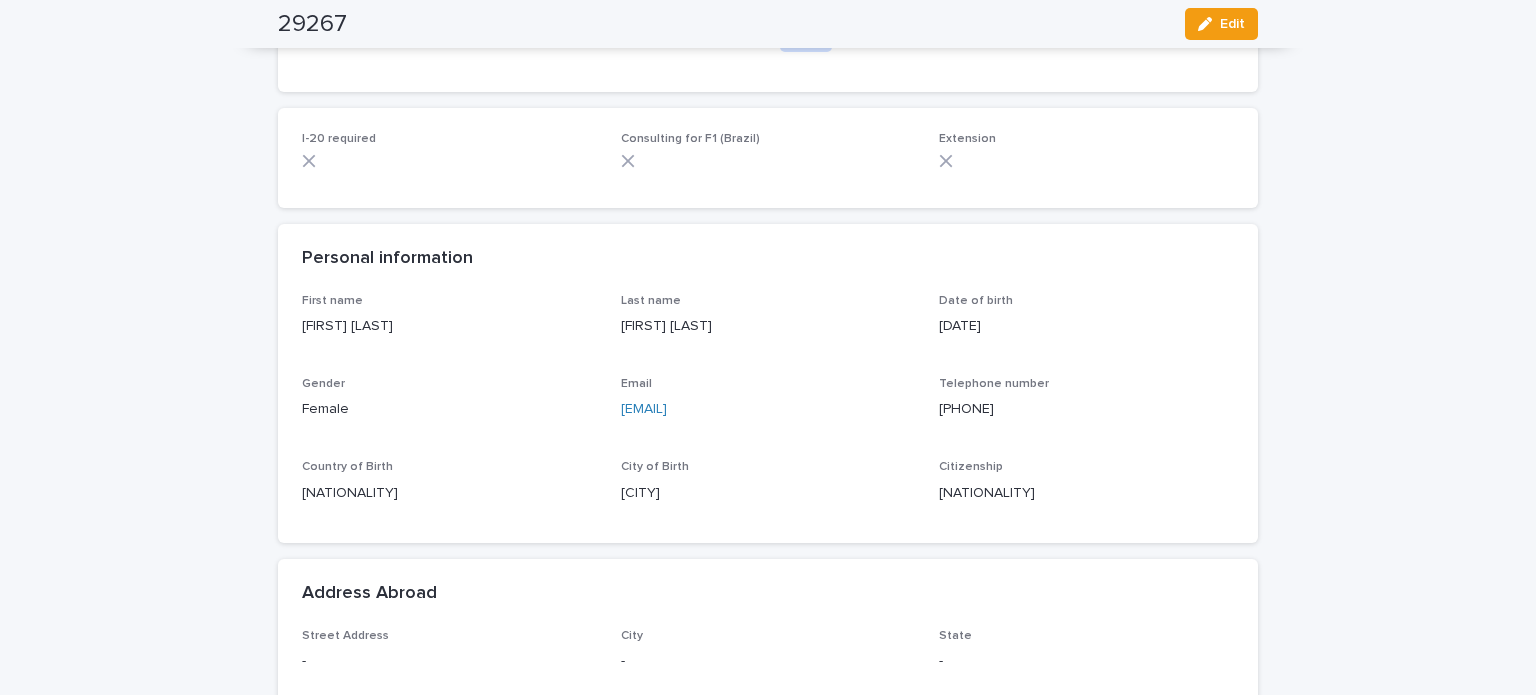 scroll, scrollTop: 0, scrollLeft: 0, axis: both 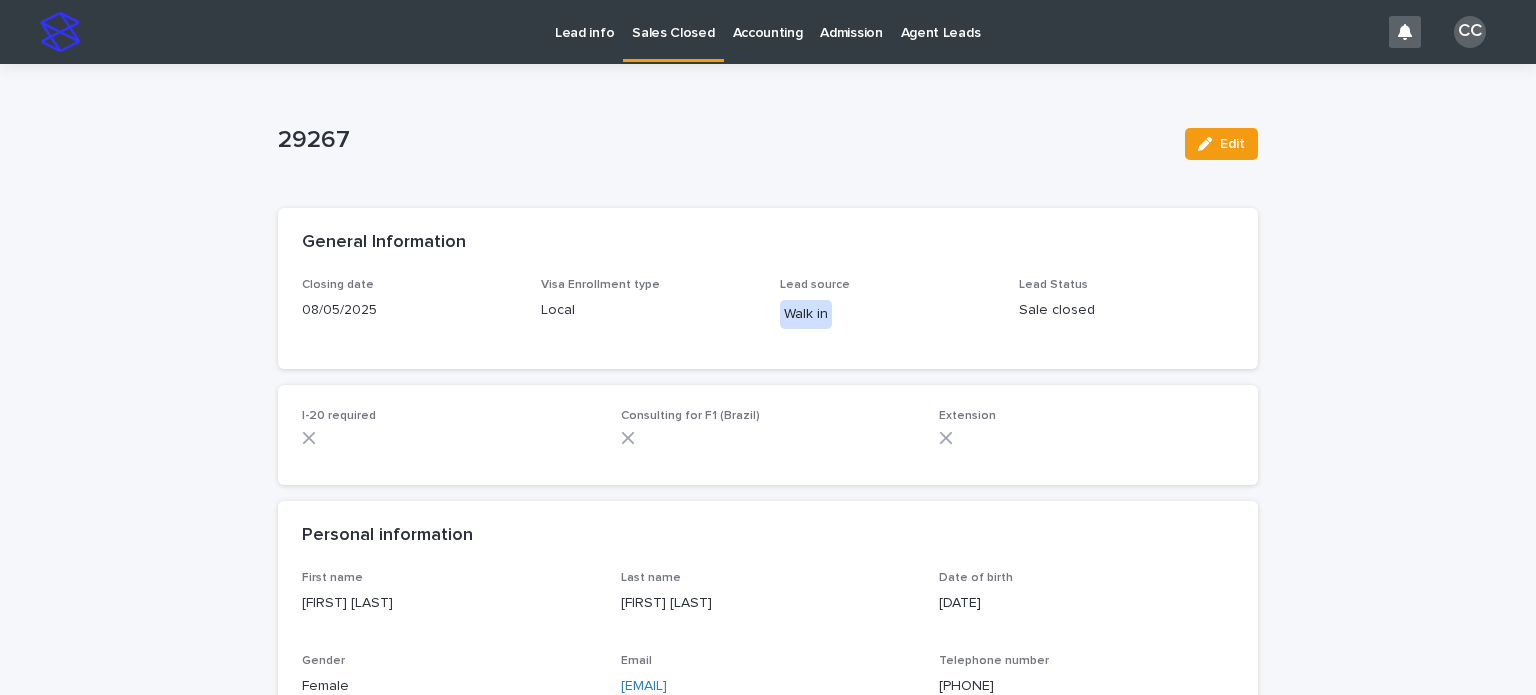 click on "Lead info" at bounding box center (584, 21) 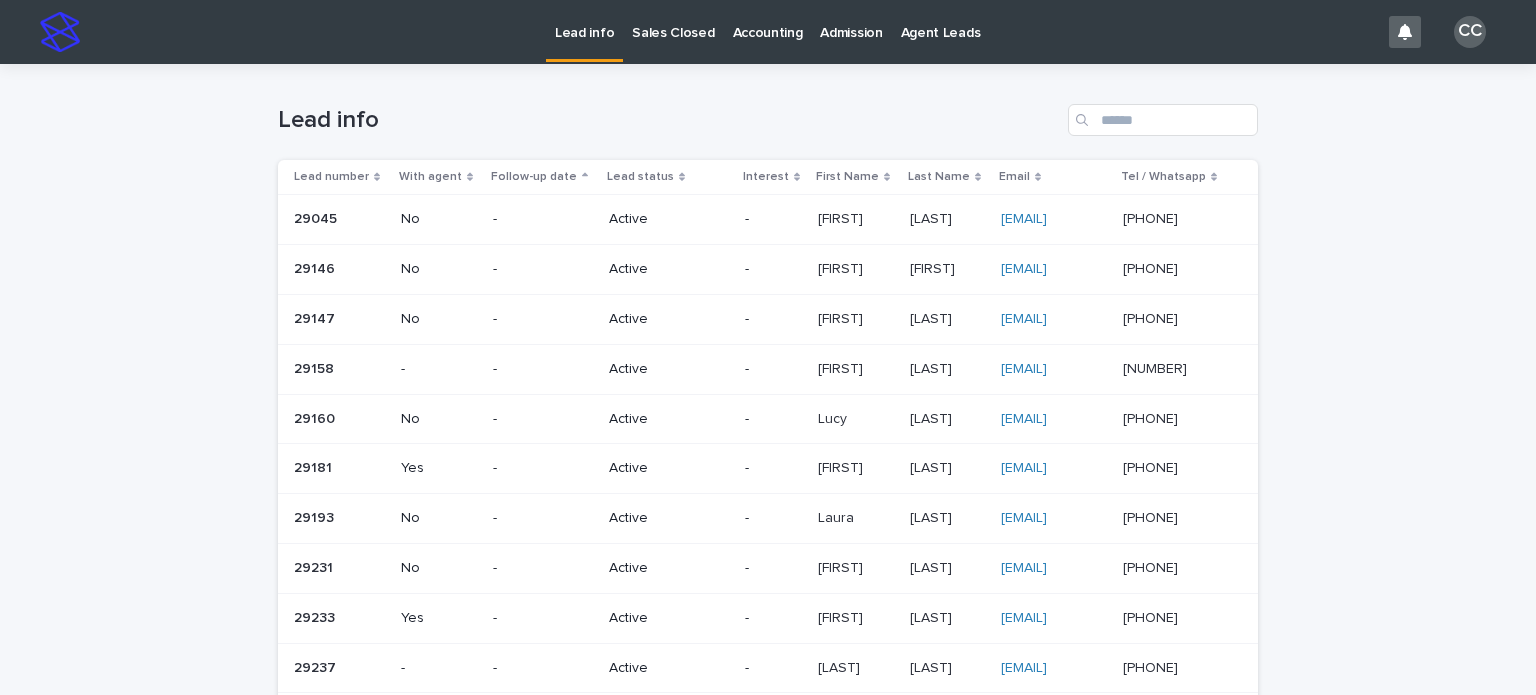 click on "Sales Closed" at bounding box center [673, 21] 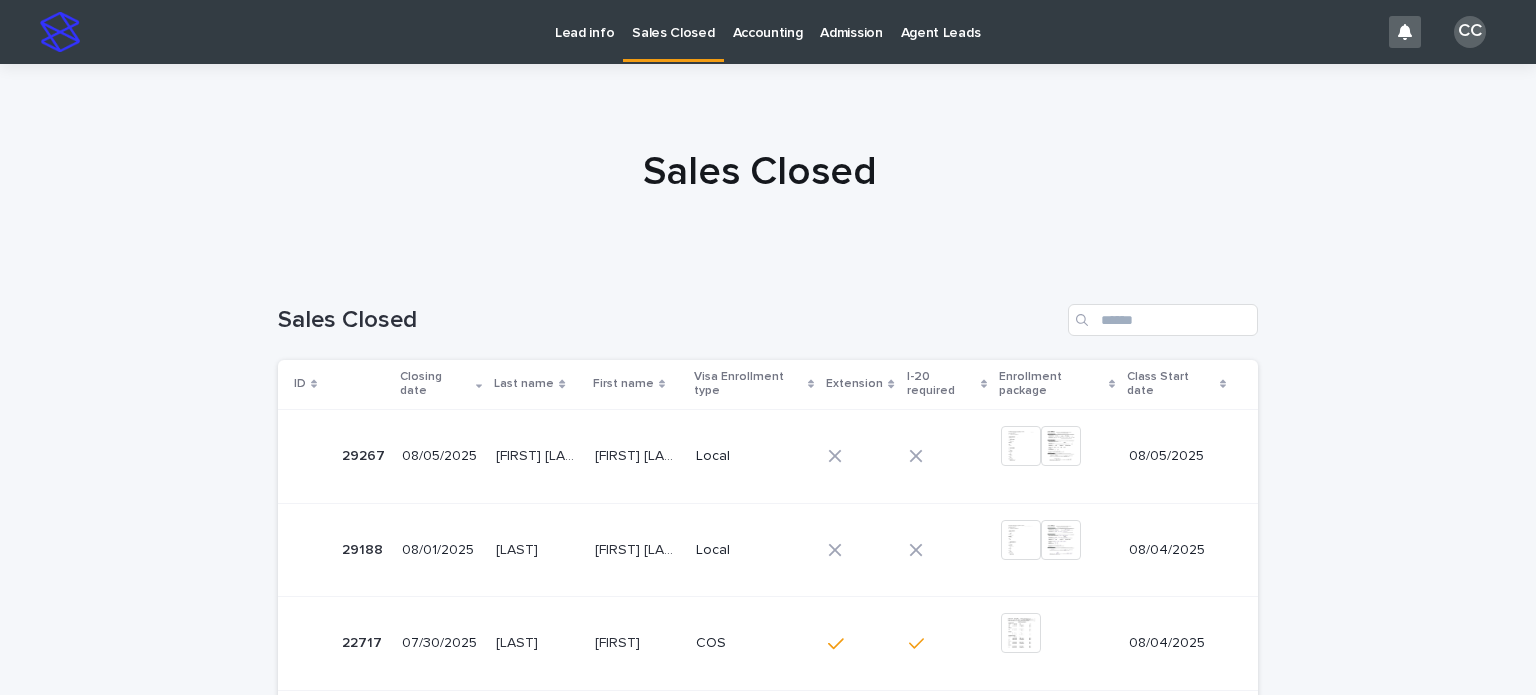 click on "Lead info" at bounding box center [584, 21] 